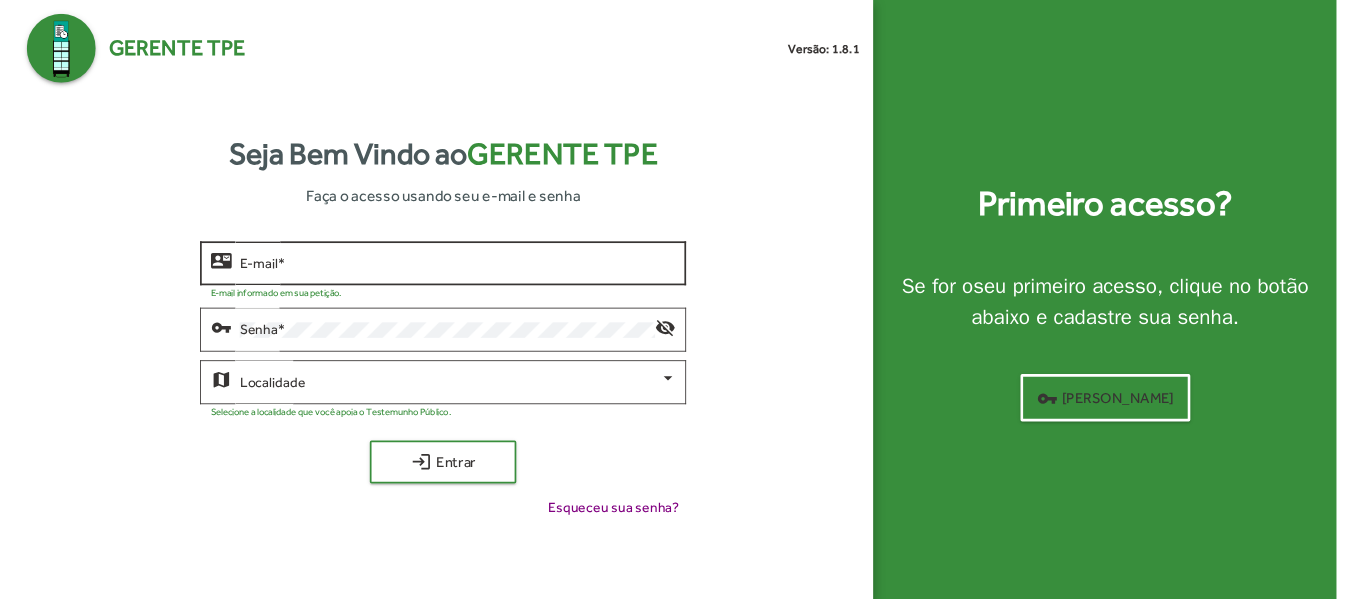 scroll, scrollTop: 0, scrollLeft: 0, axis: both 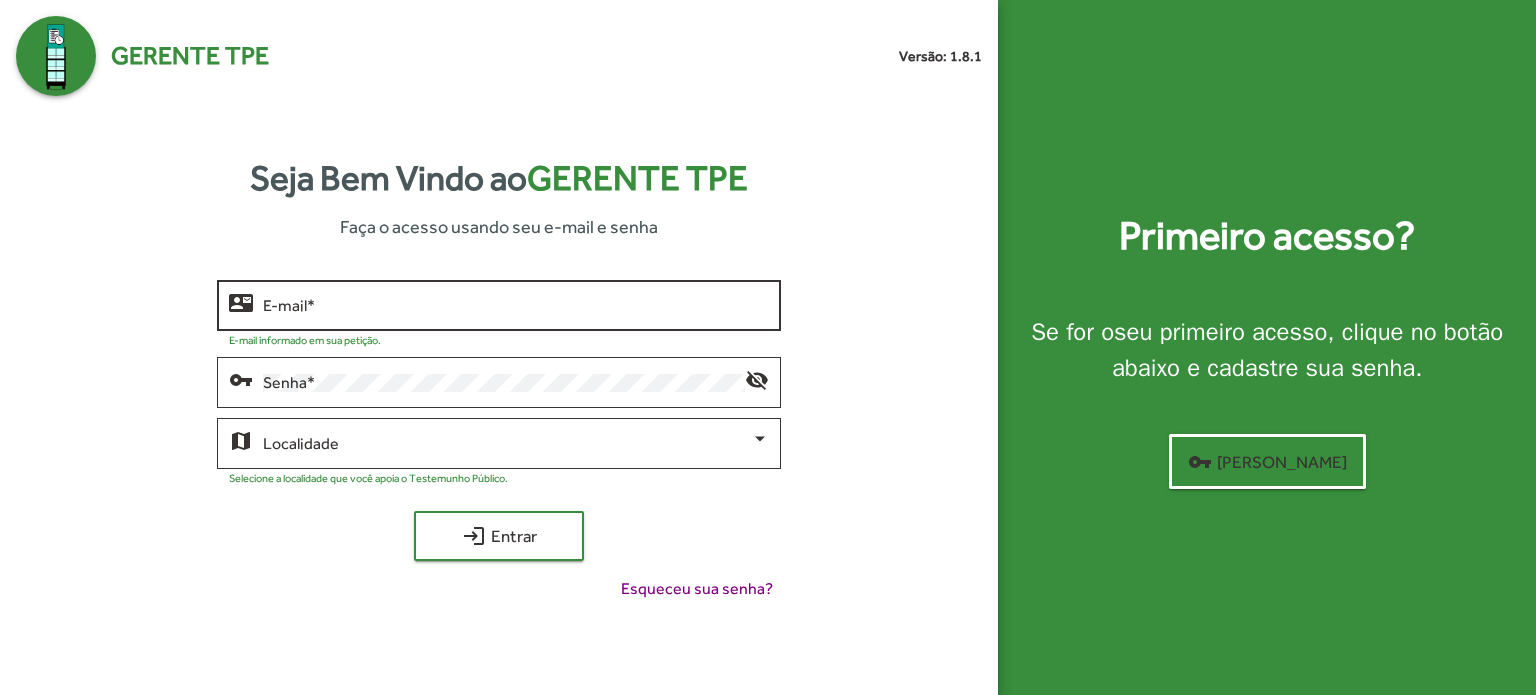 click on "E-mail   *" 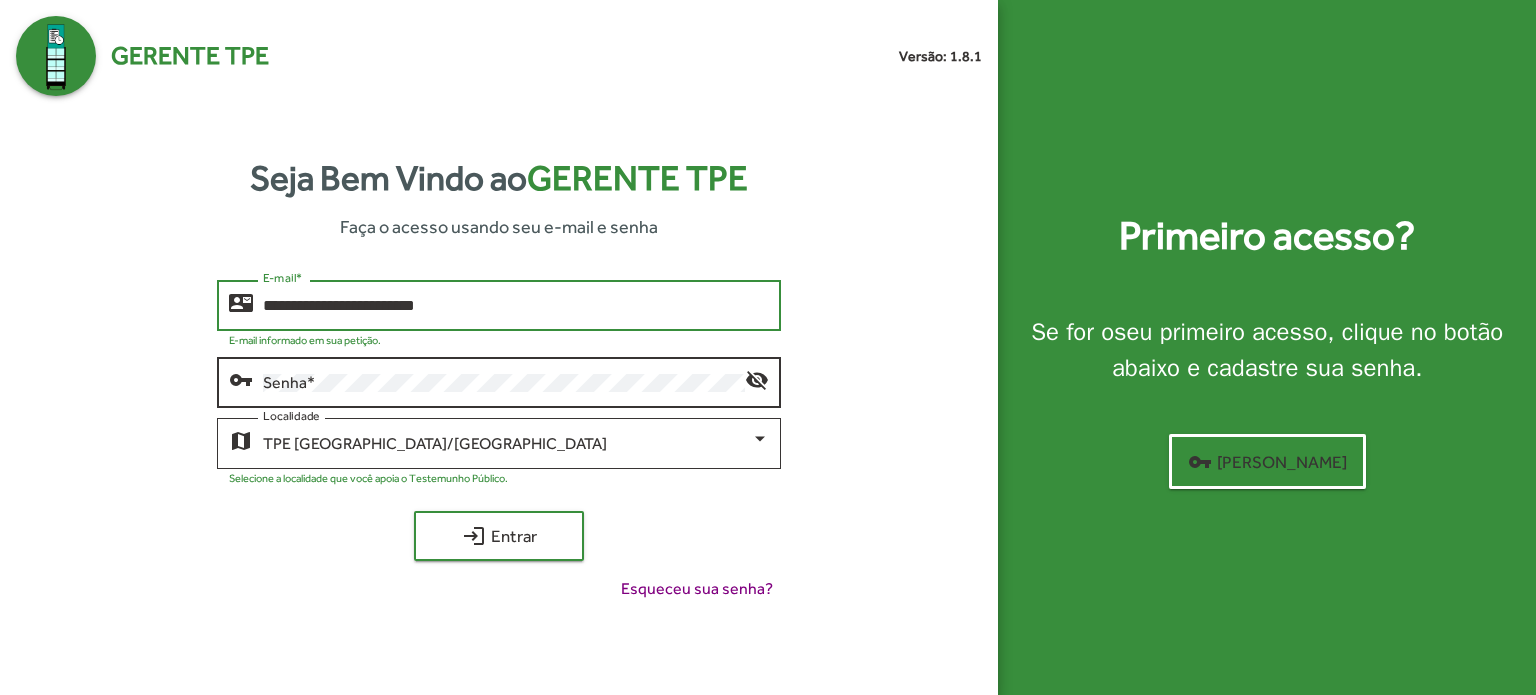 type on "**********" 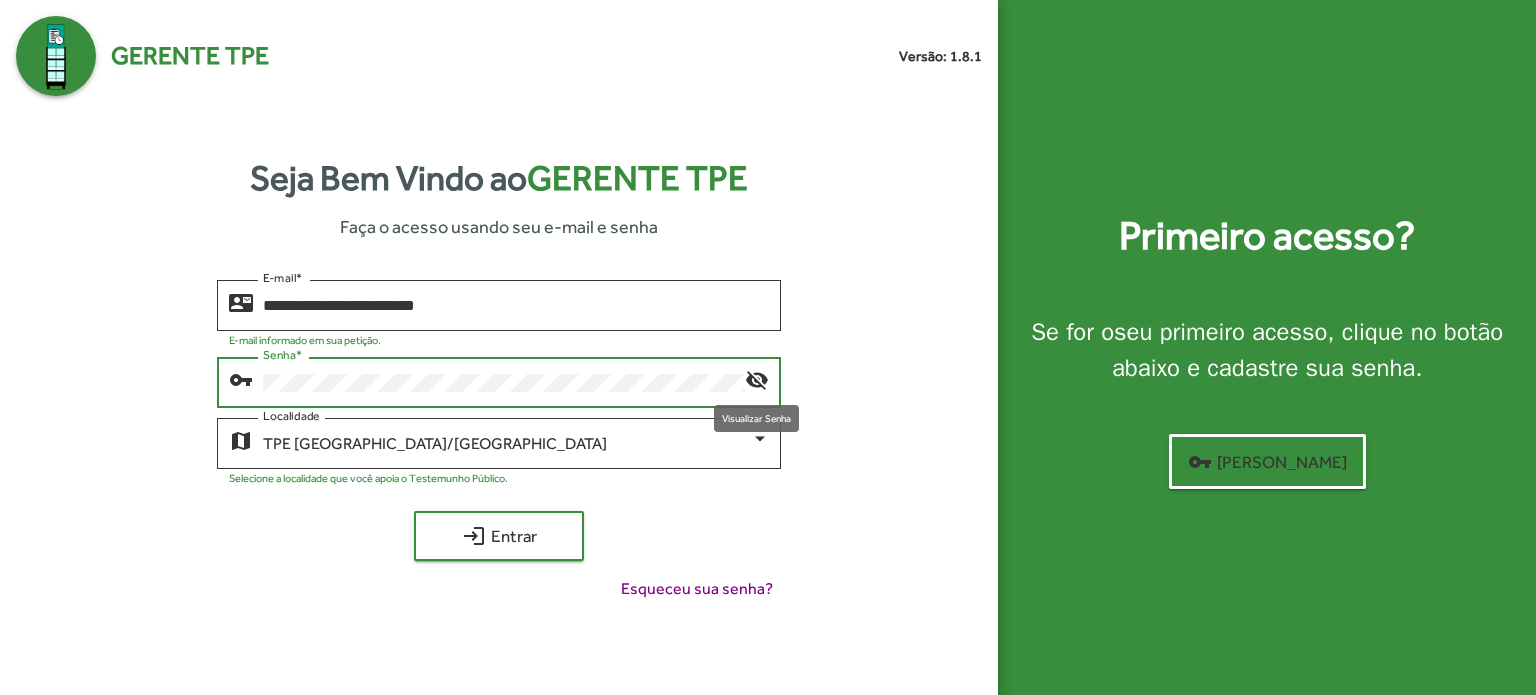 click on "visibility_off" 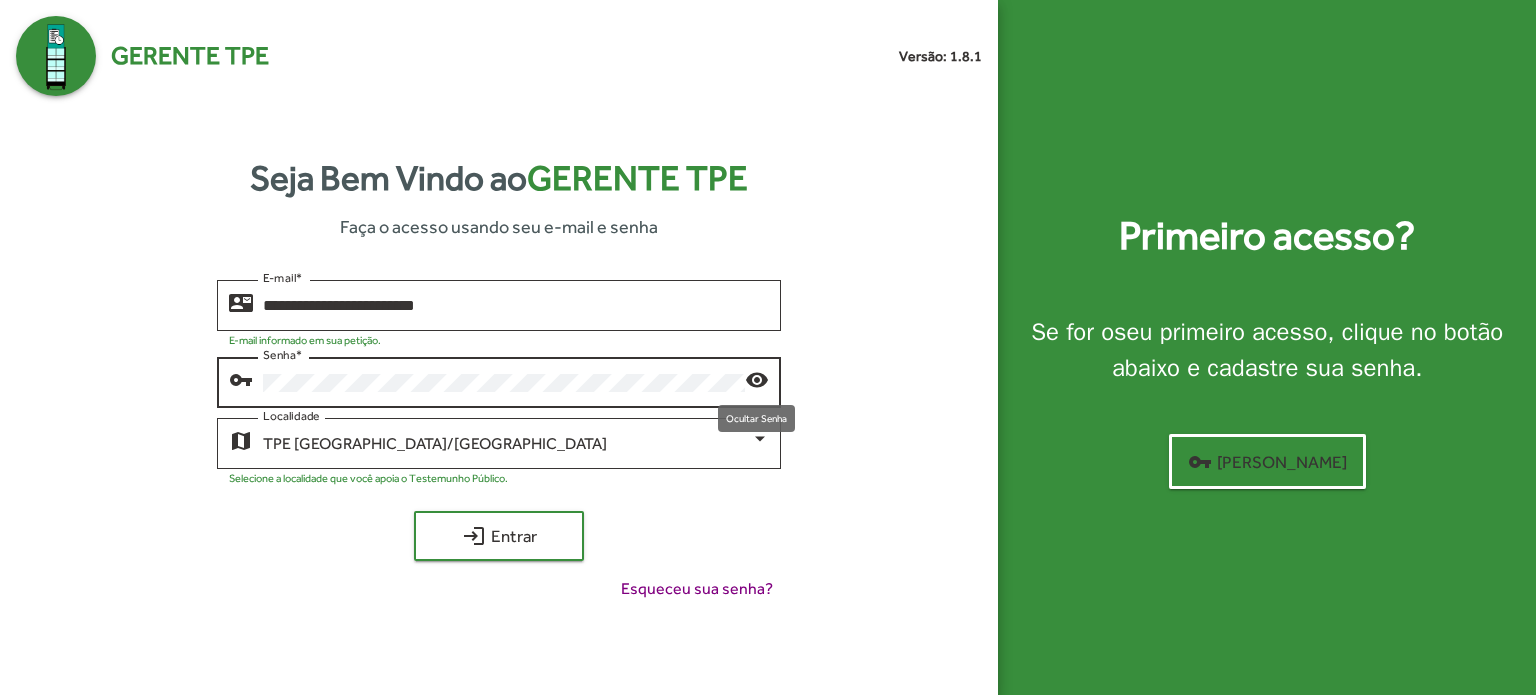 click on "visibility" 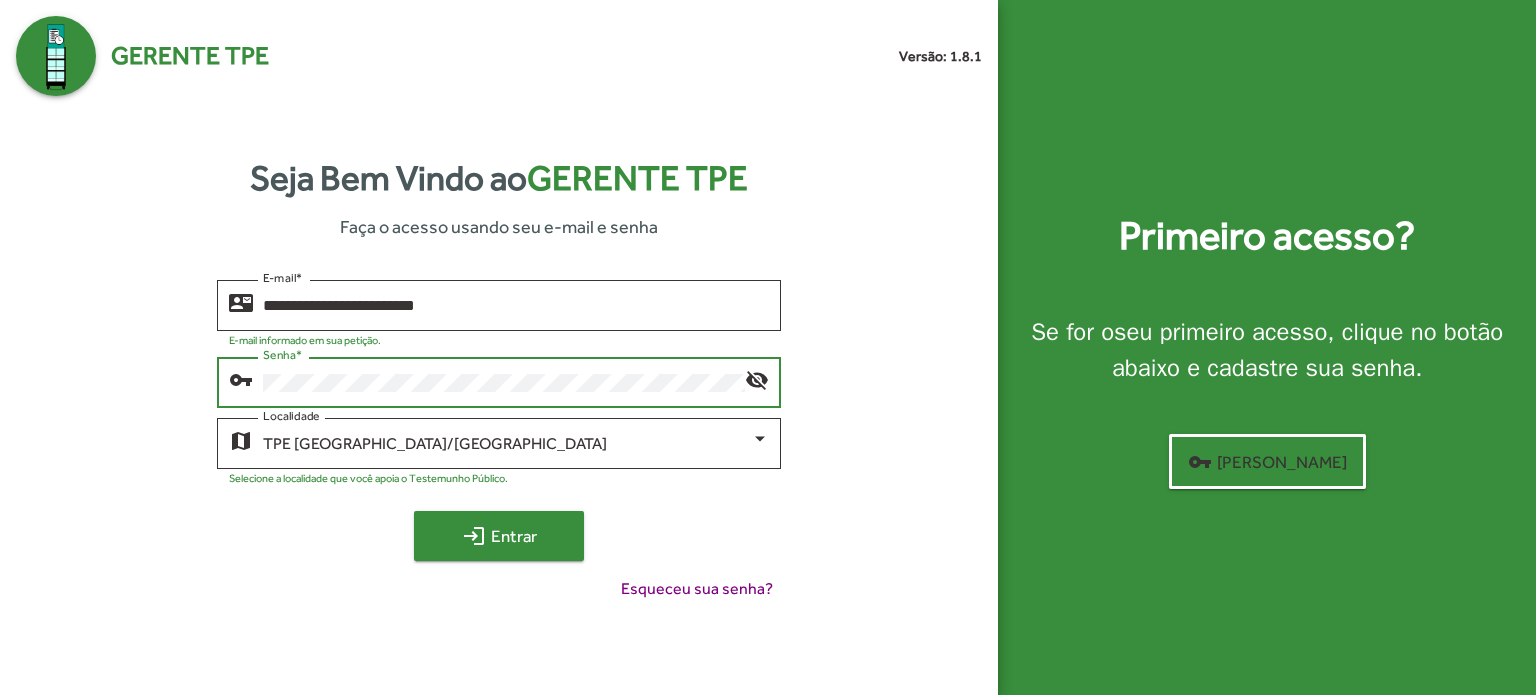 click on "login  Entrar" 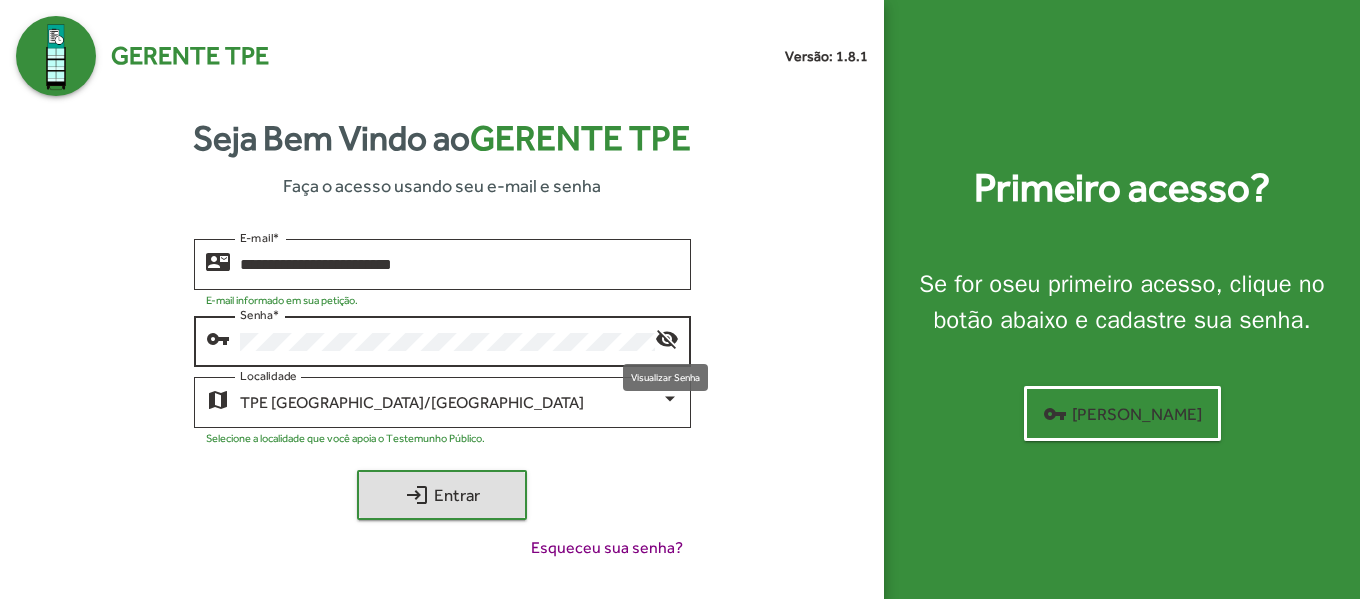 click on "visibility_off" 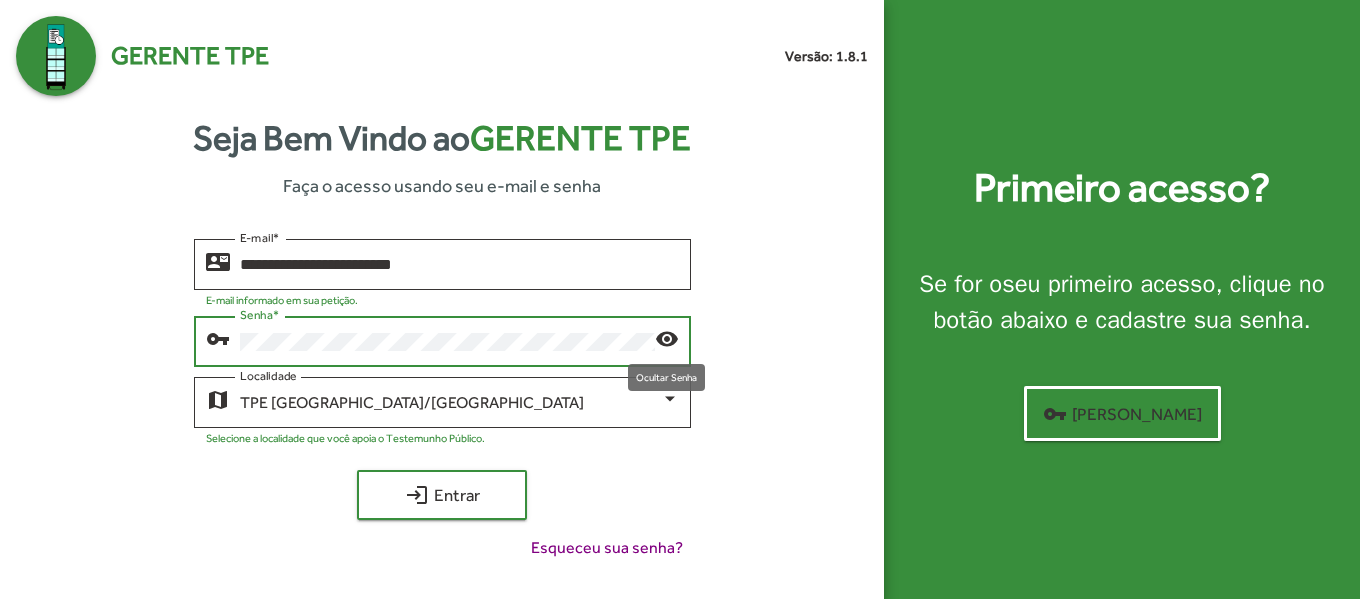 click on "visibility" 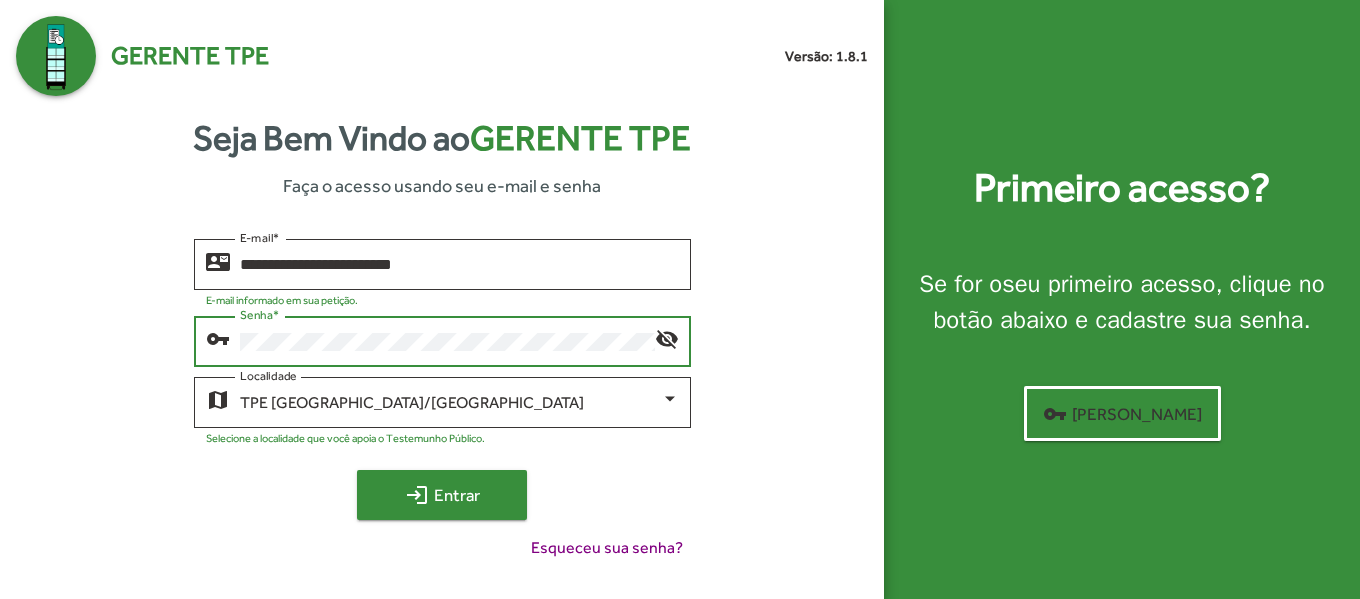 click on "login  Entrar" 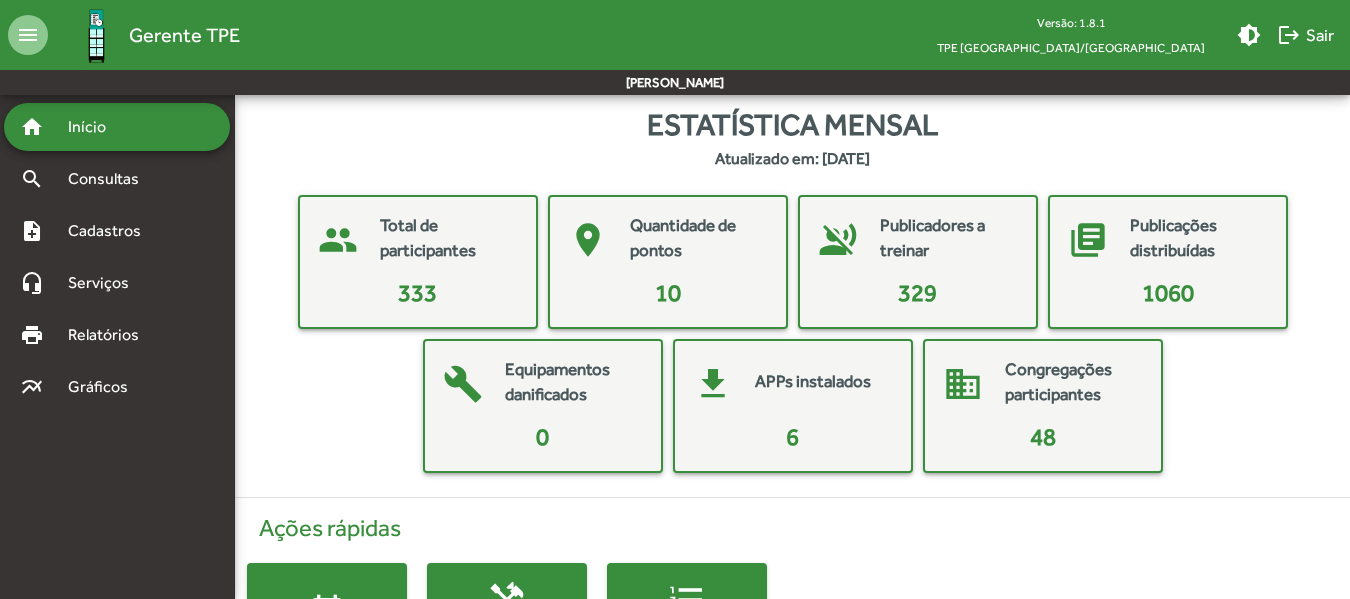 scroll, scrollTop: 0, scrollLeft: 0, axis: both 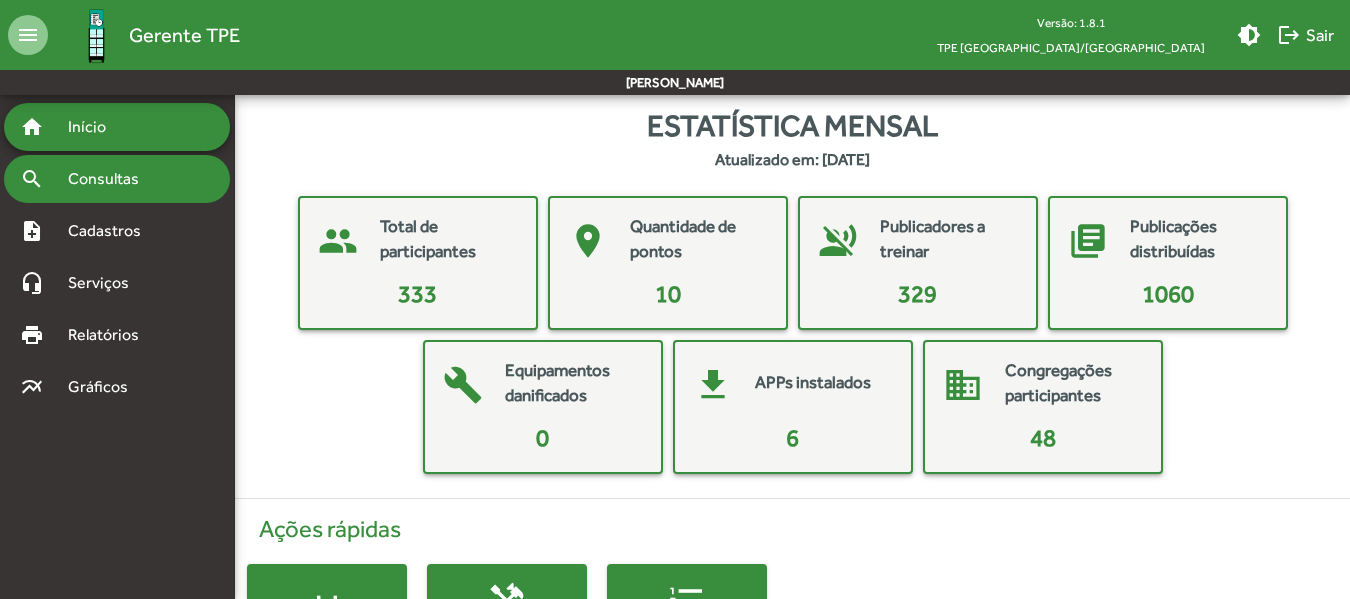click on "Consultas" at bounding box center (110, 179) 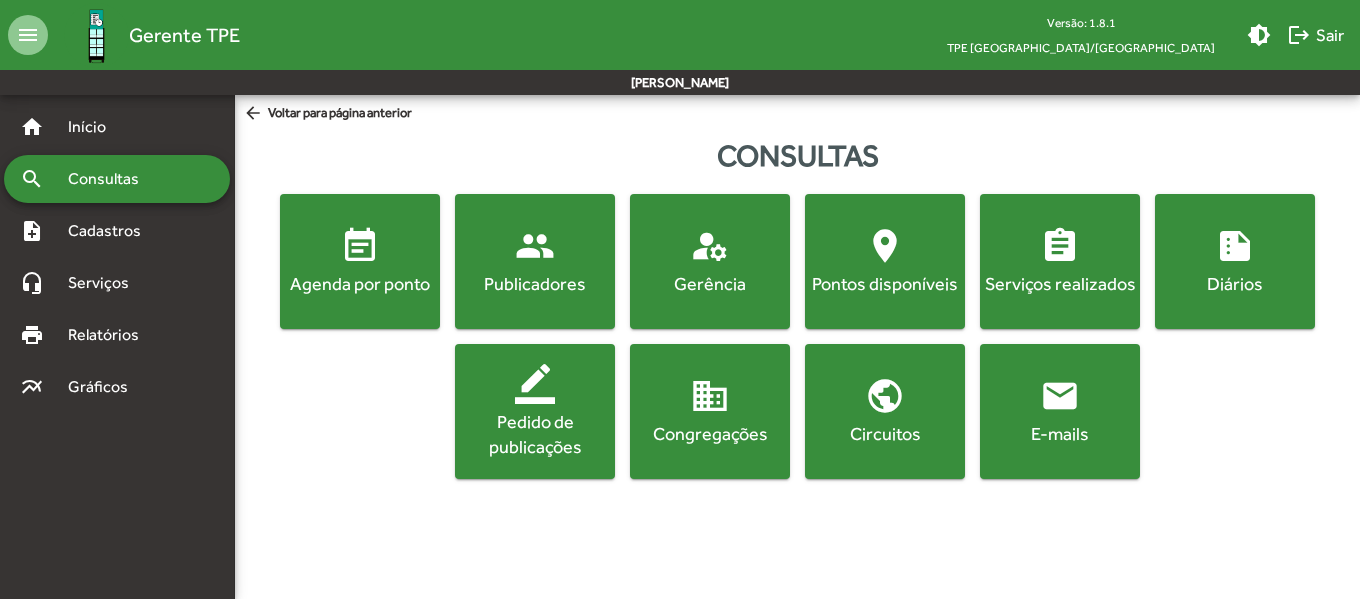 click on "location_on  Pontos disponíveis" 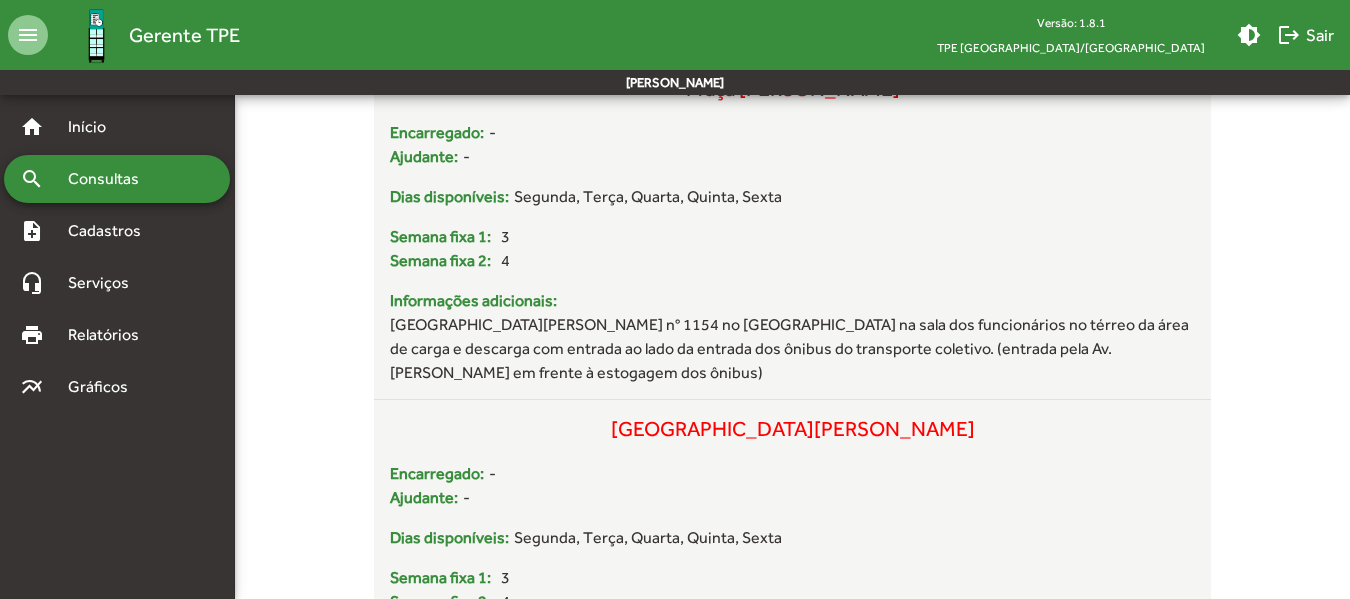 scroll, scrollTop: 1700, scrollLeft: 0, axis: vertical 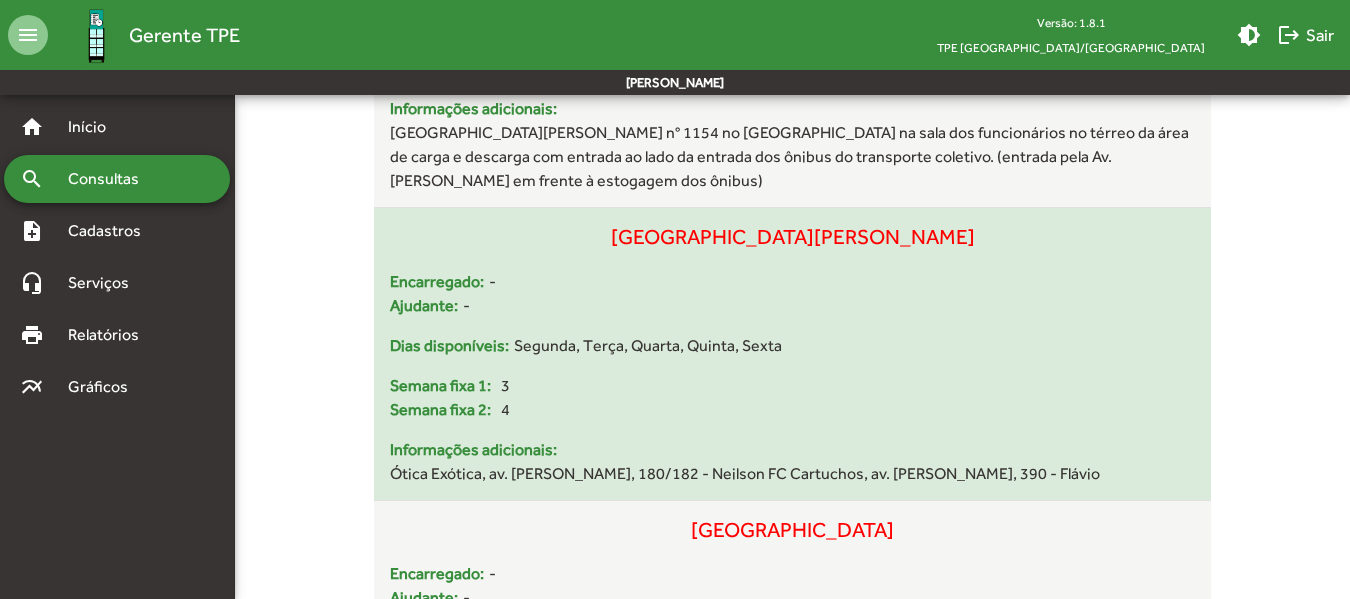click on "-" 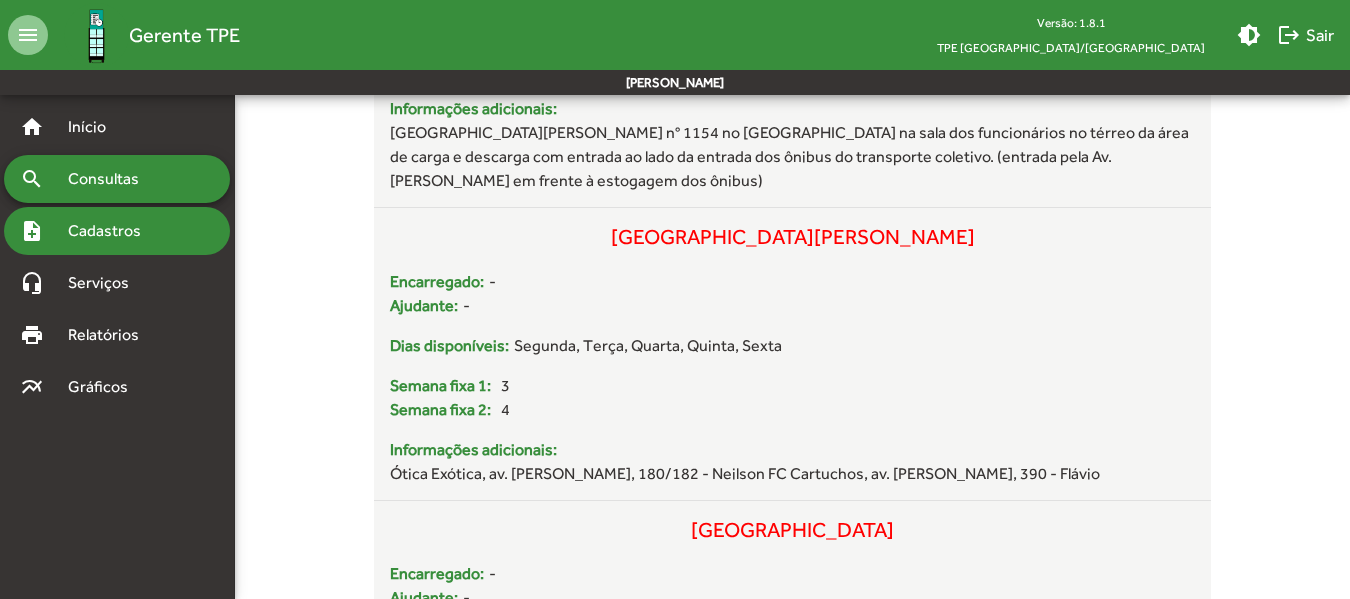 click on "Cadastros" at bounding box center (111, 231) 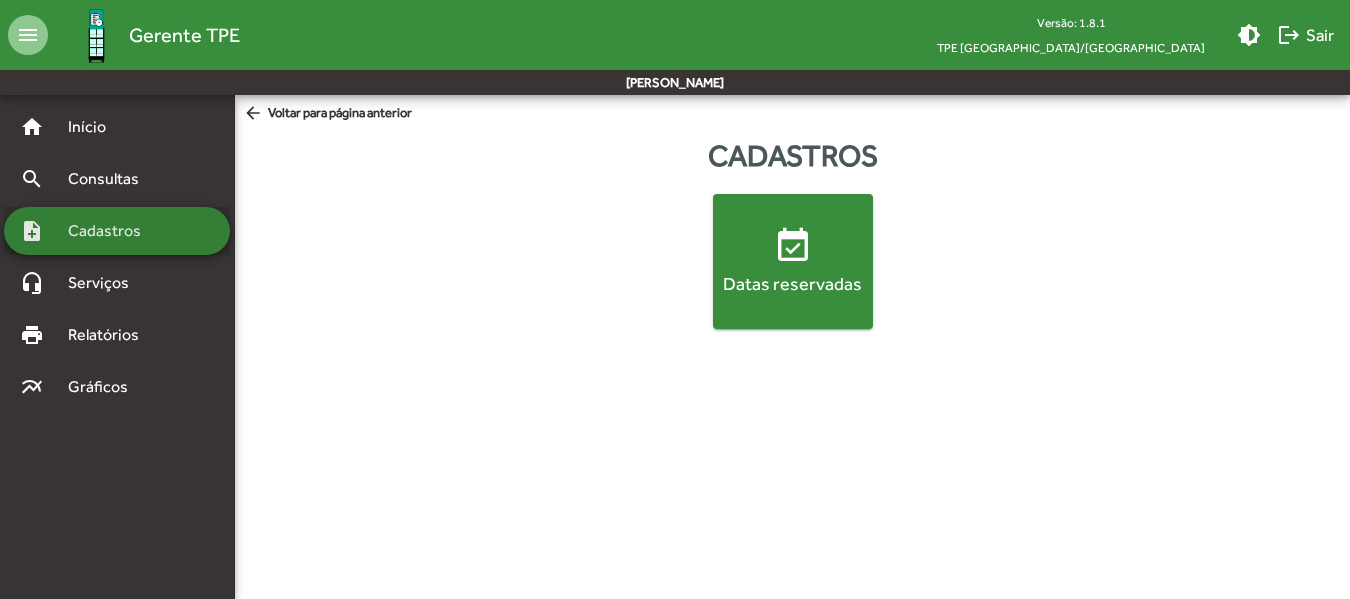 scroll, scrollTop: 0, scrollLeft: 0, axis: both 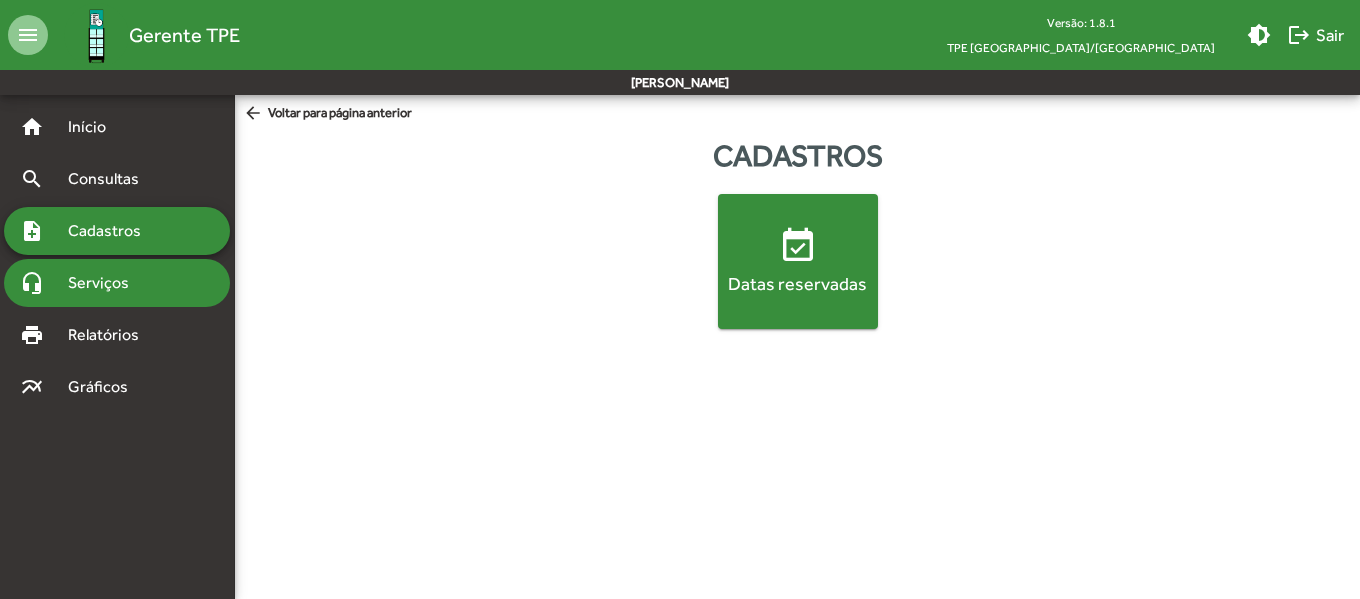 click on "Serviços" at bounding box center [106, 283] 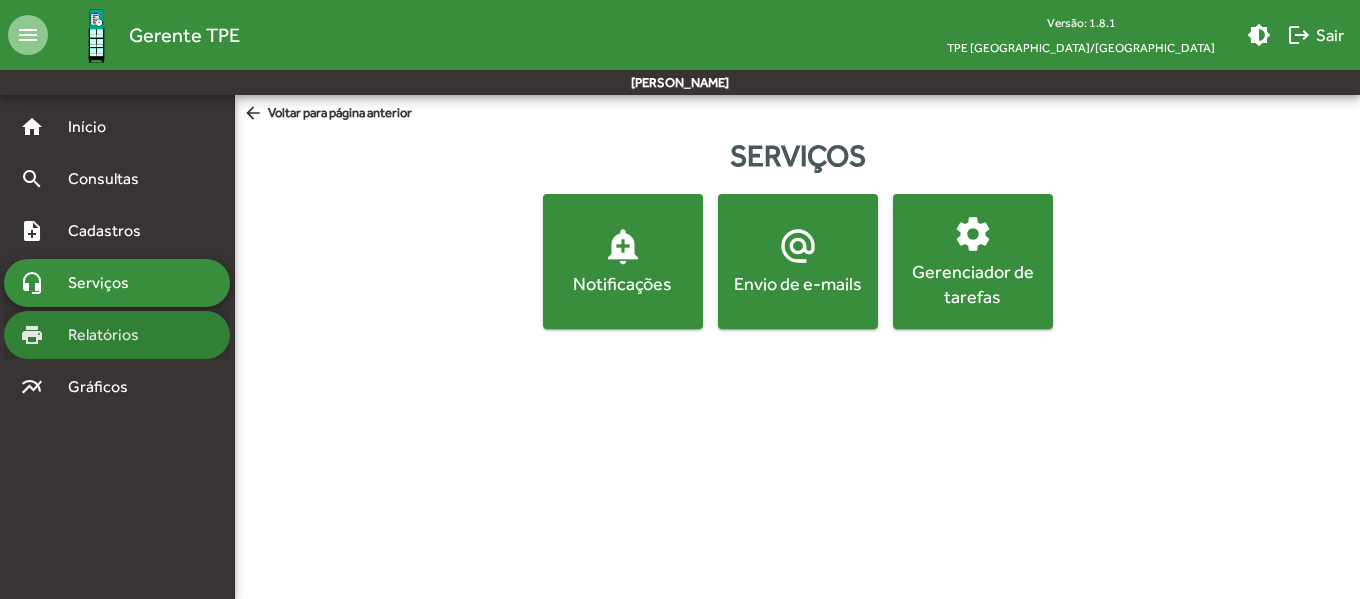 click on "Relatórios" at bounding box center (110, 335) 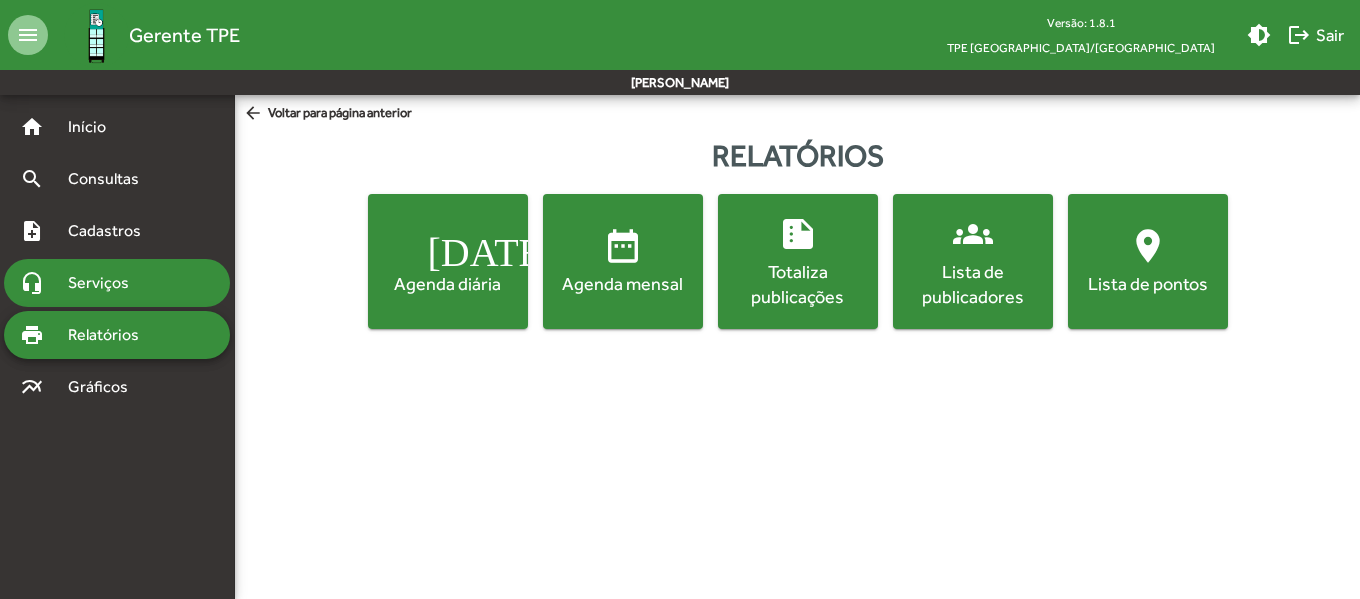 click on "headset_mic Serviços" at bounding box center (117, 283) 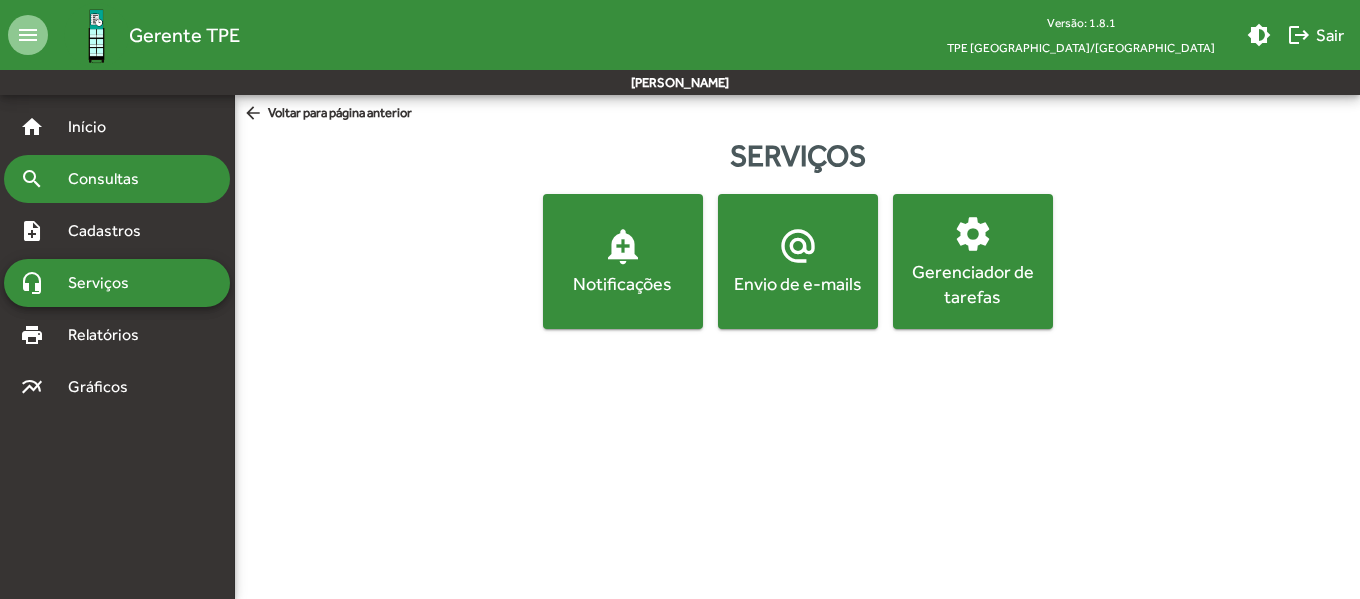 click on "Consultas" at bounding box center [110, 179] 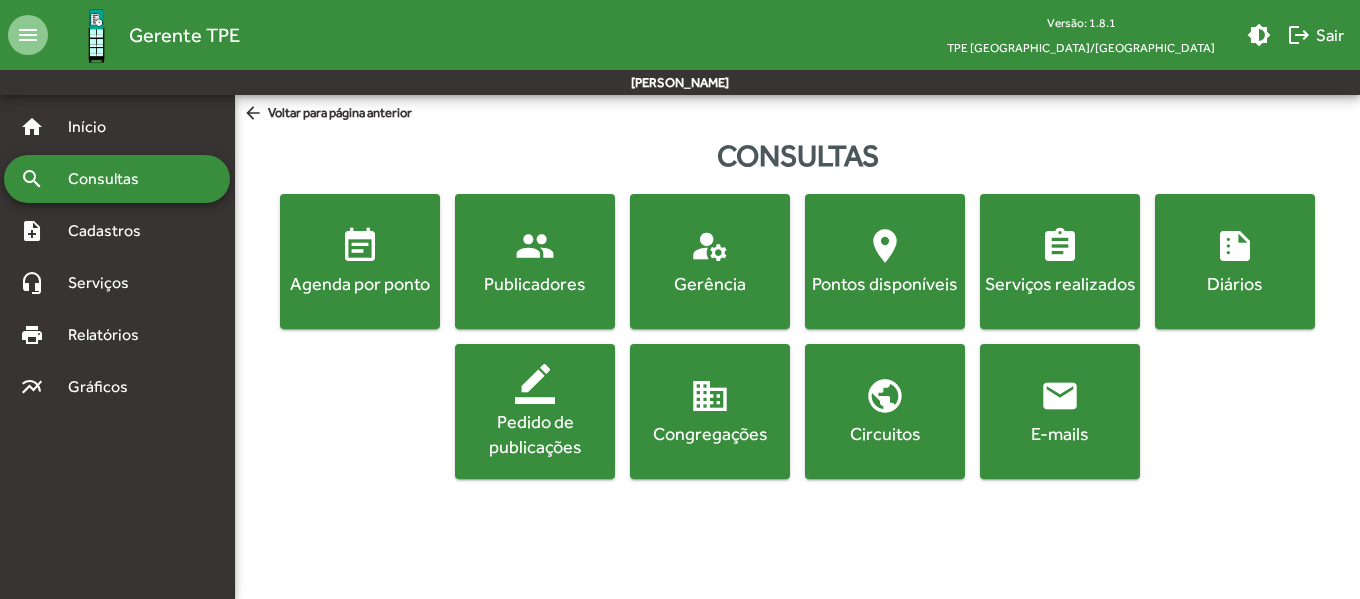 click on "assignment" 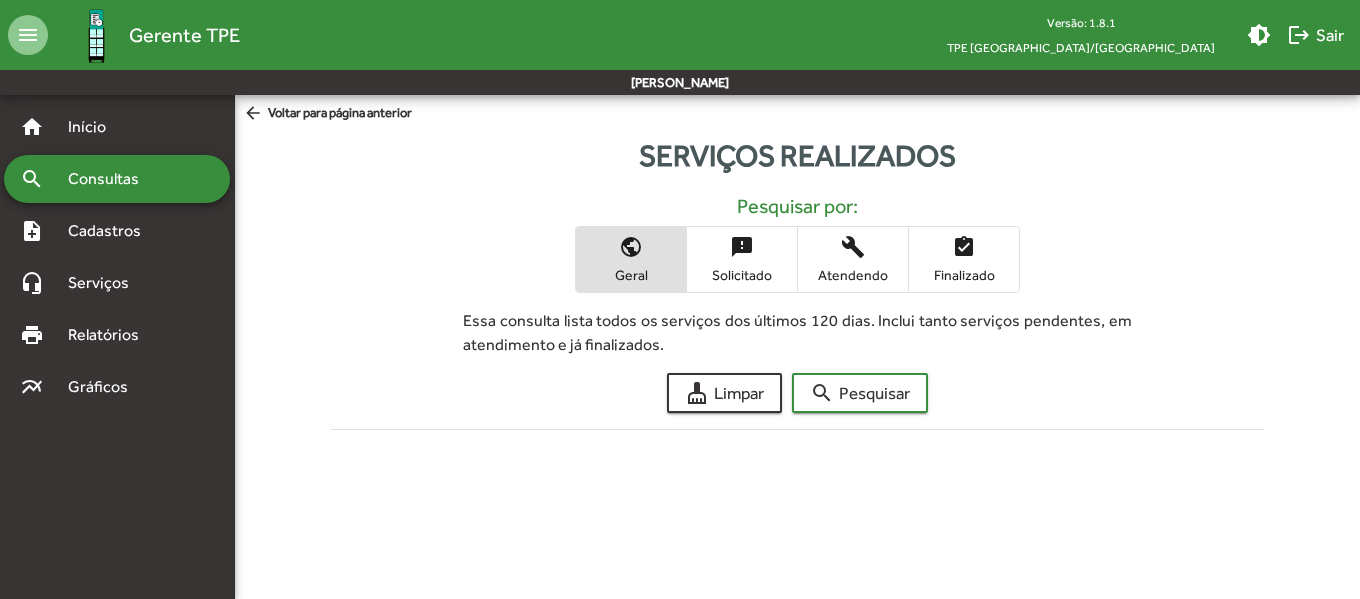 click on "arrow_back  Voltar para página anterior" 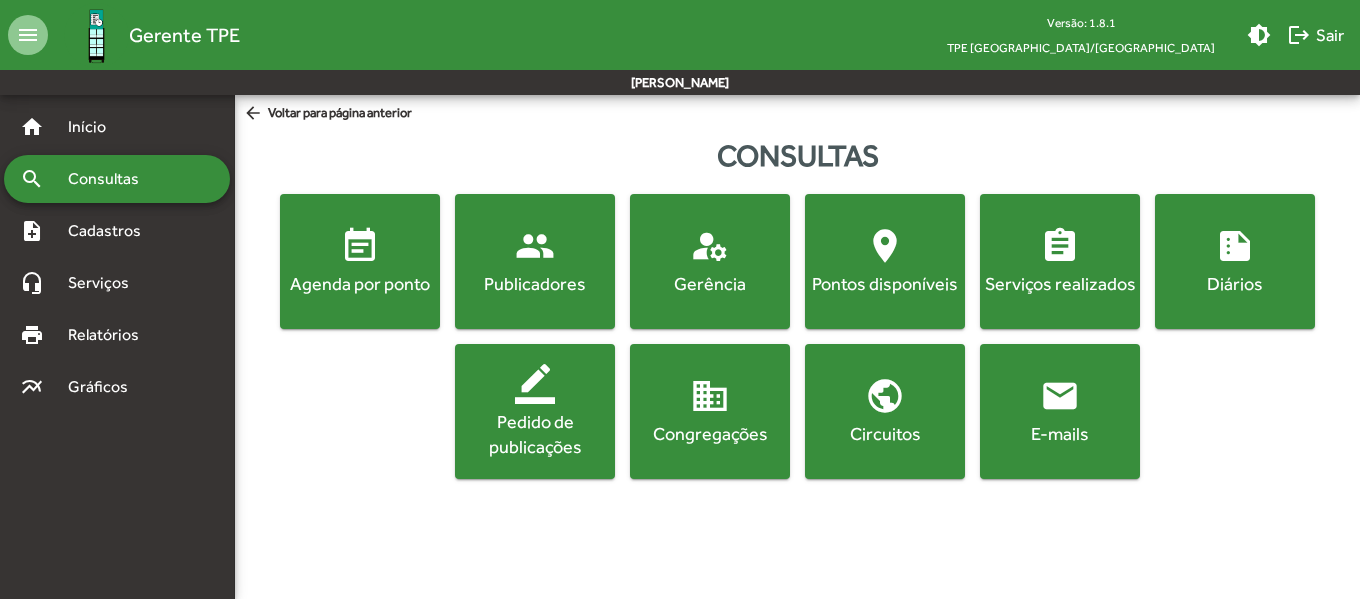 click on "Agenda por ponto" 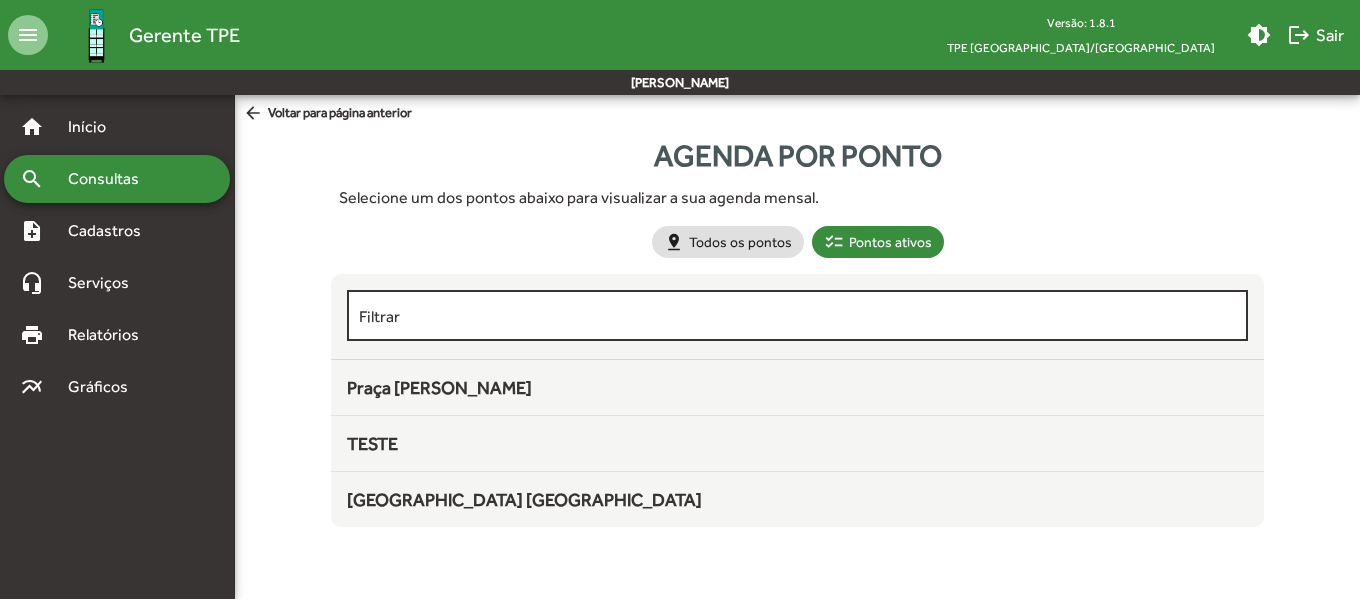 click on "Filtrar" at bounding box center (798, 316) 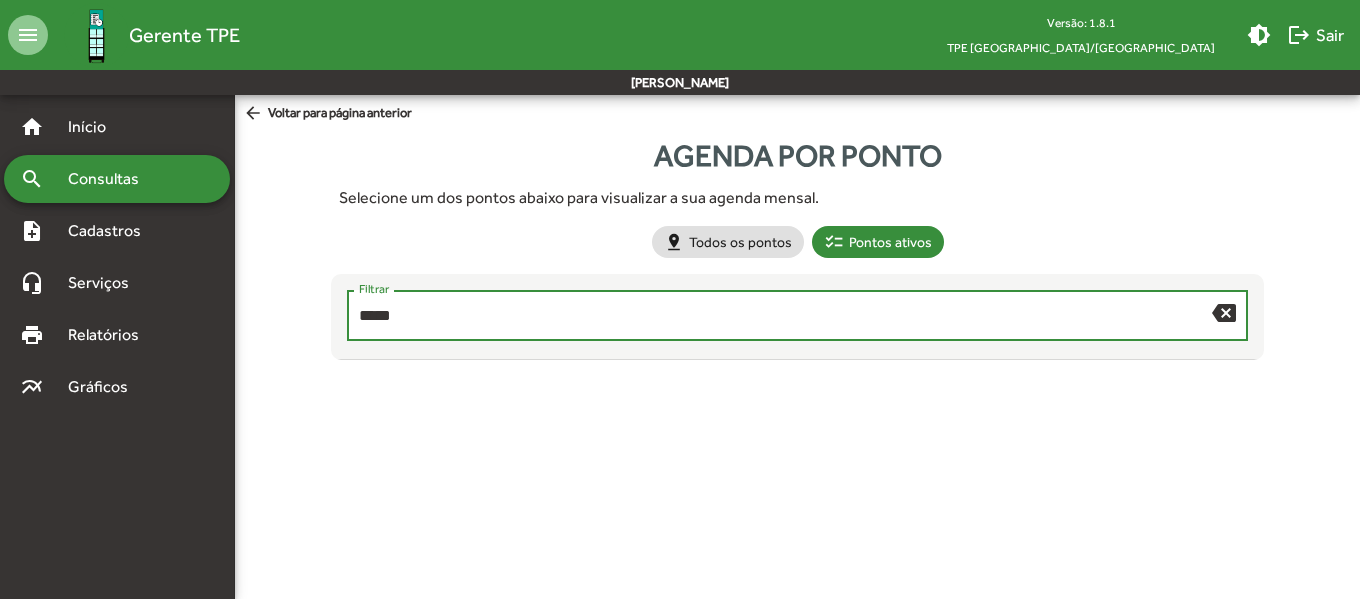 type on "*****" 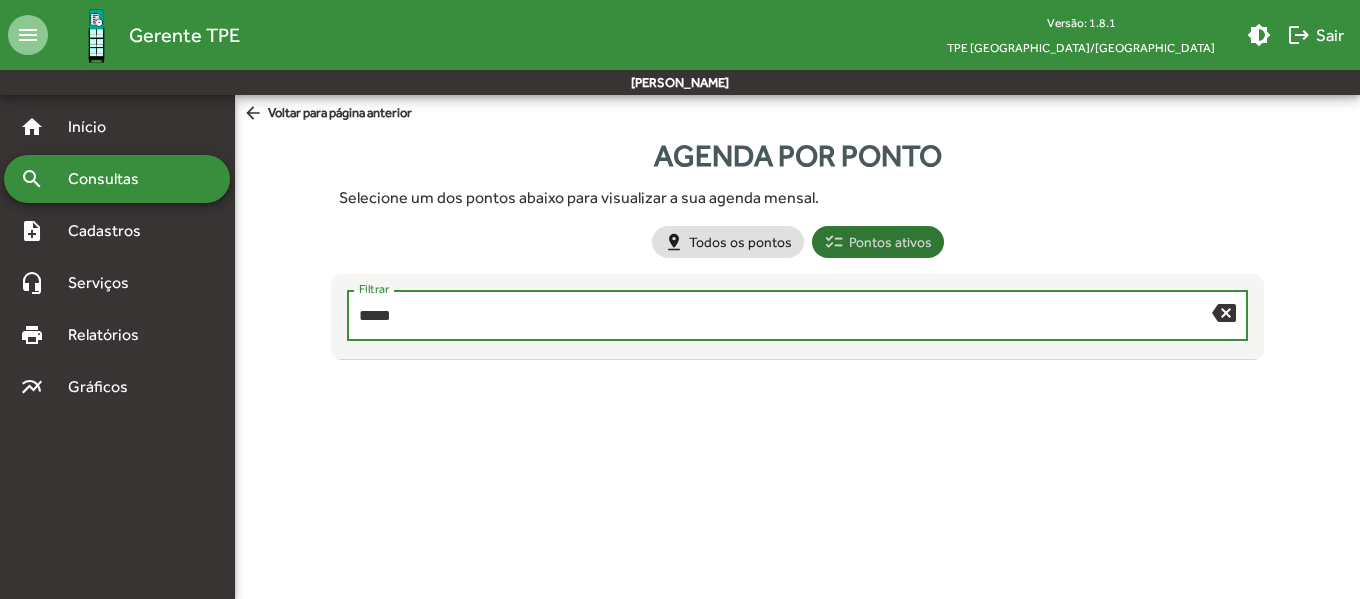 click on "checklist  Pontos ativos" at bounding box center (878, 242) 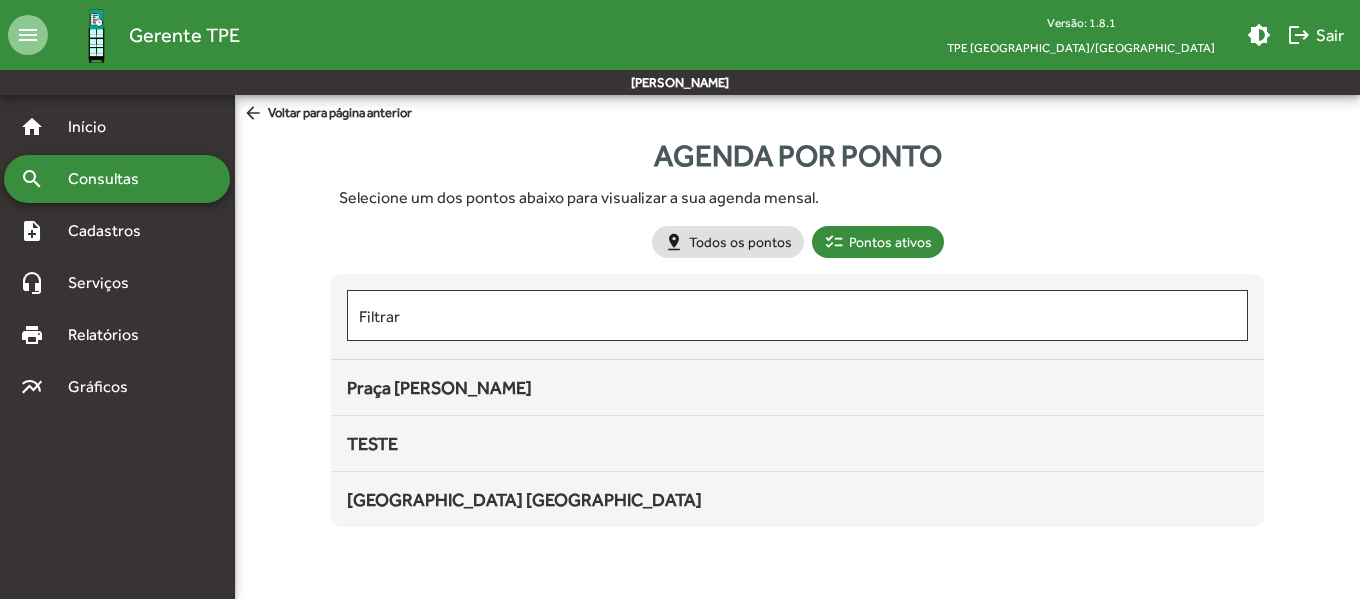 click on "Consultas" at bounding box center (110, 179) 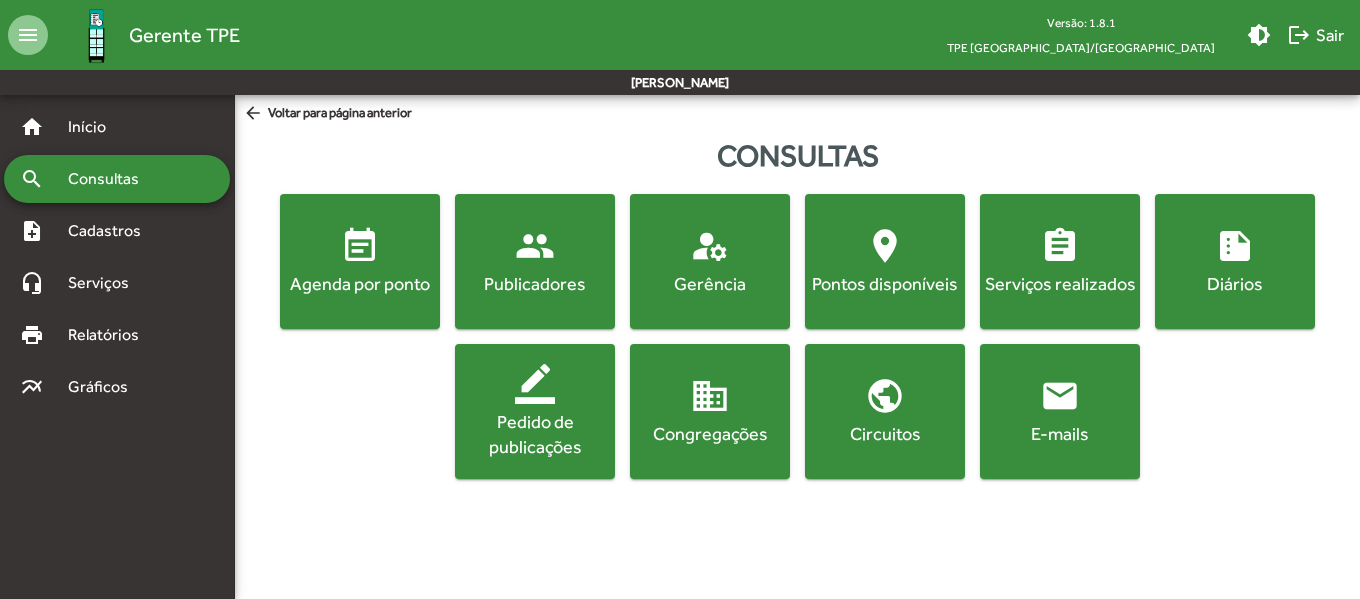 click on "Publicadores" 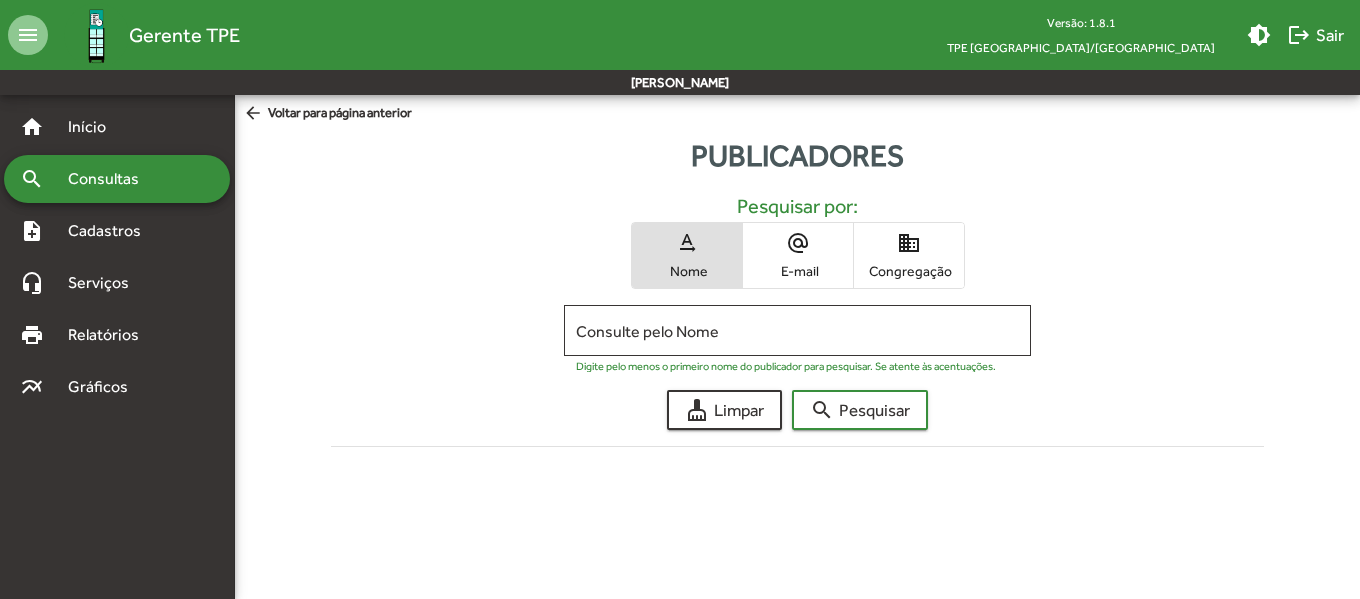 click on "domain Congregação" at bounding box center (909, 255) 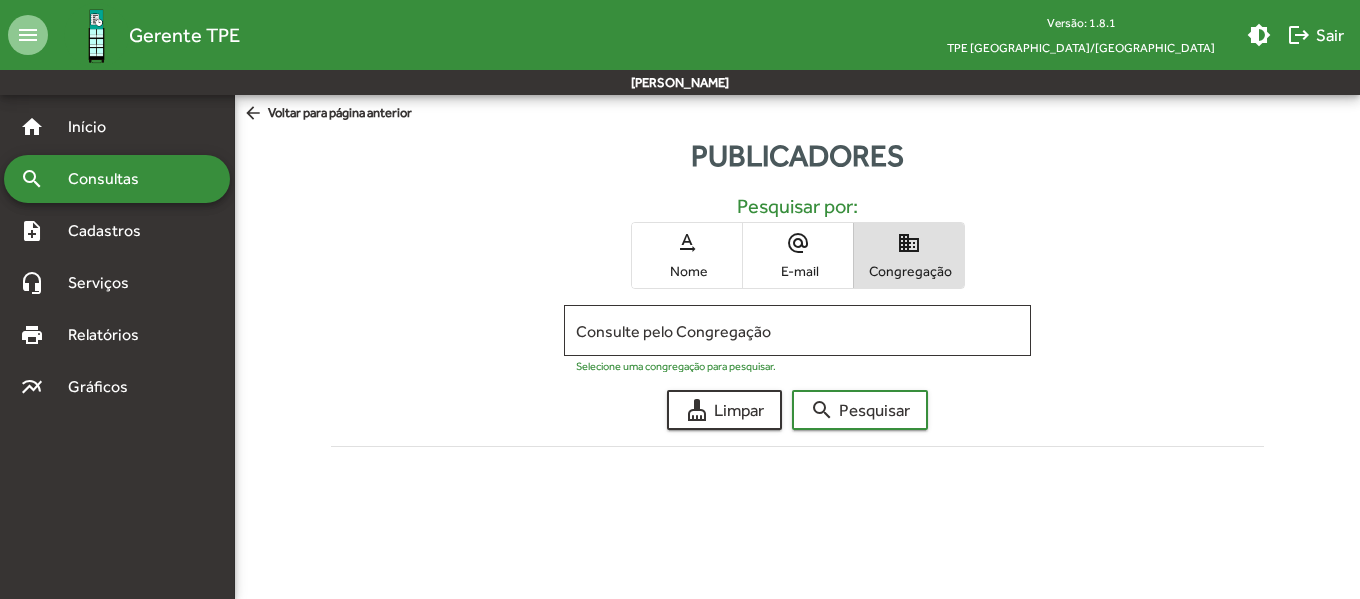 click on "text_rotation_none Nome" at bounding box center (687, 255) 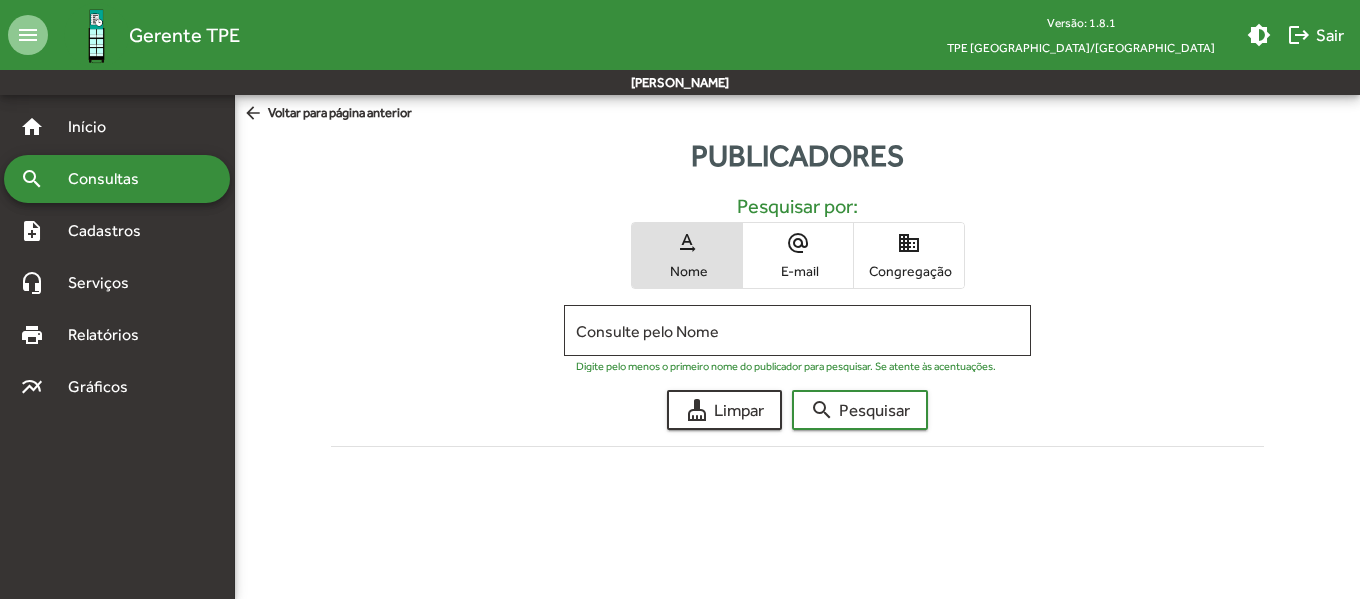 click on "Consultas" at bounding box center (110, 179) 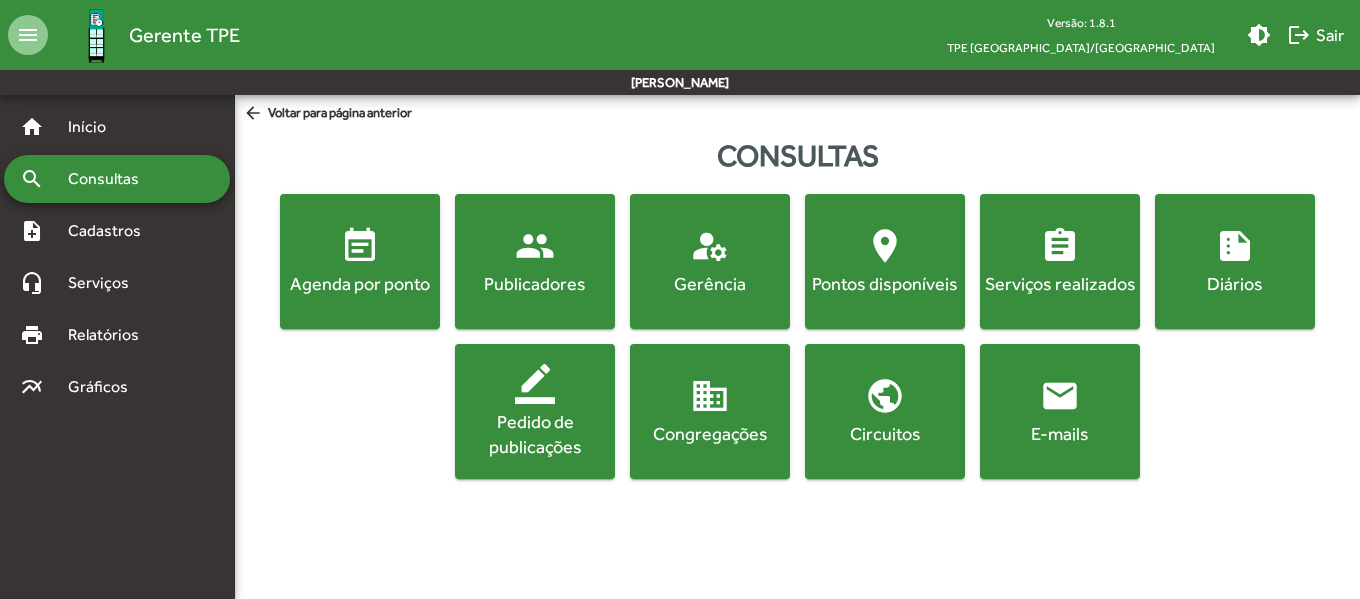 click on "Consultas" at bounding box center (110, 179) 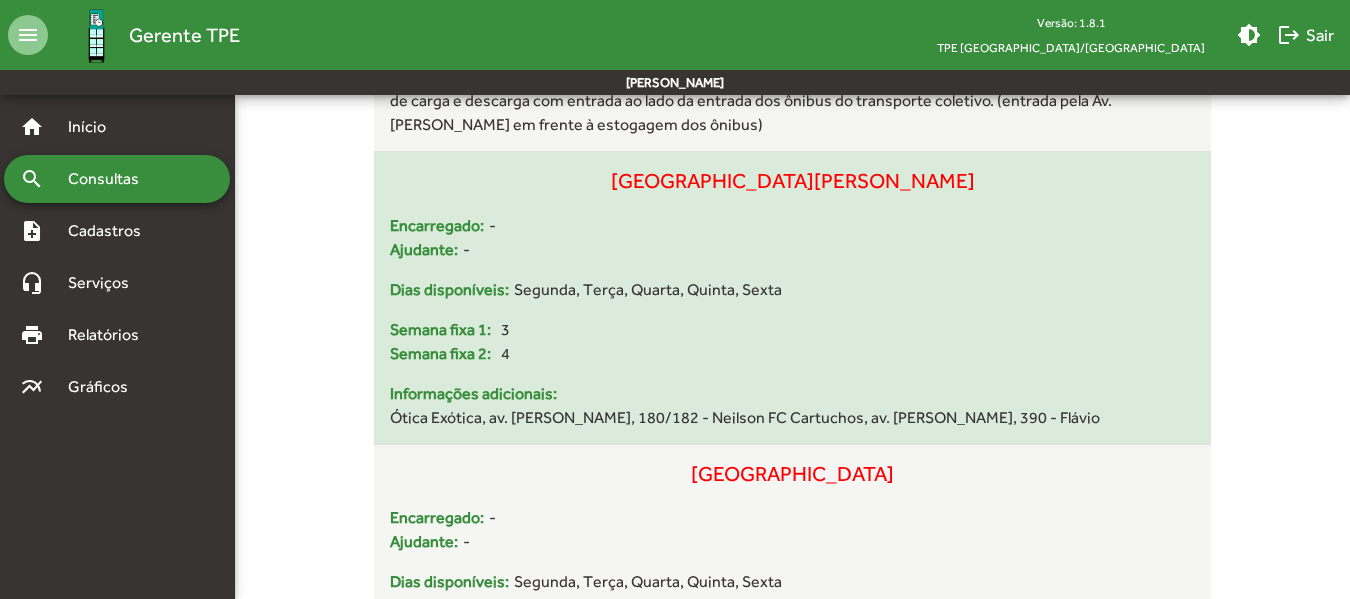 scroll, scrollTop: 1759, scrollLeft: 0, axis: vertical 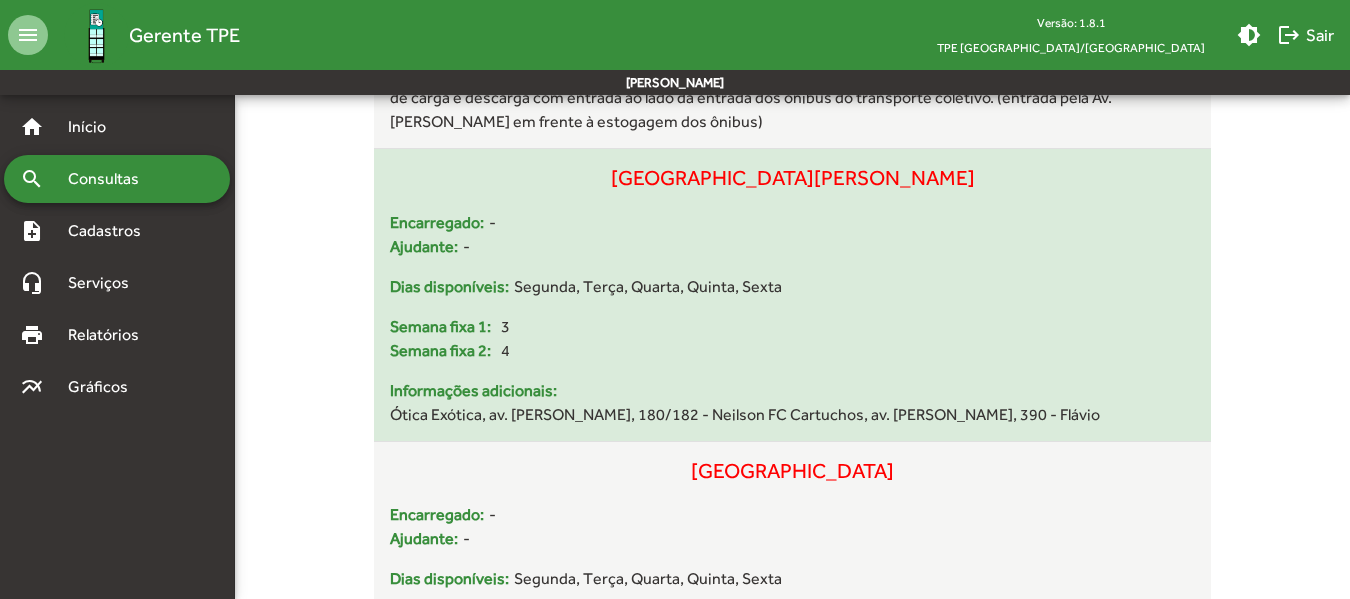 click on "Ótica Exótica, av. Floriano Peixoto, 180/182 - Neilson FC Cartuchos, av. João Pinheiro, 390 - Flávio" 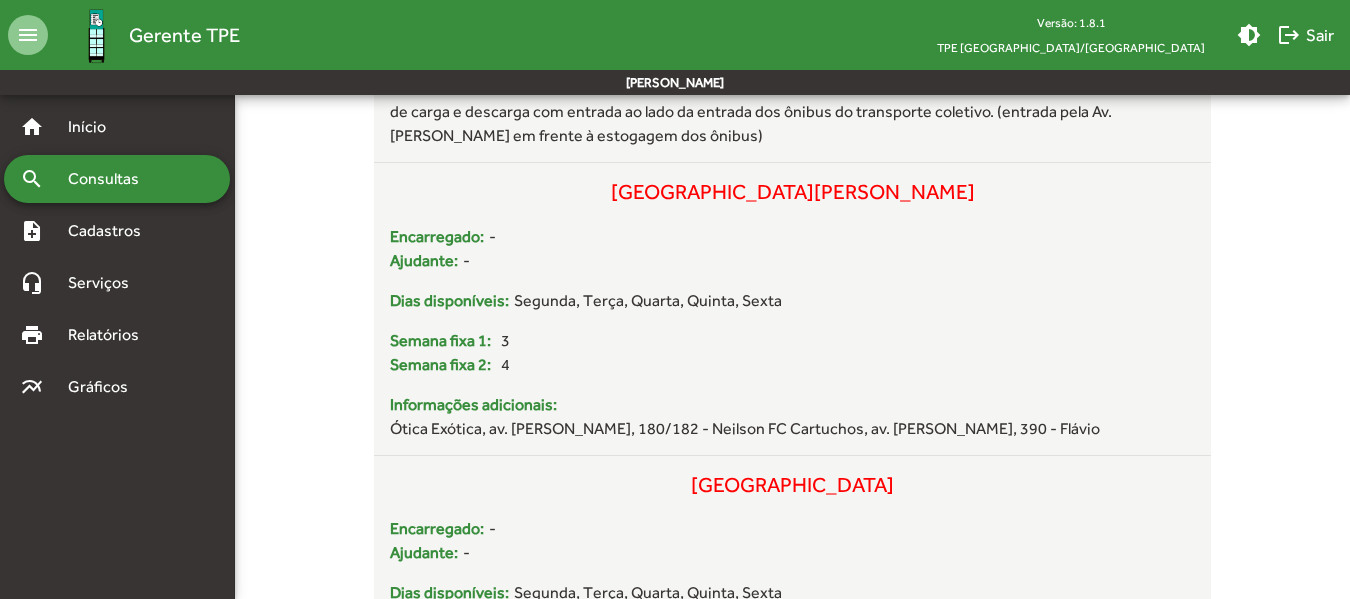 scroll, scrollTop: 1759, scrollLeft: 0, axis: vertical 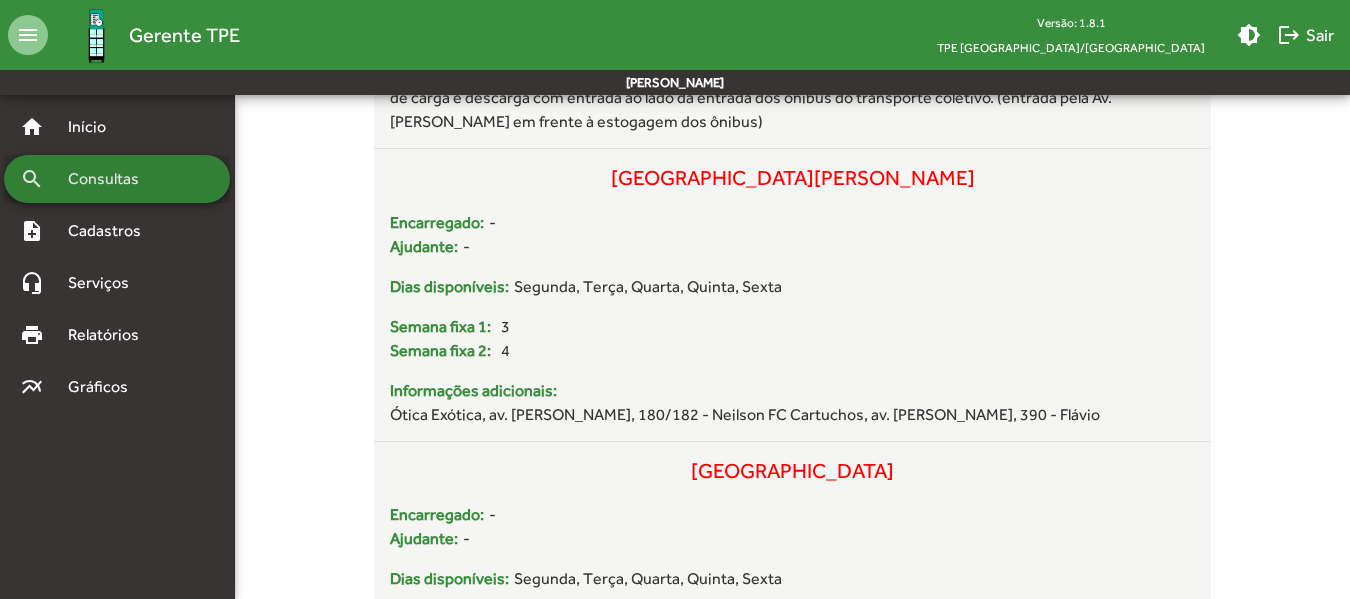 click on "Consultas" at bounding box center (110, 179) 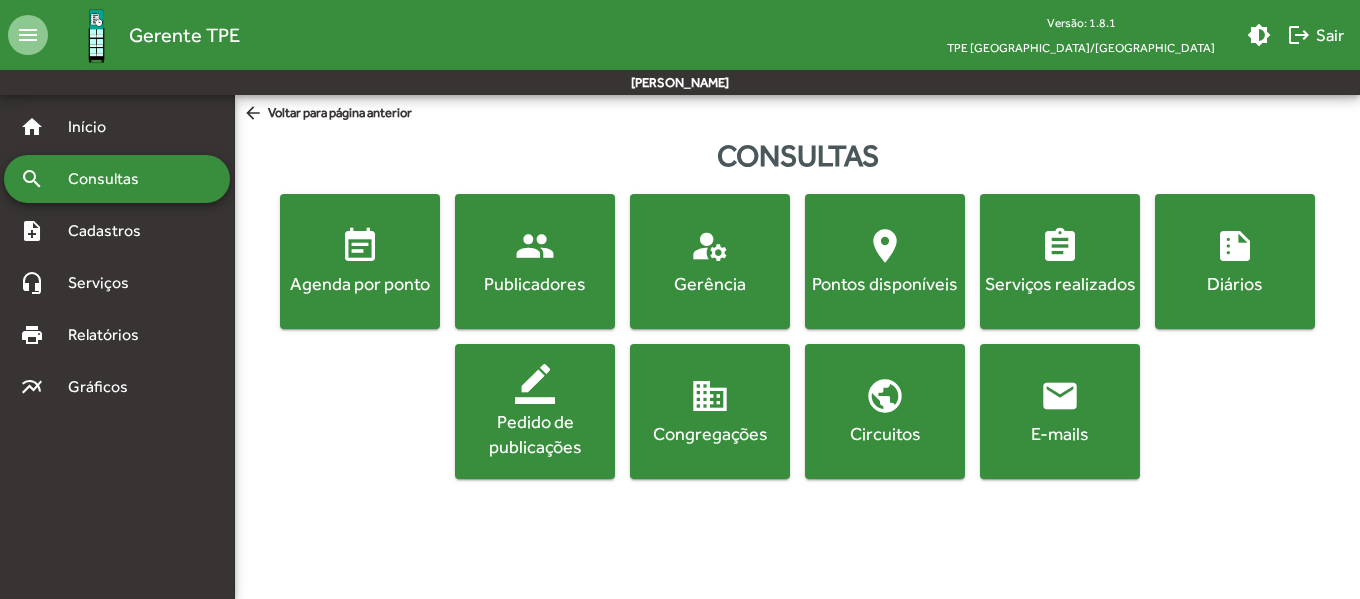 click on "people" 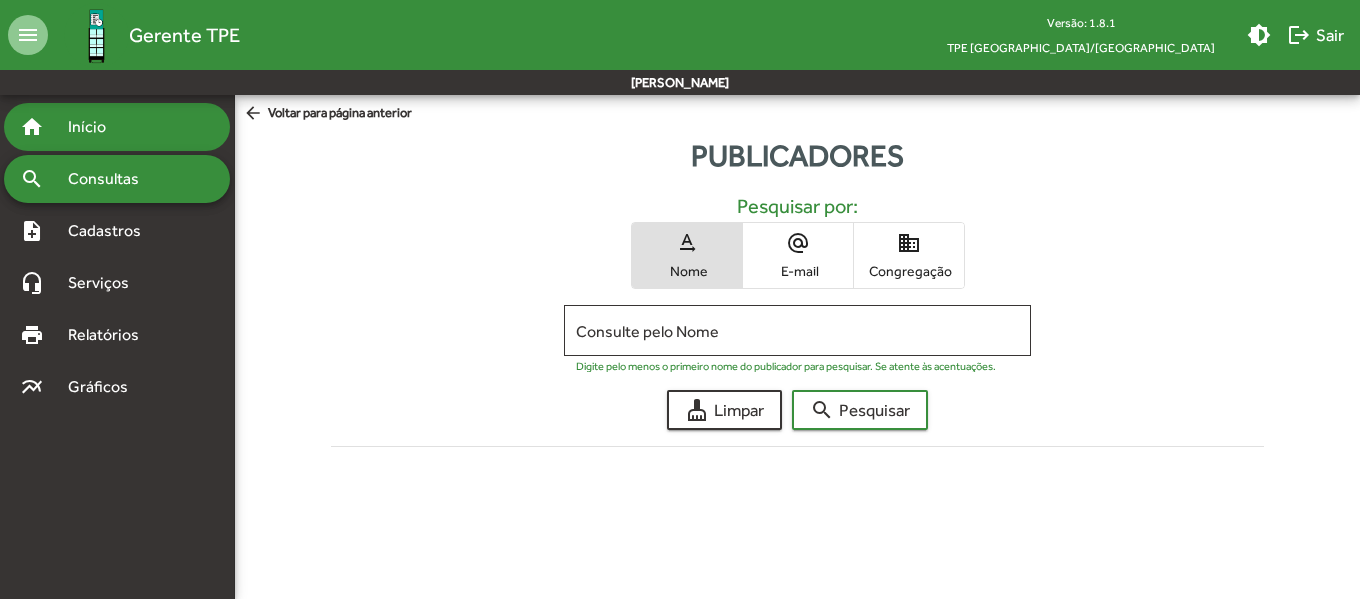 click on "Início" at bounding box center [95, 127] 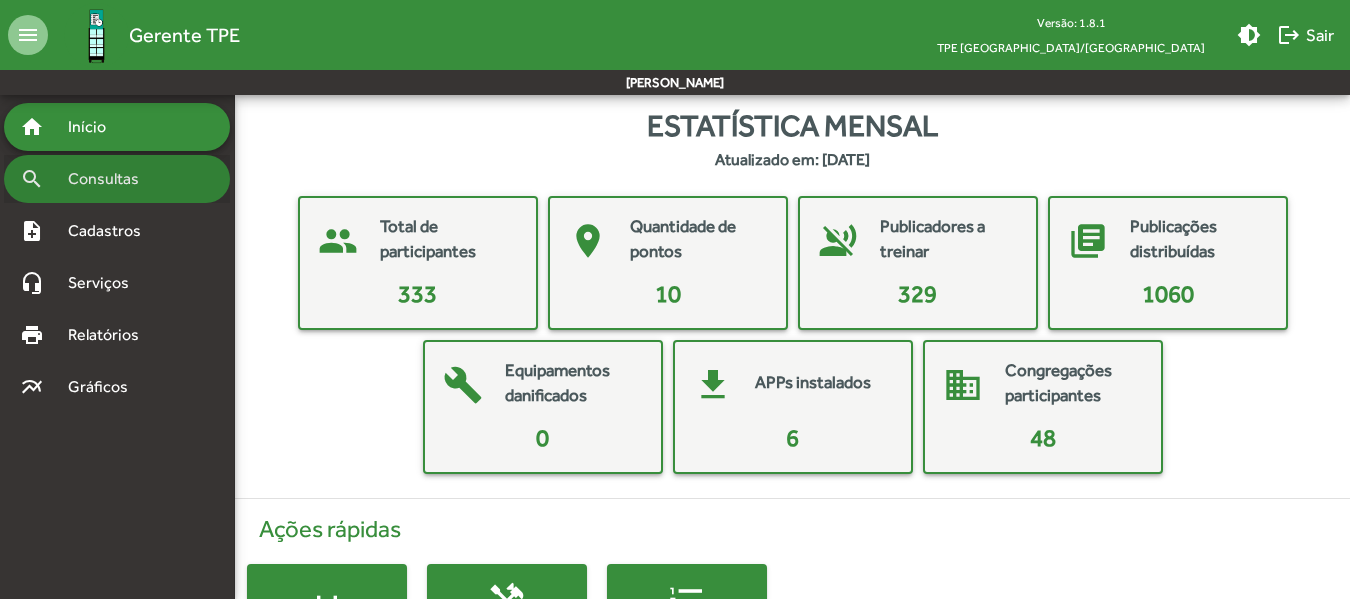 click on "Consultas" at bounding box center (110, 179) 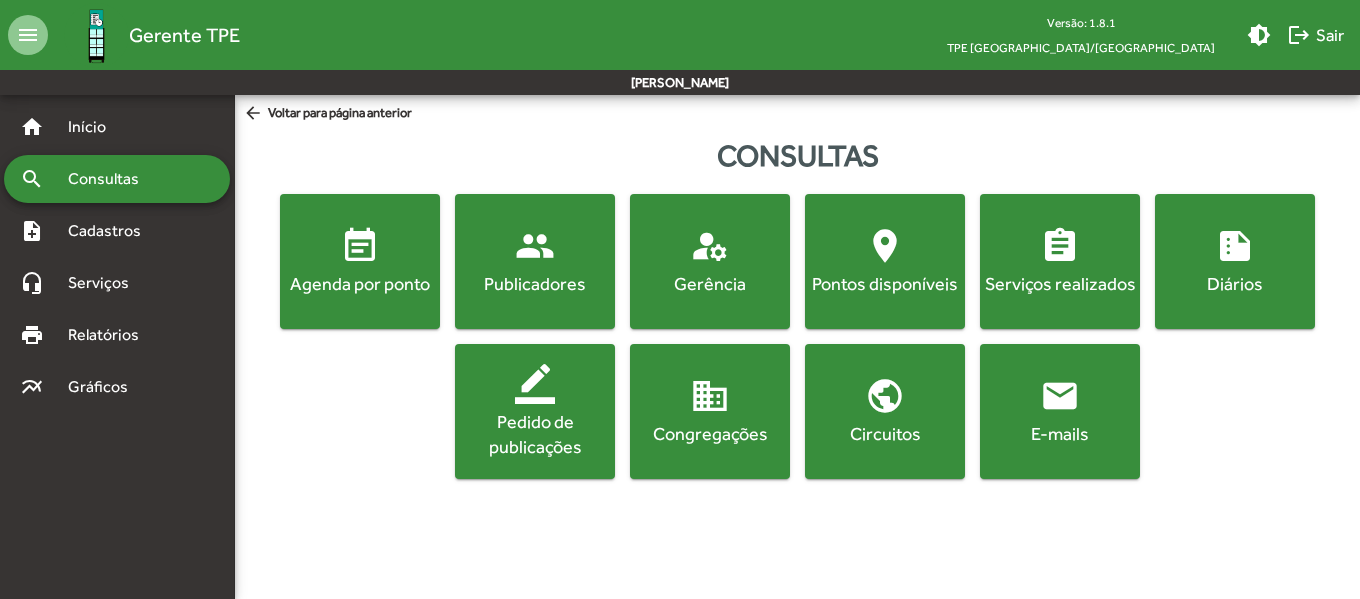 click on "Gerência" 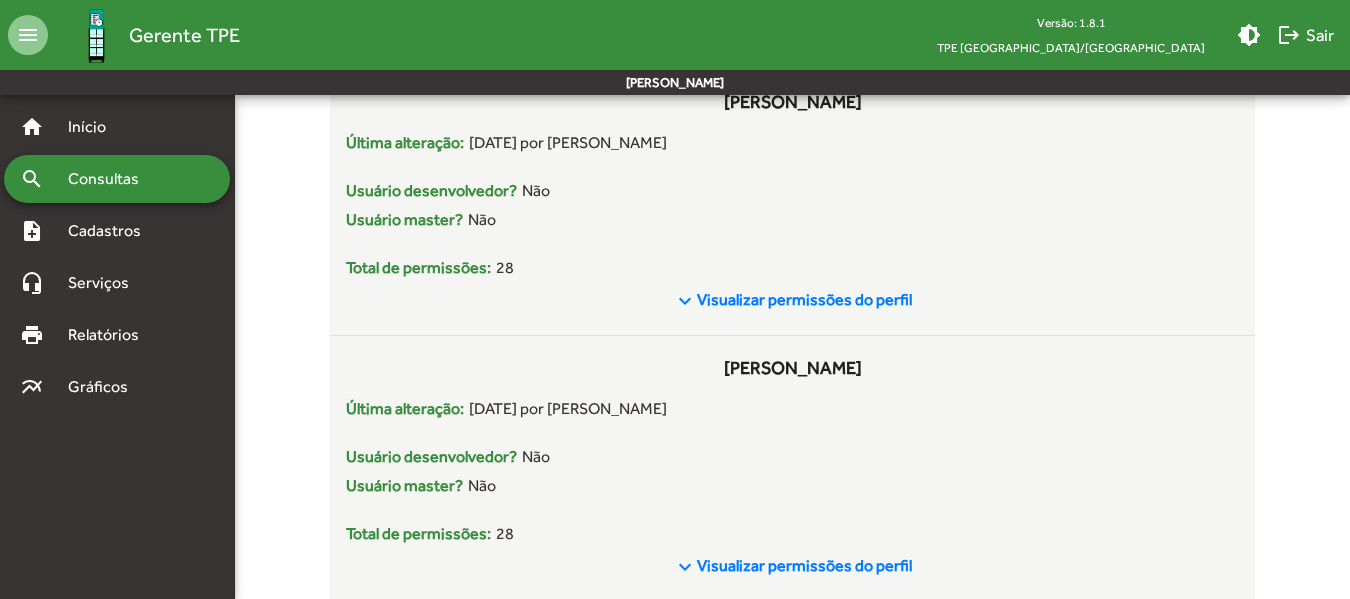 scroll, scrollTop: 1900, scrollLeft: 0, axis: vertical 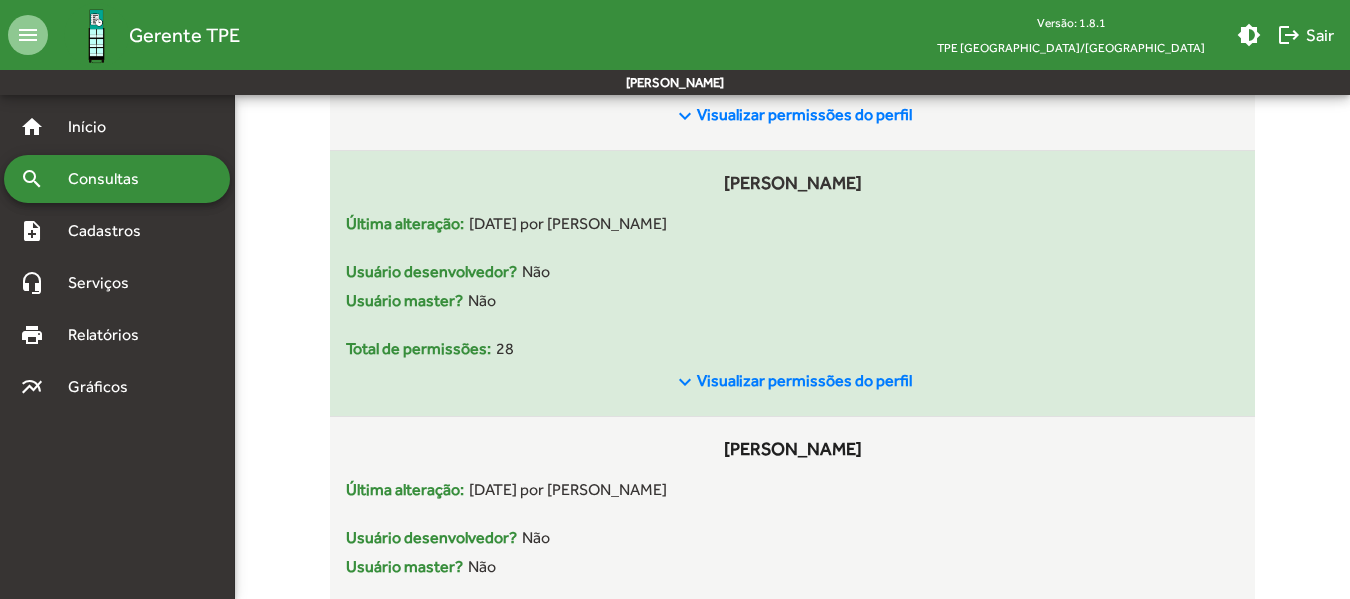 click on "Visualizar permissões do perfil" 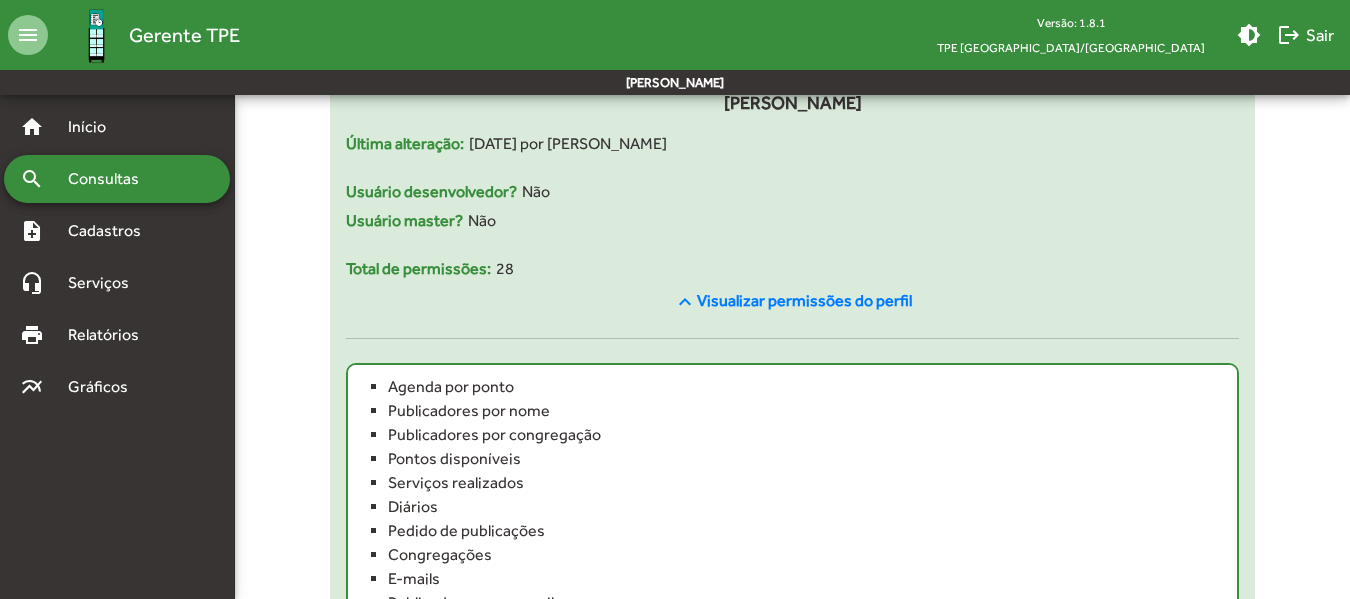 scroll, scrollTop: 2100, scrollLeft: 0, axis: vertical 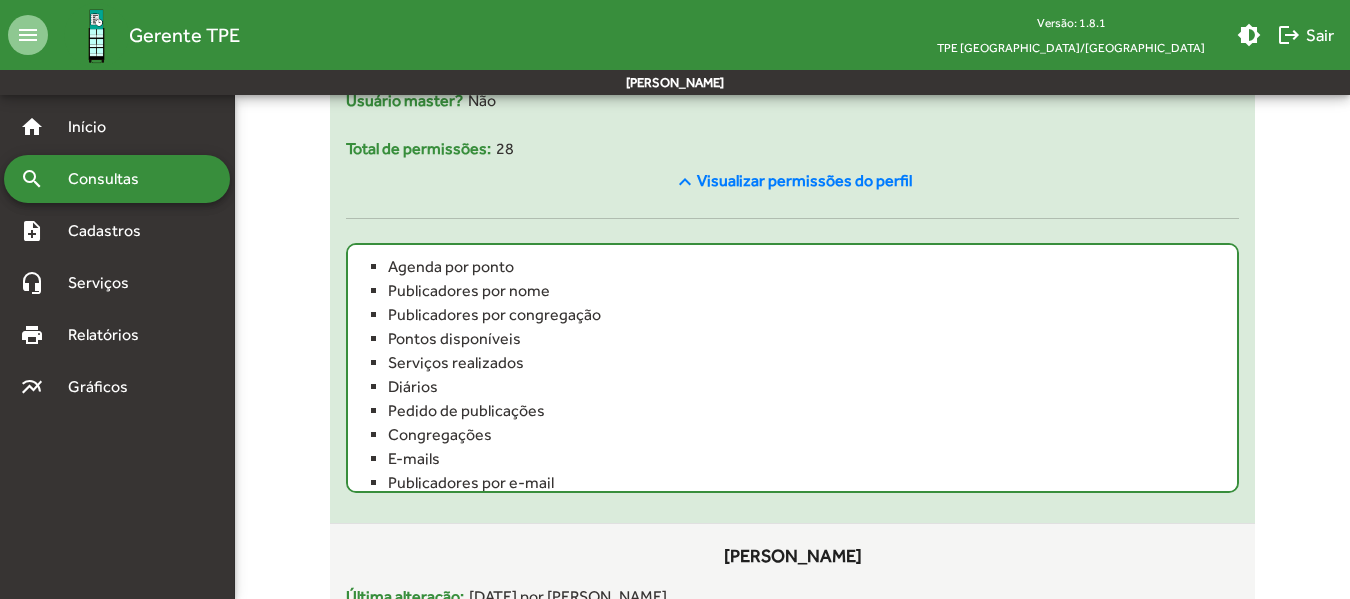 click on "Visualizar permissões do perfil" 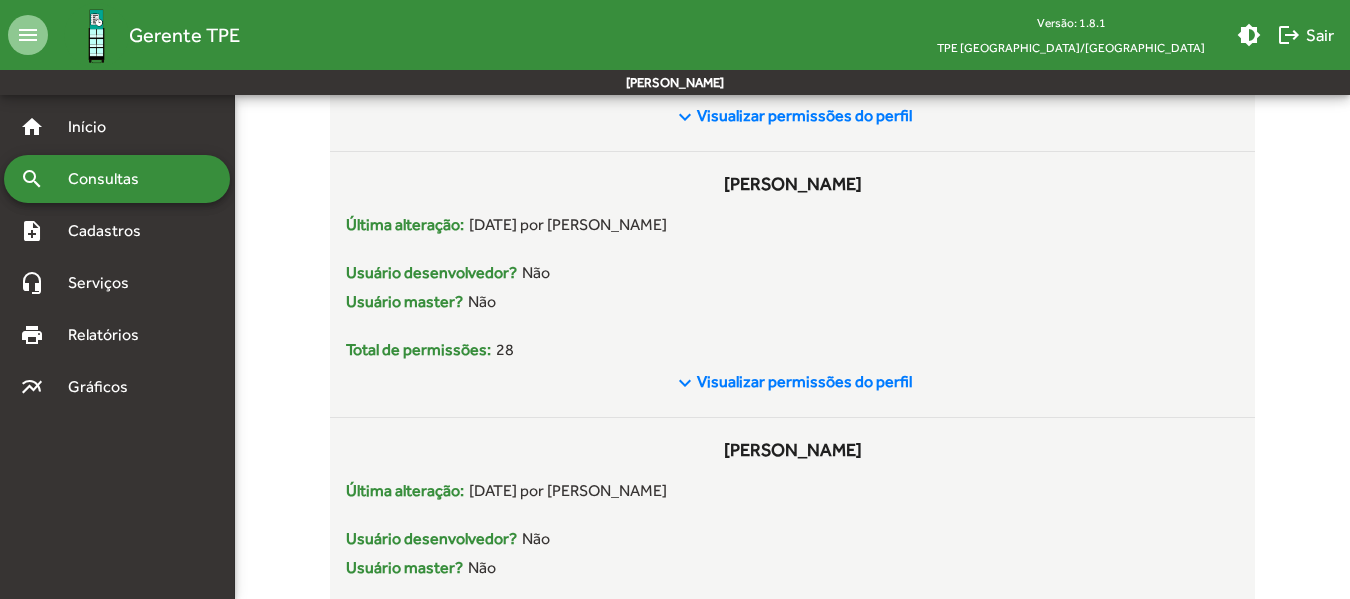 scroll, scrollTop: 1900, scrollLeft: 0, axis: vertical 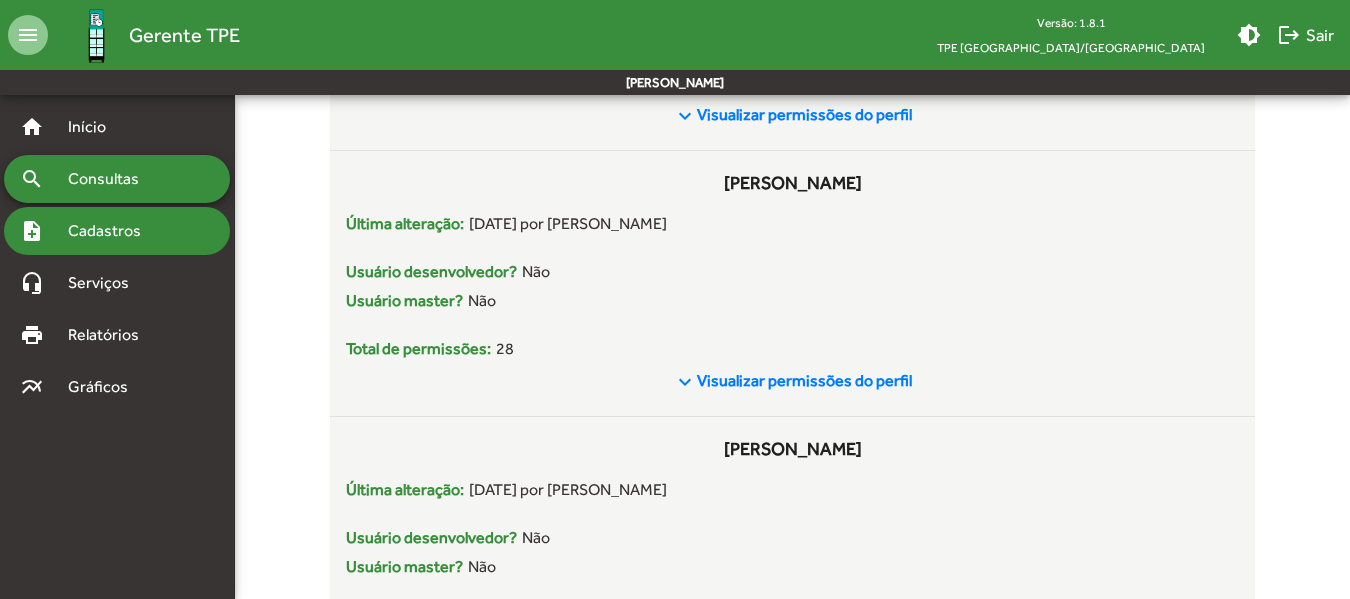 click on "Cadastros" at bounding box center (111, 231) 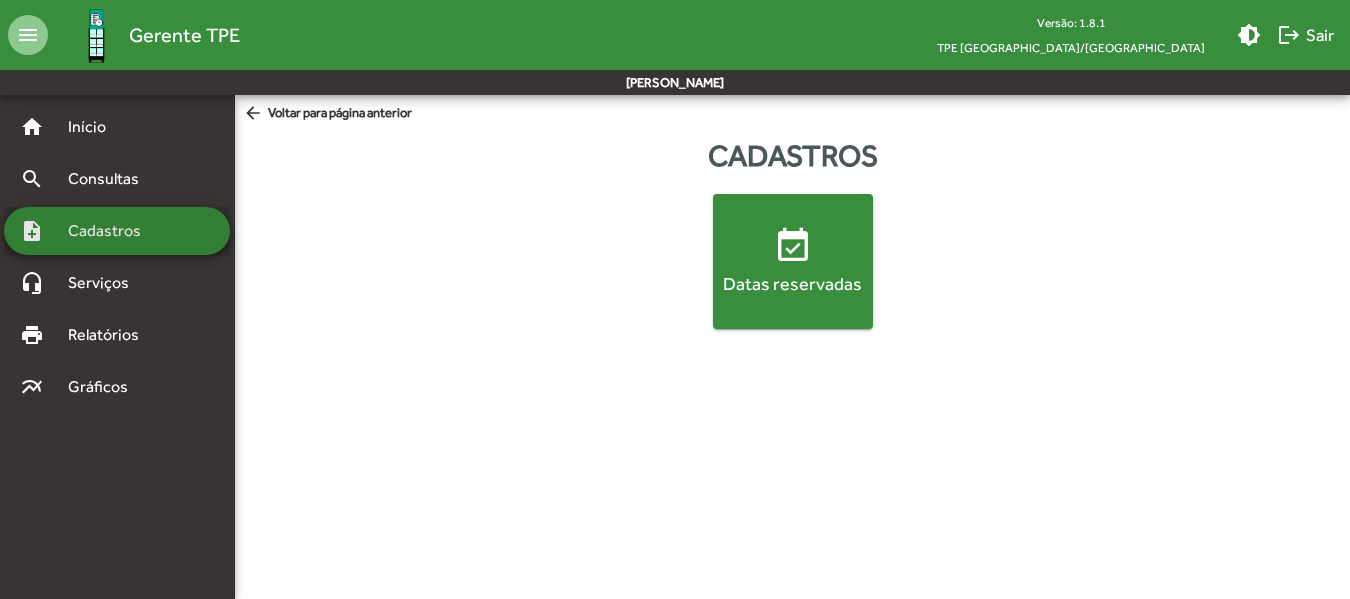 scroll, scrollTop: 0, scrollLeft: 0, axis: both 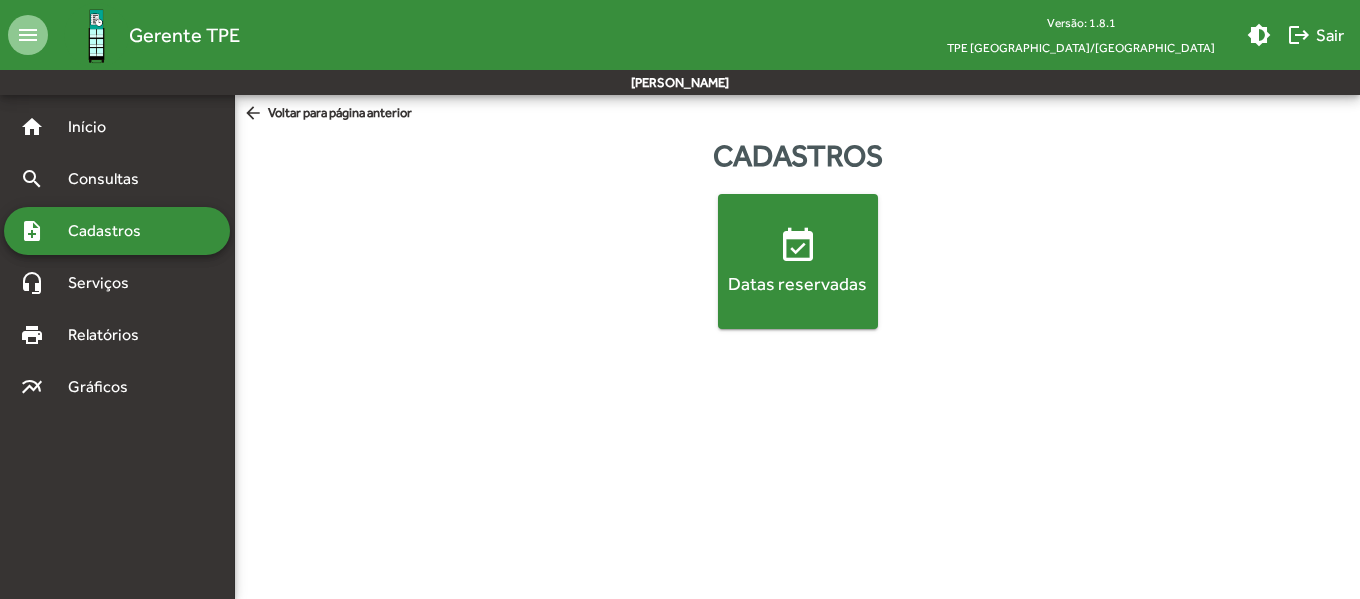 click on "event_available" 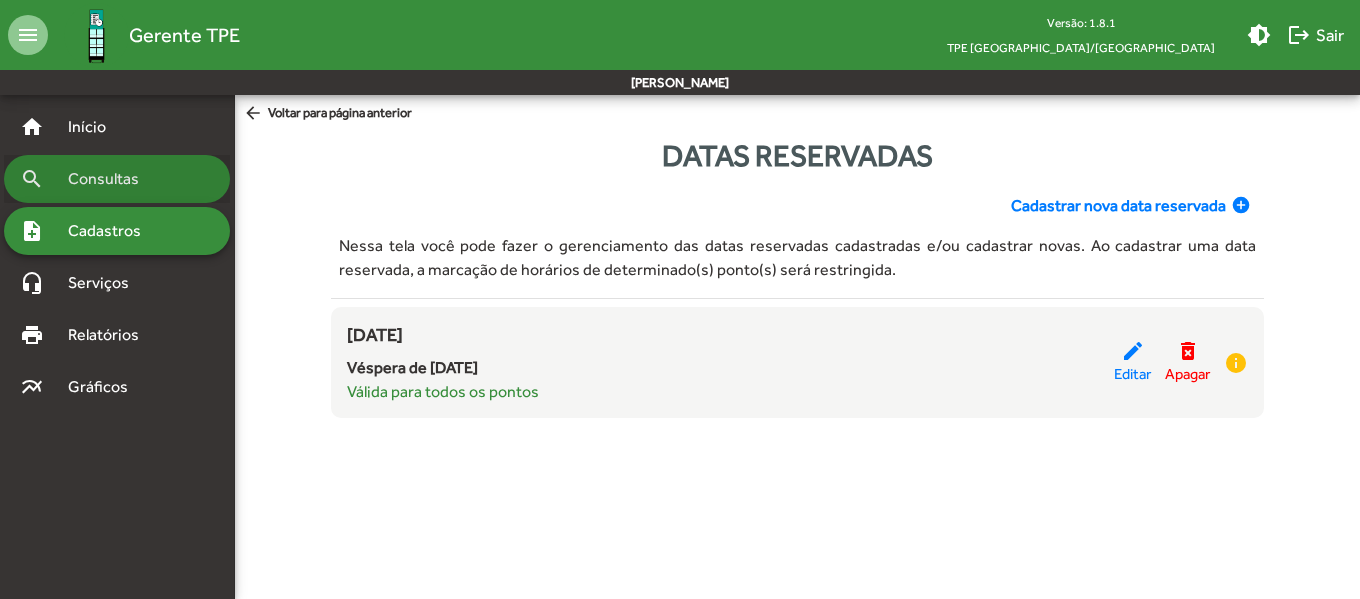 click on "Consultas" at bounding box center [110, 179] 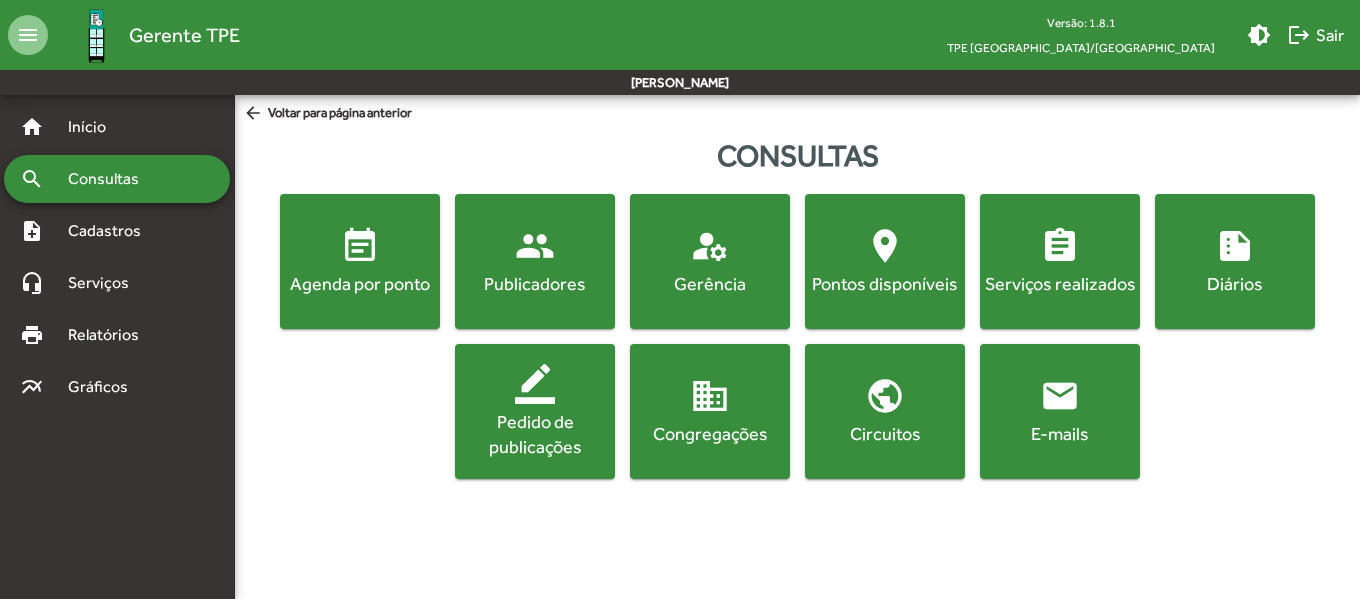 click on "domain" 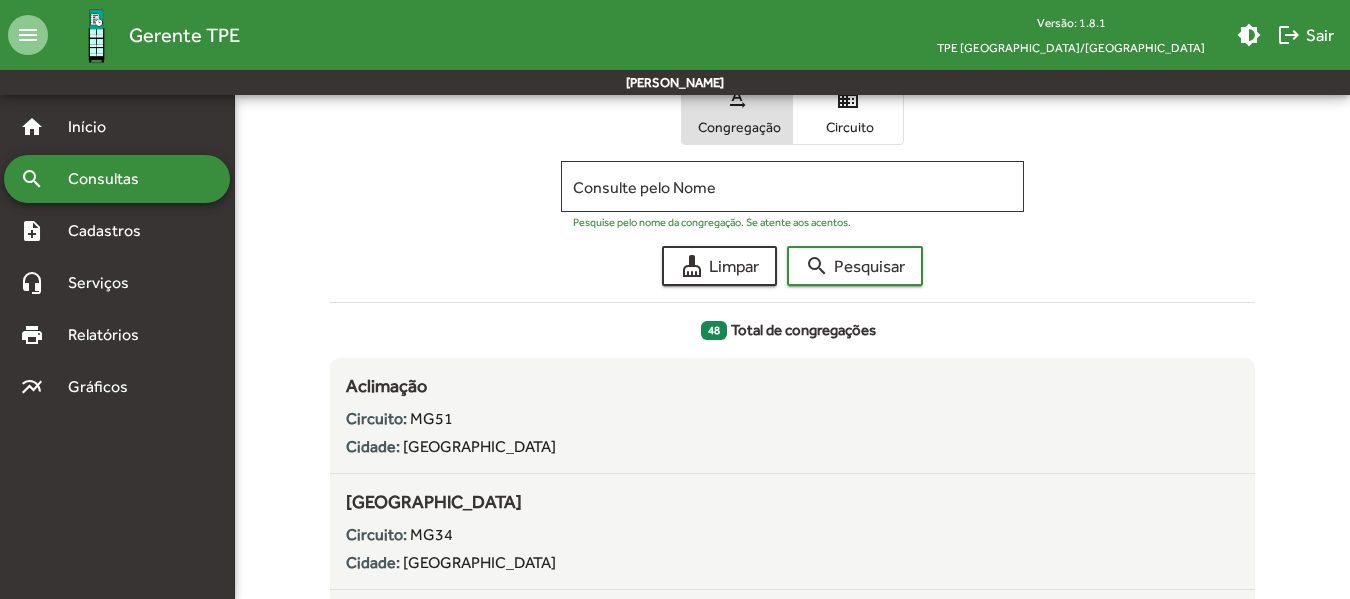 scroll, scrollTop: 0, scrollLeft: 0, axis: both 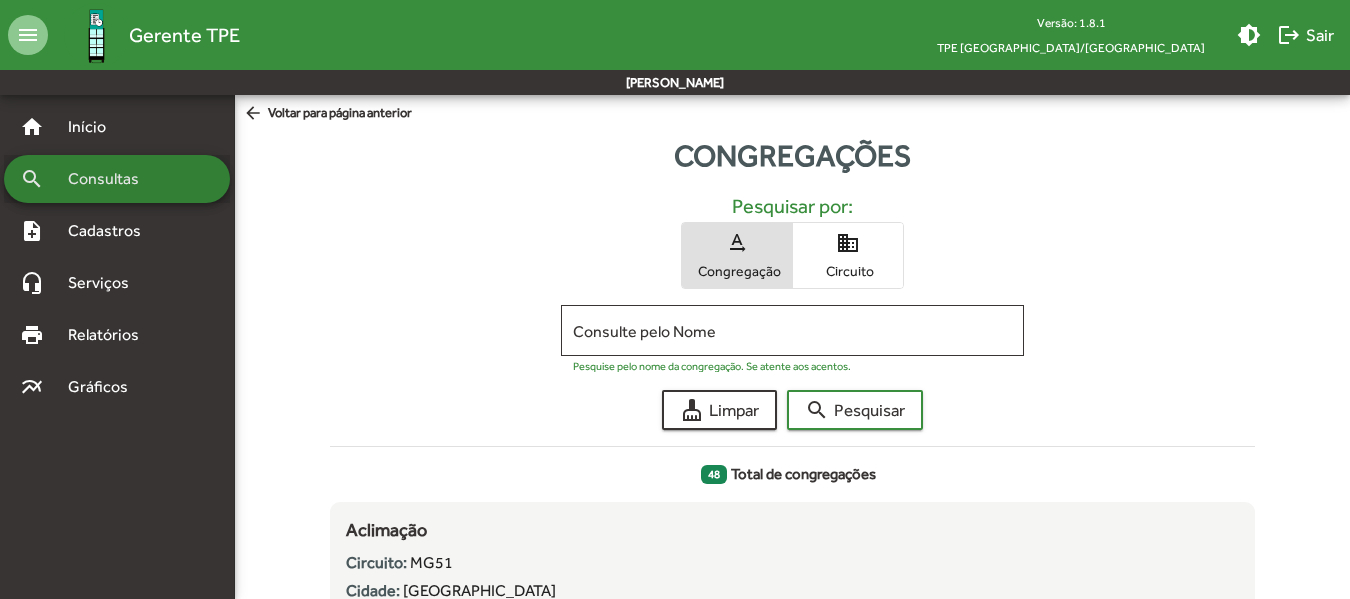click on "Consultas" at bounding box center (110, 179) 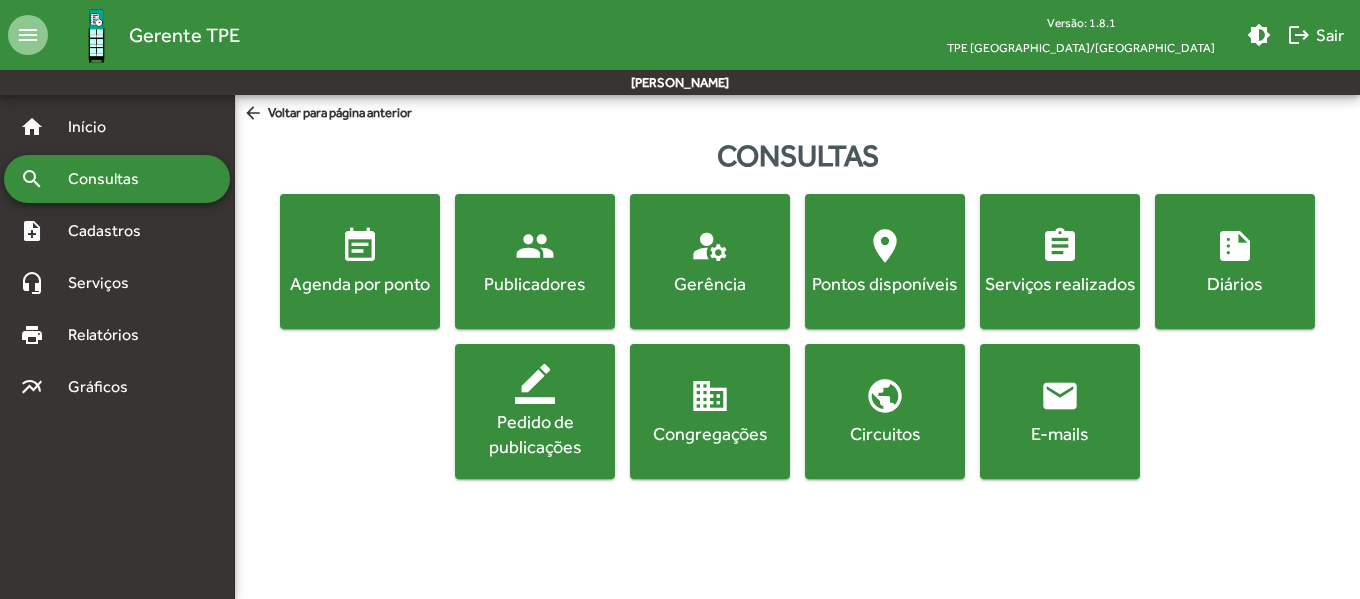 click on "public" 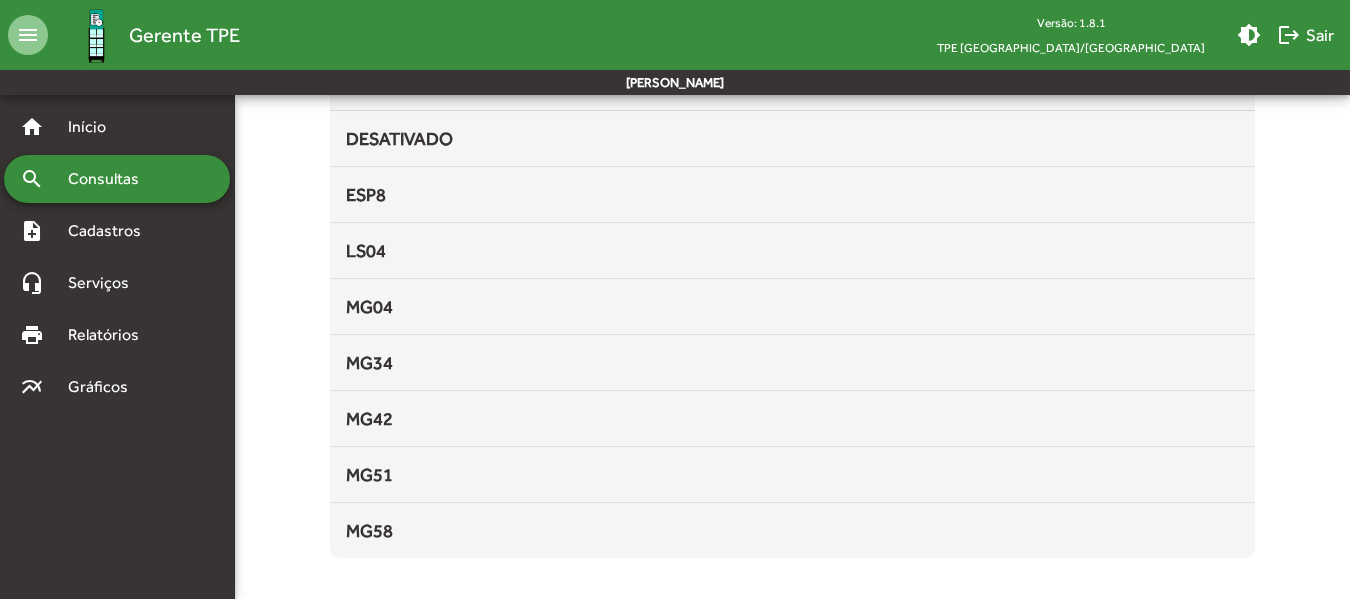 scroll, scrollTop: 160, scrollLeft: 0, axis: vertical 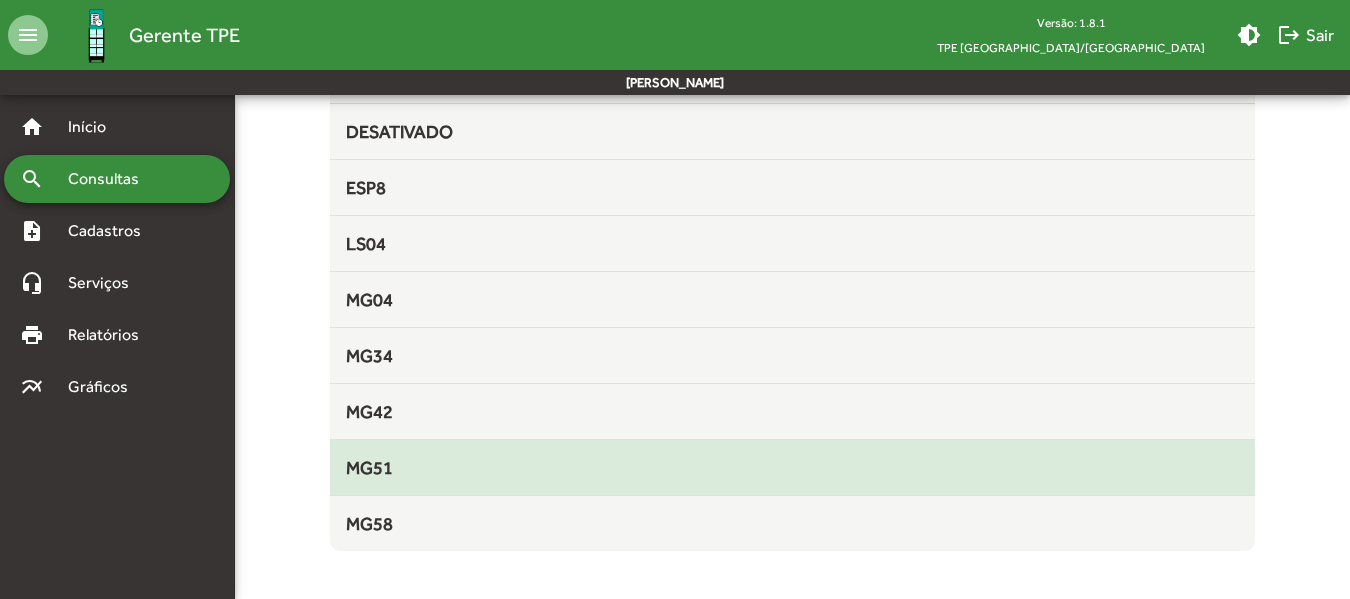 click on "MG51" 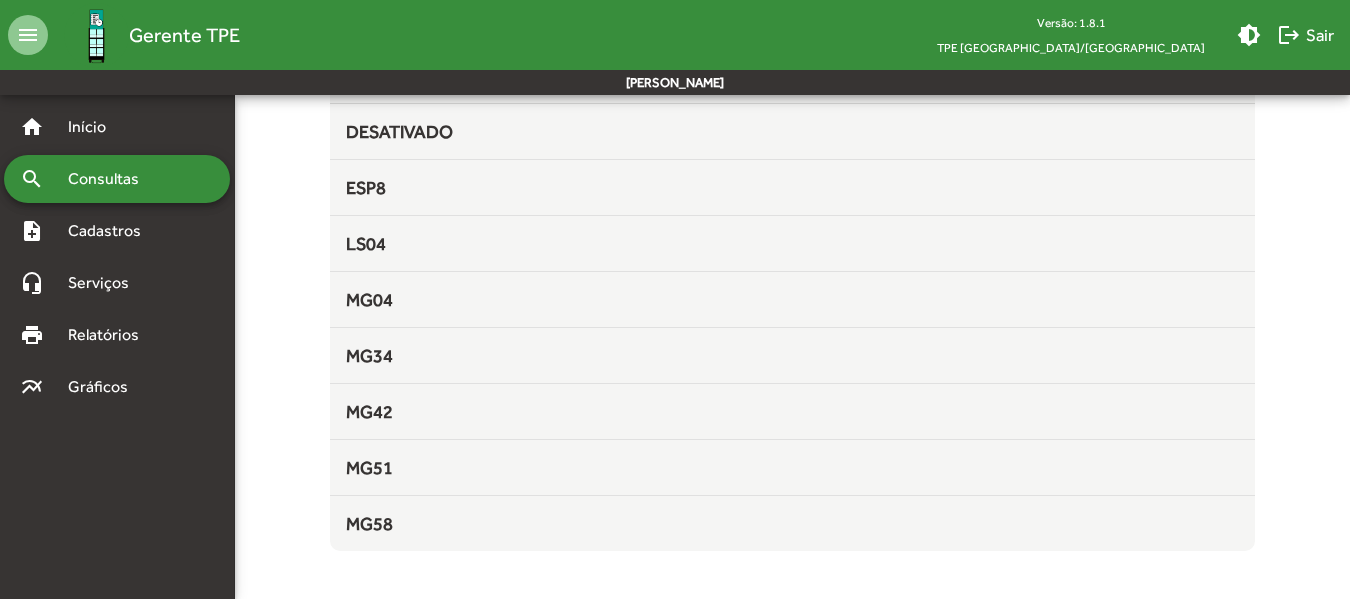 click on "Consultas" at bounding box center [110, 179] 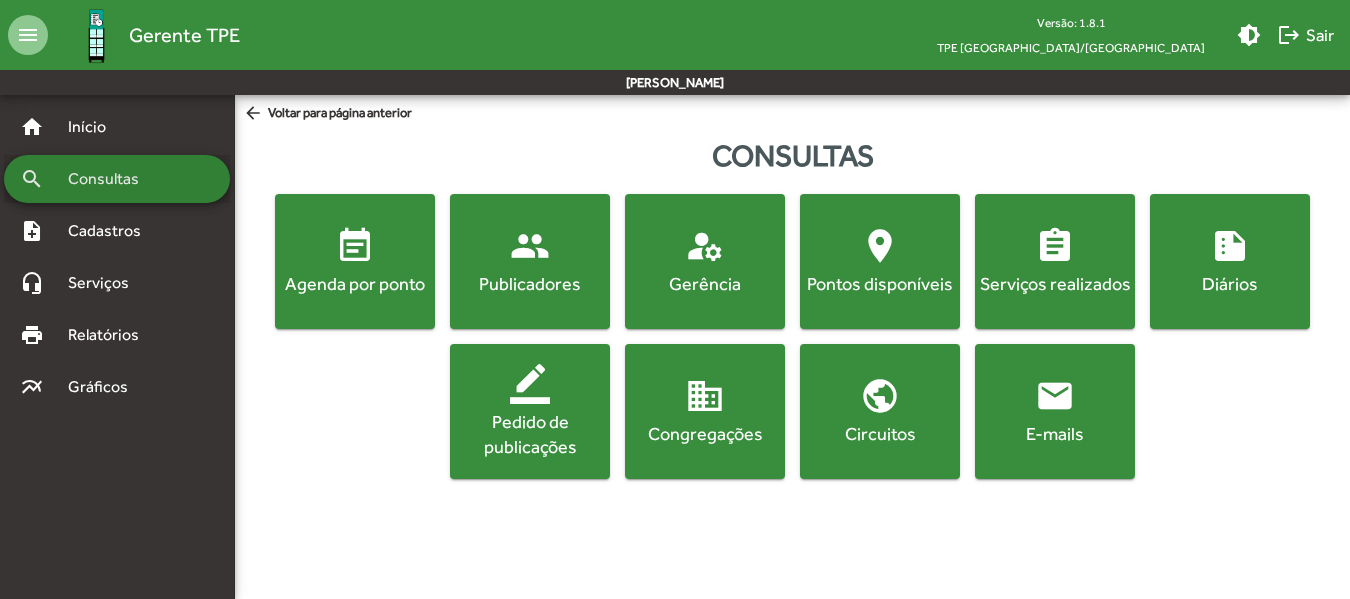 scroll, scrollTop: 0, scrollLeft: 0, axis: both 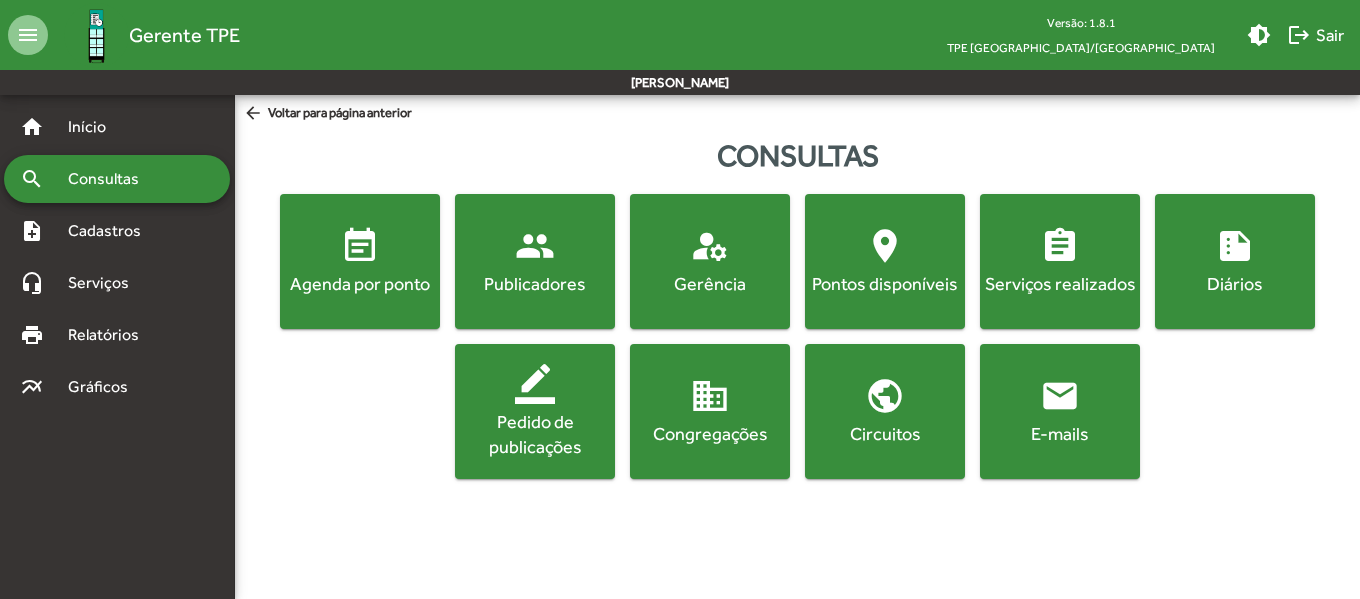 click on "assignment" 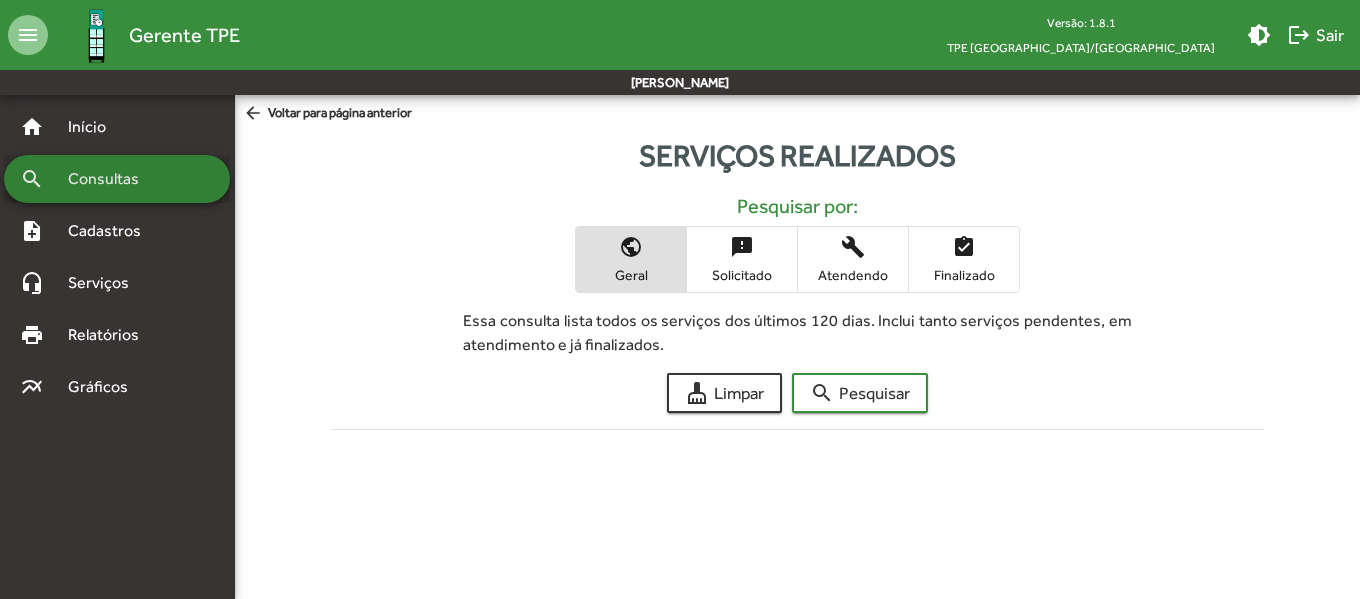 click on "Consultas" at bounding box center [110, 179] 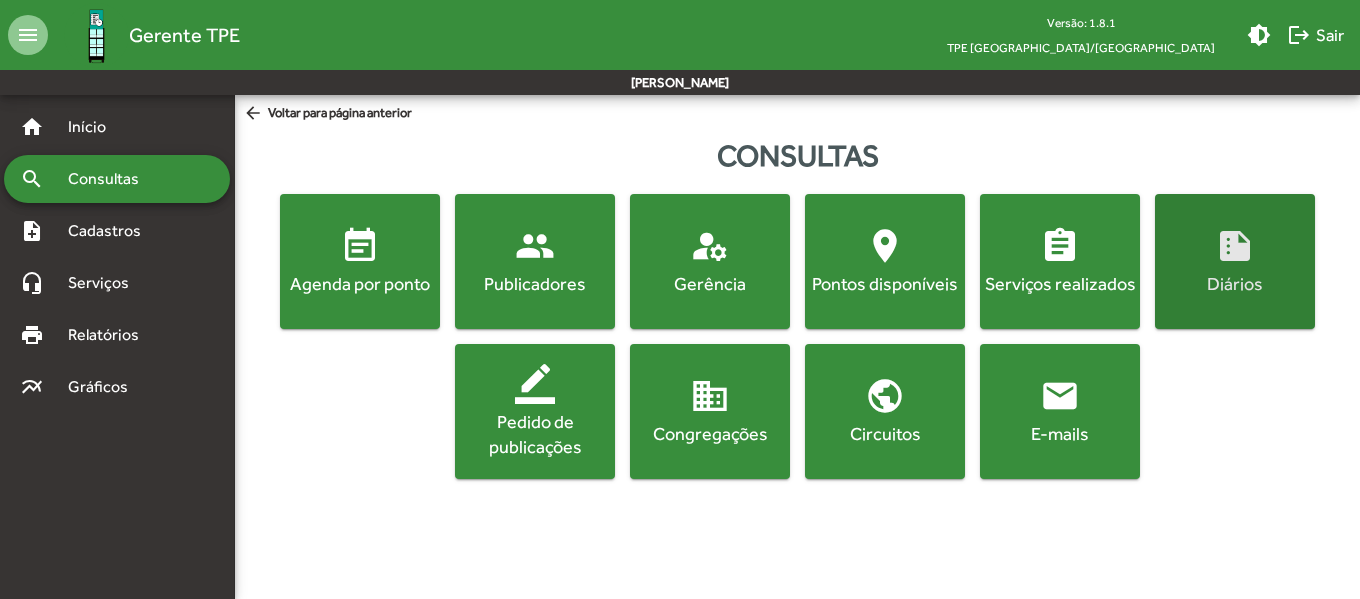 click on "summarize" 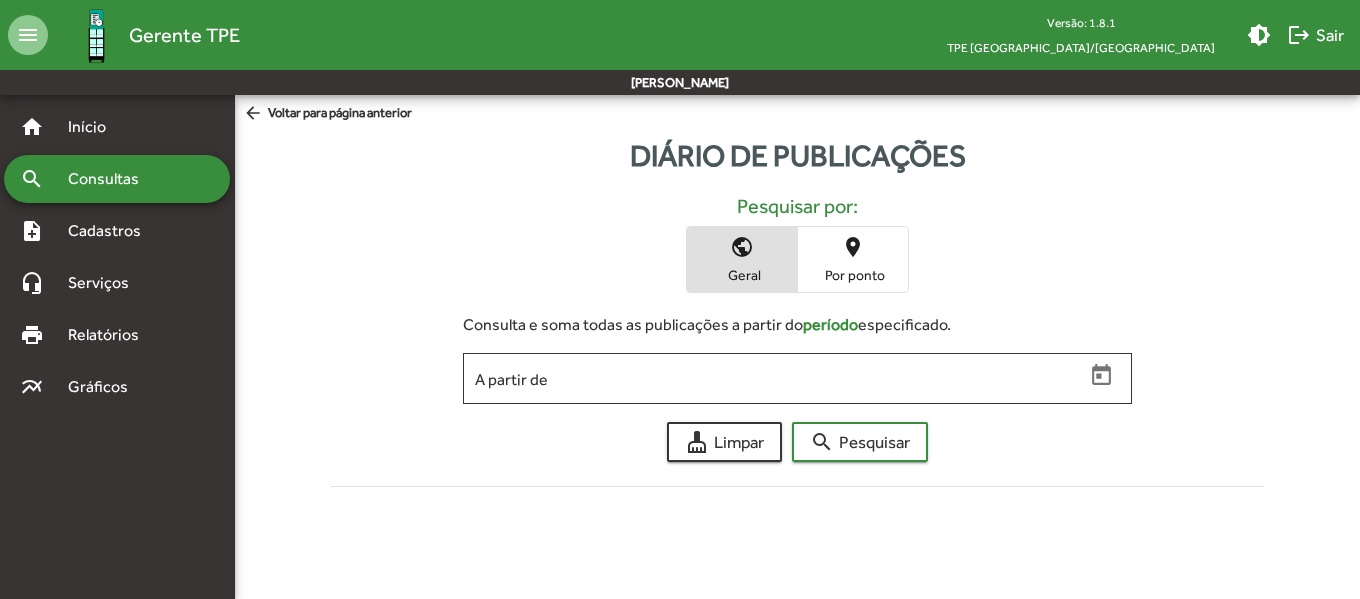 click on "place Por ponto" at bounding box center [853, 259] 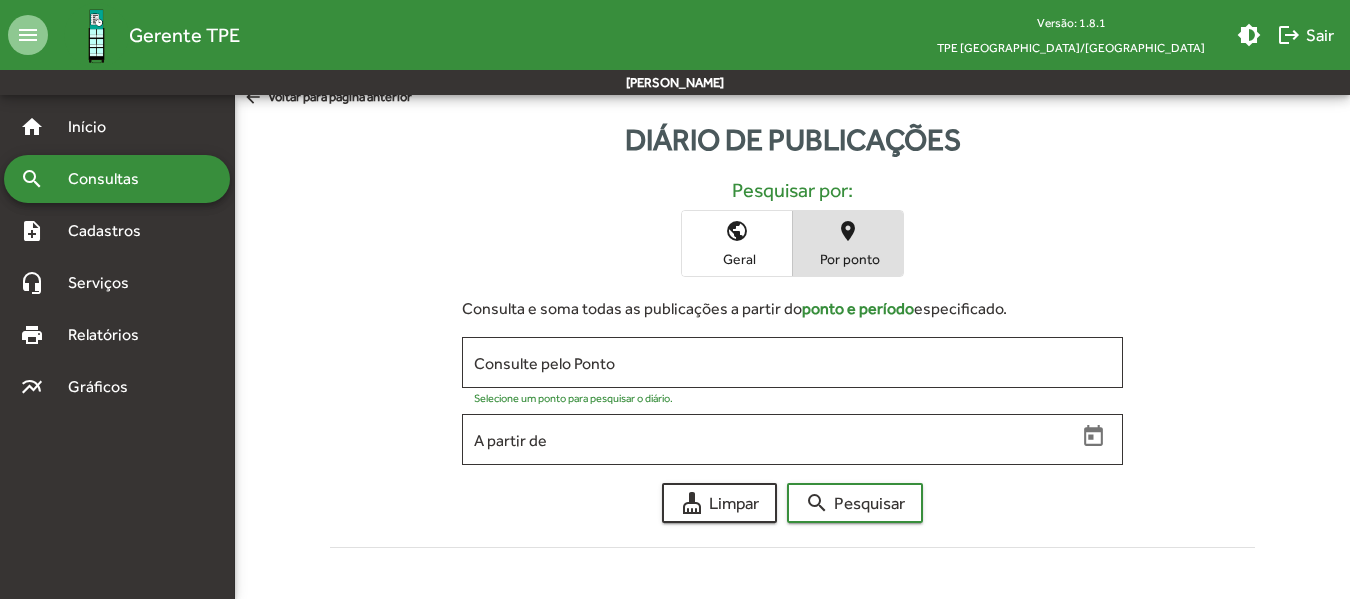 scroll, scrollTop: 21, scrollLeft: 0, axis: vertical 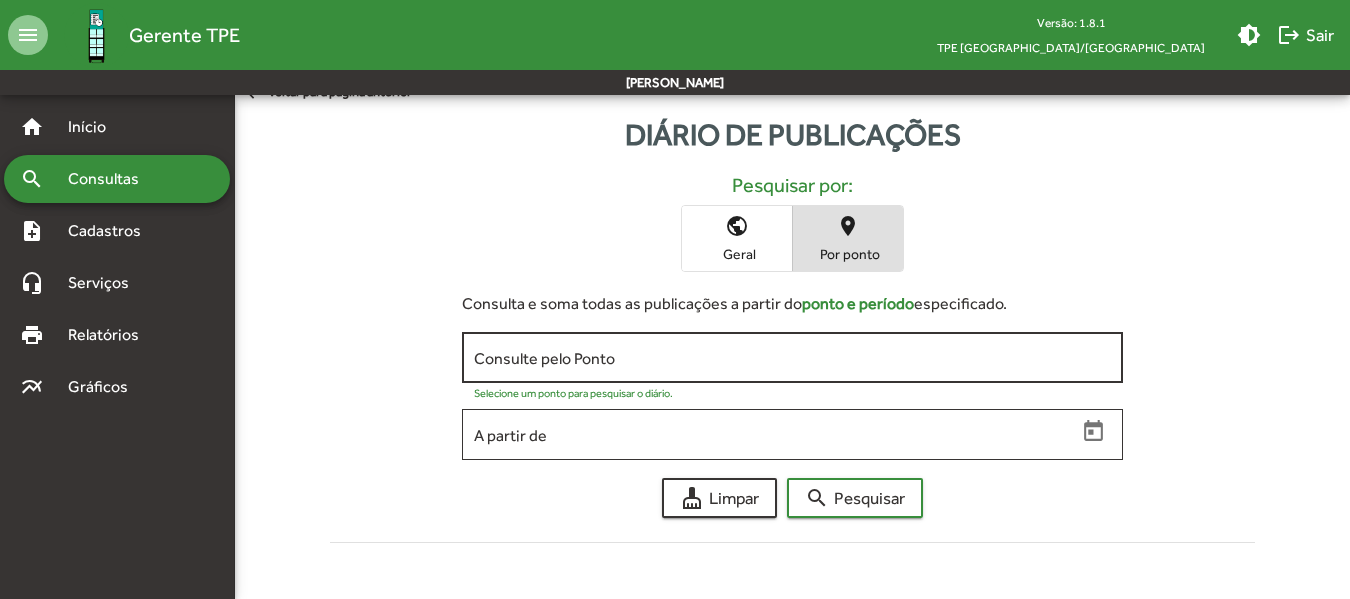 click on "Consulte pelo Ponto" at bounding box center [793, 358] 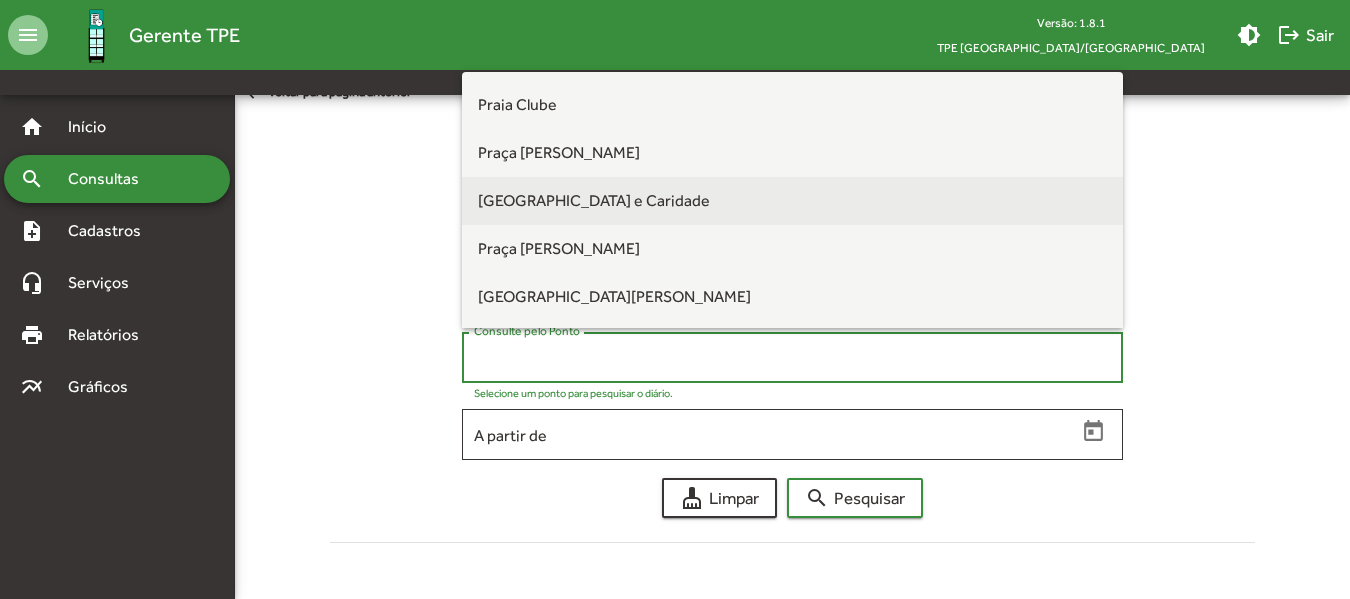 scroll, scrollTop: 200, scrollLeft: 0, axis: vertical 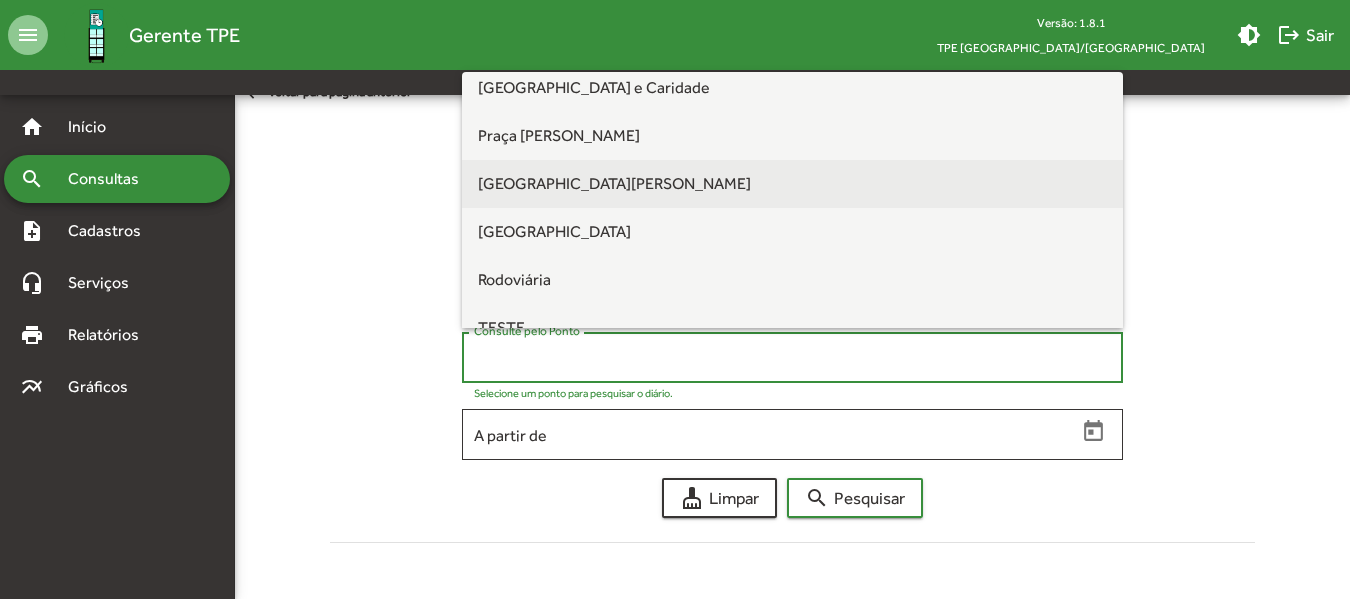 click on "[GEOGRAPHIC_DATA][PERSON_NAME]" at bounding box center [614, 183] 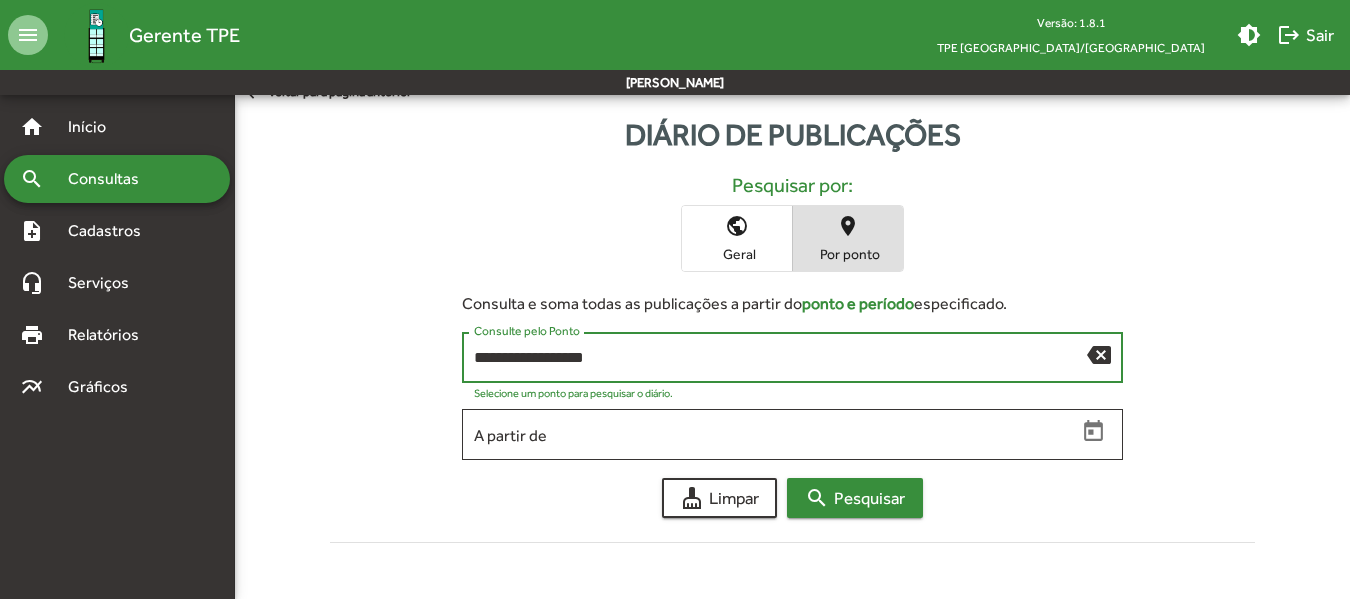 click on "search" 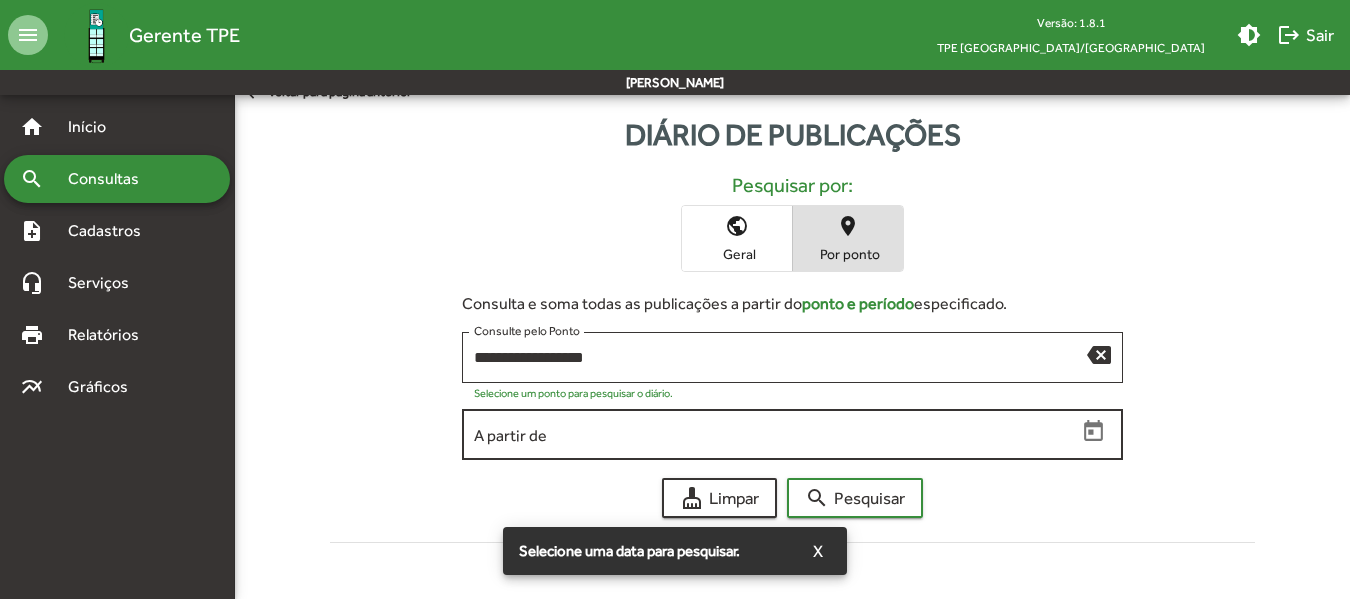 click 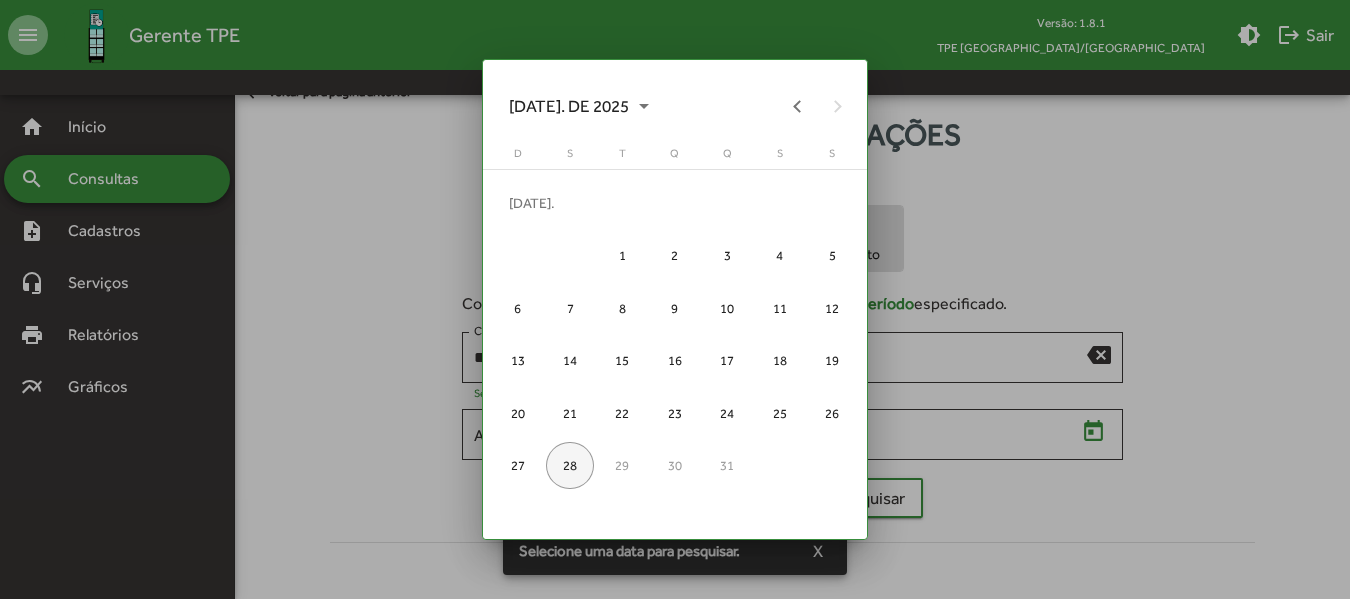 click on "28" at bounding box center [569, 465] 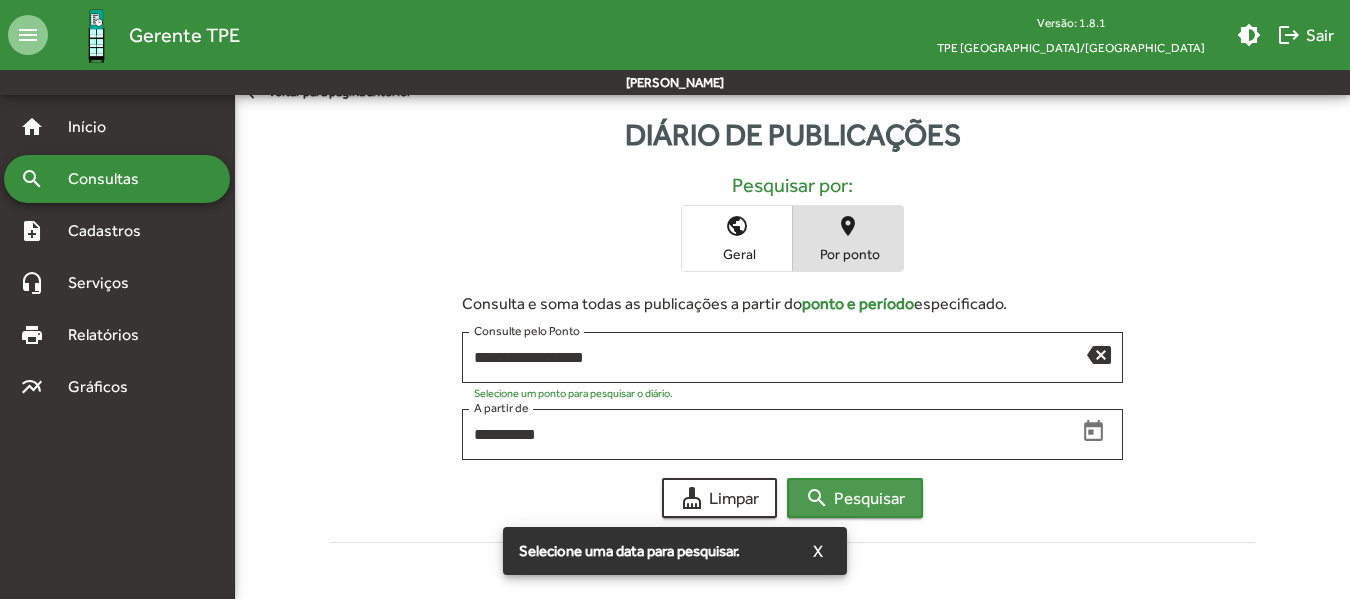 click on "search  Pesquisar" 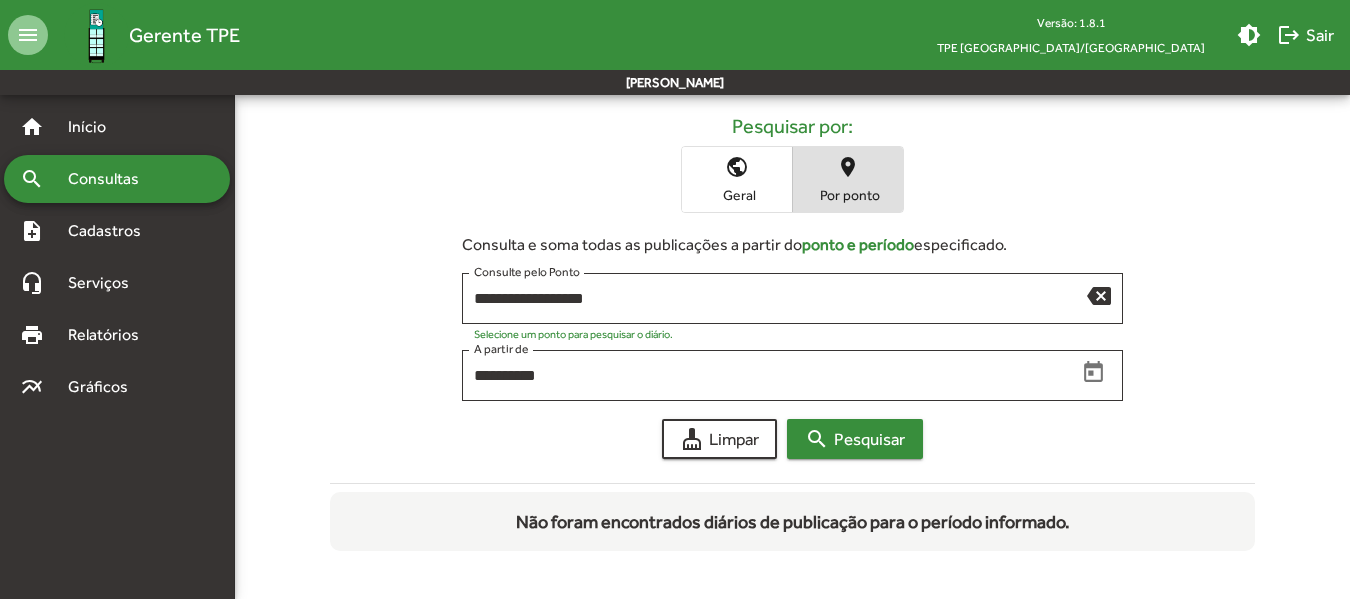 scroll, scrollTop: 0, scrollLeft: 0, axis: both 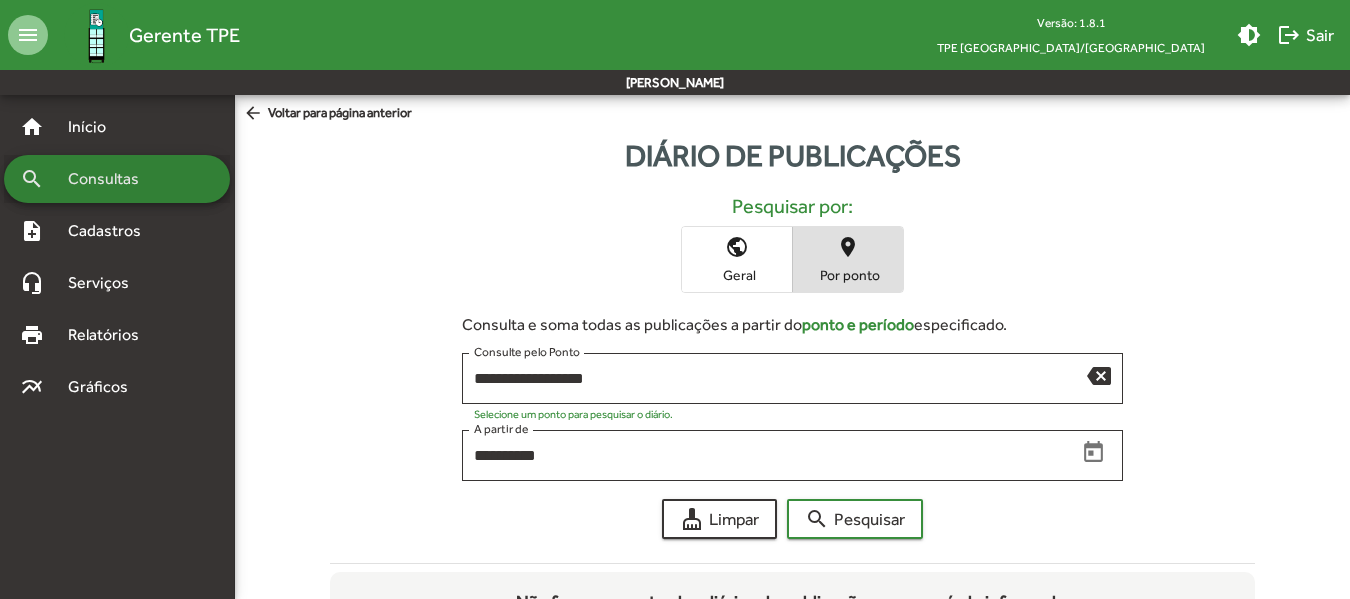 click on "Consultas" at bounding box center [110, 179] 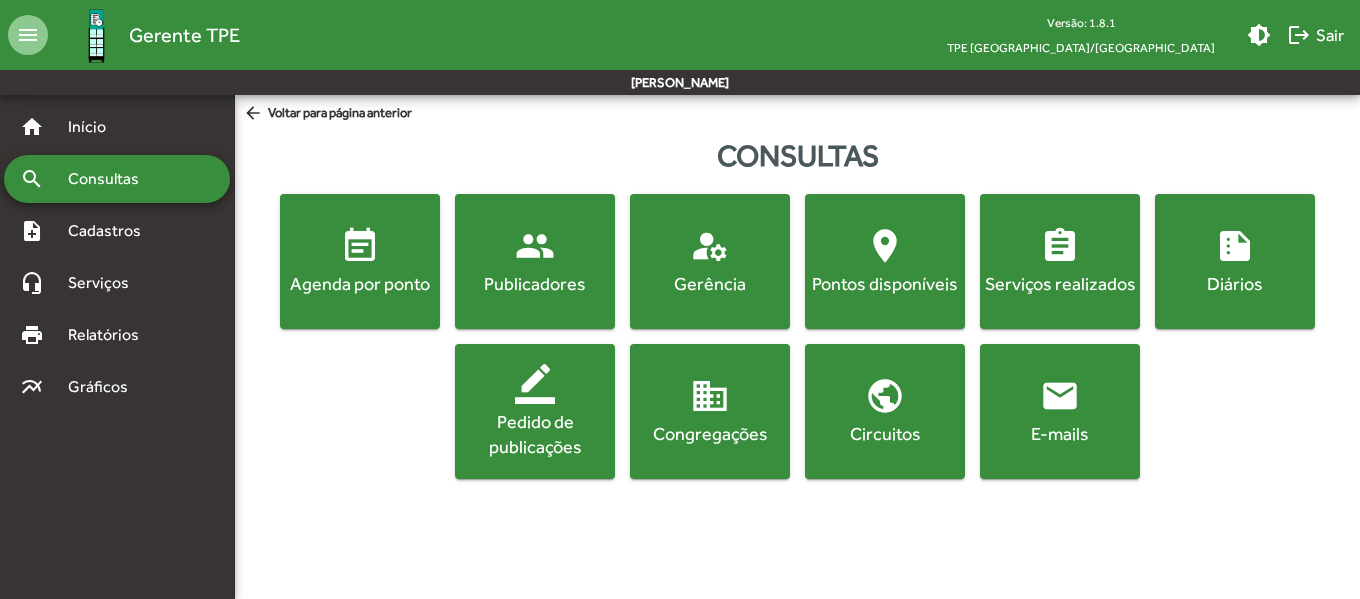 click on "border_color" 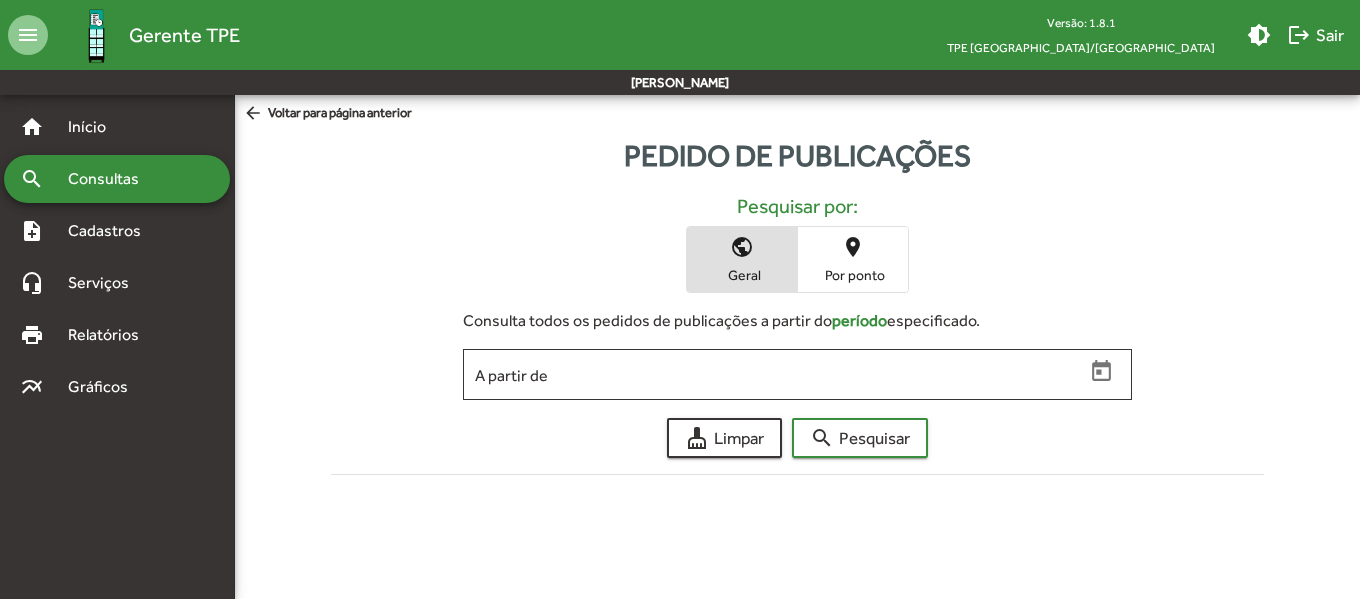 click on "Consultas" at bounding box center (110, 179) 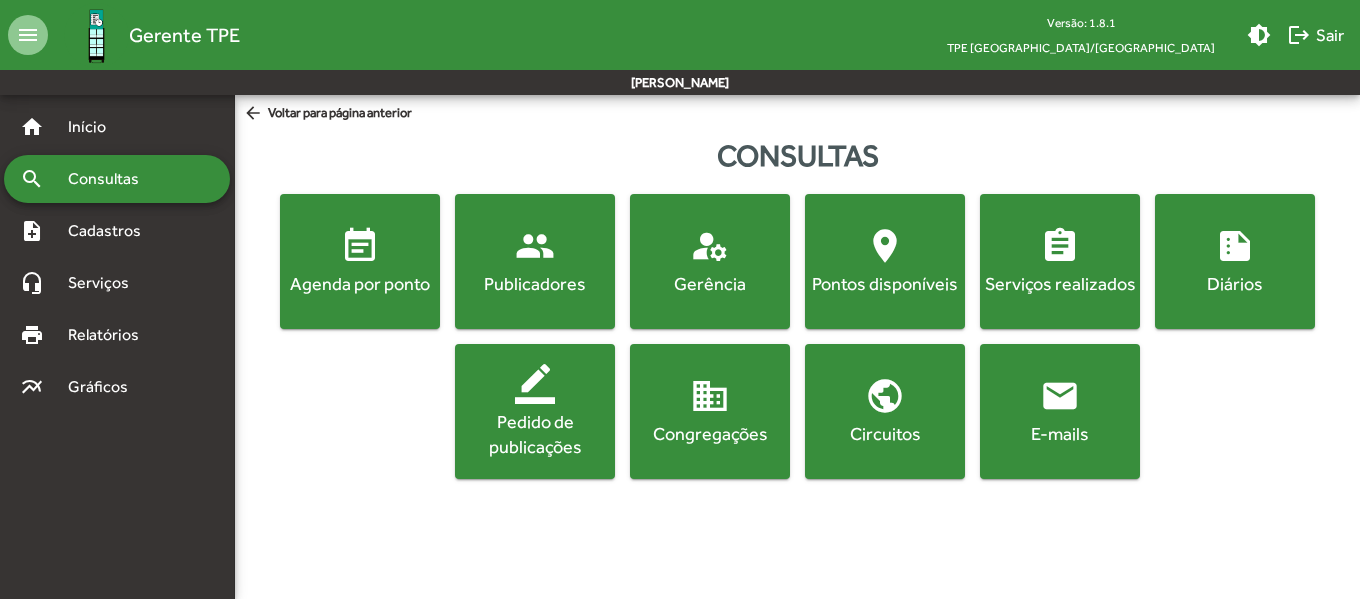 click on "manage_accounts" 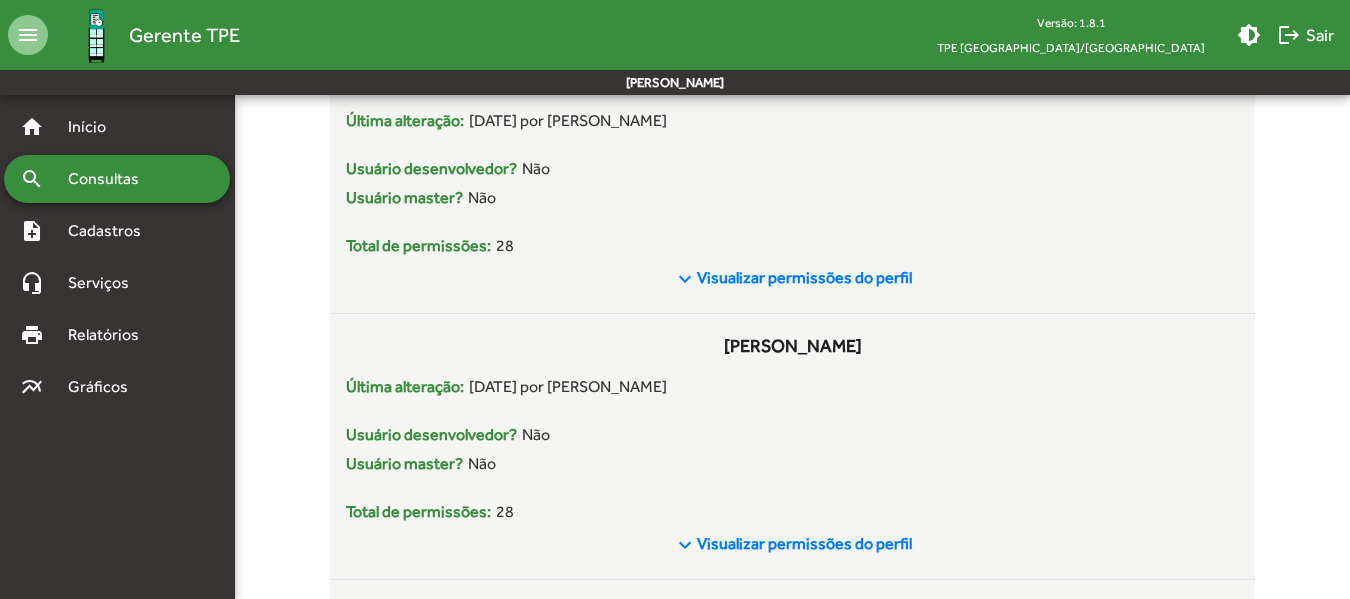 scroll, scrollTop: 1900, scrollLeft: 0, axis: vertical 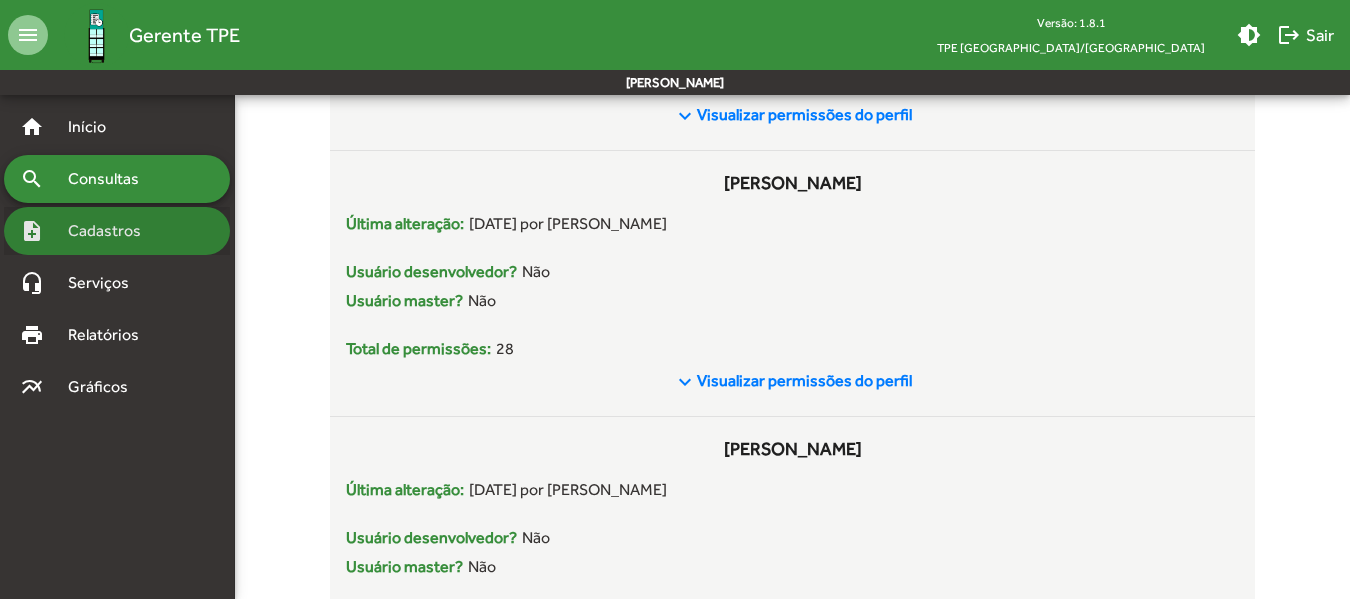 click on "Cadastros" at bounding box center (111, 231) 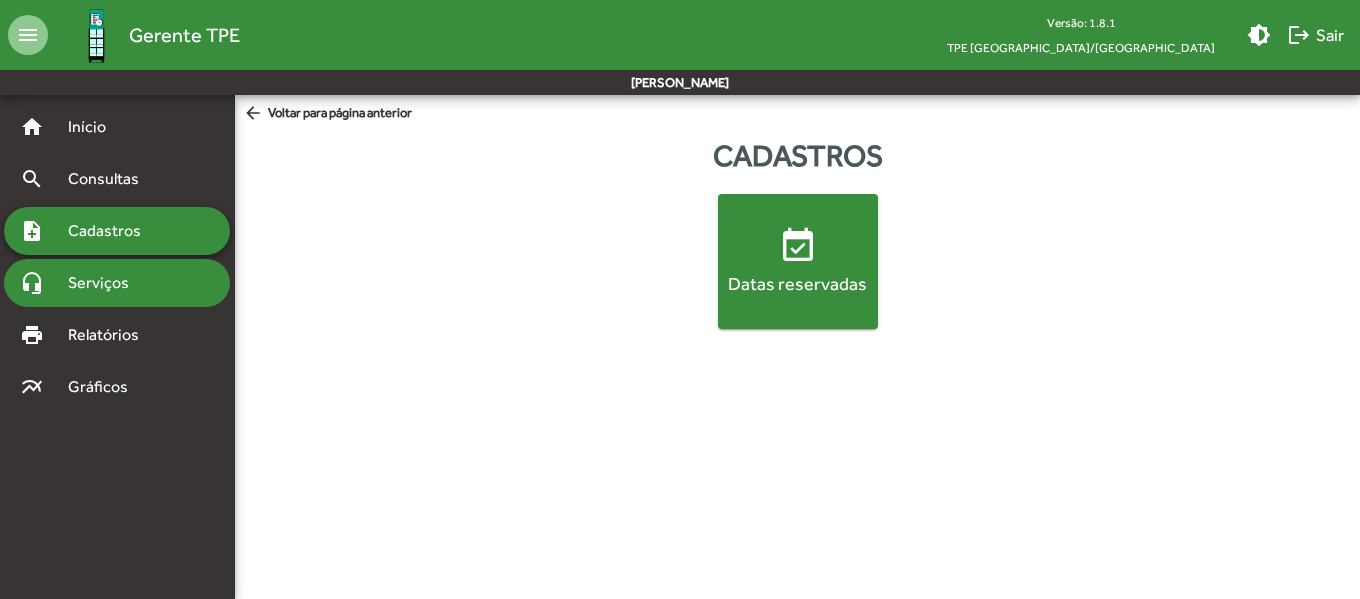click on "Serviços" at bounding box center (106, 283) 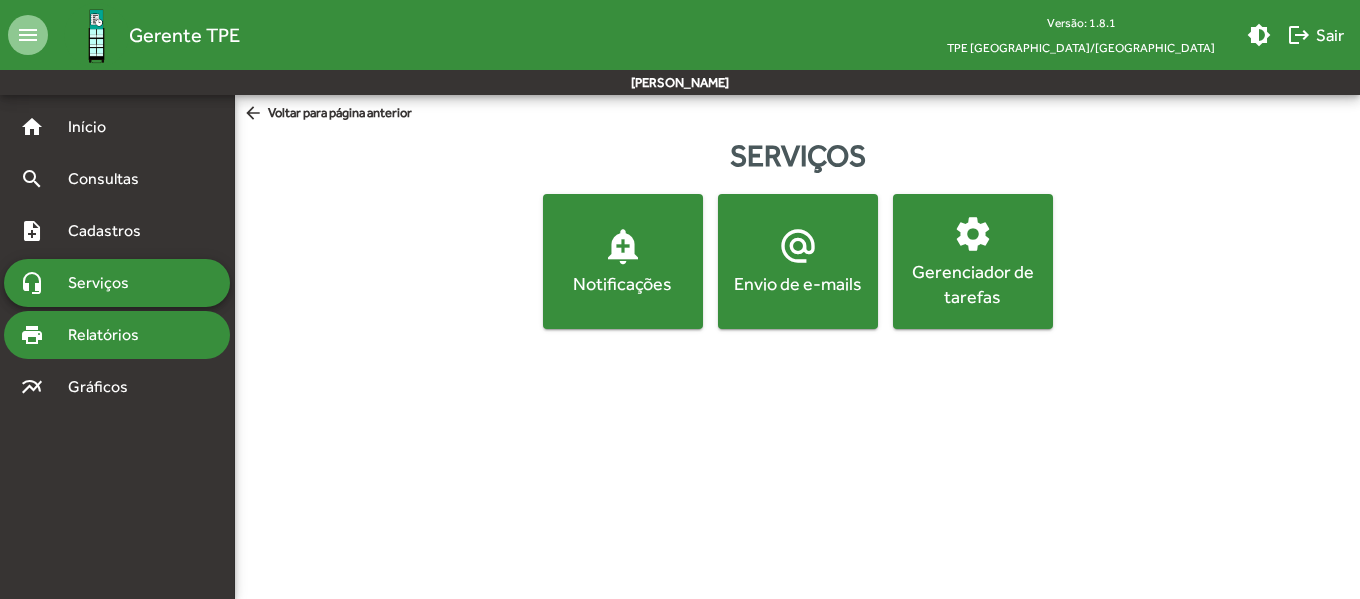 click on "Relatórios" at bounding box center (110, 335) 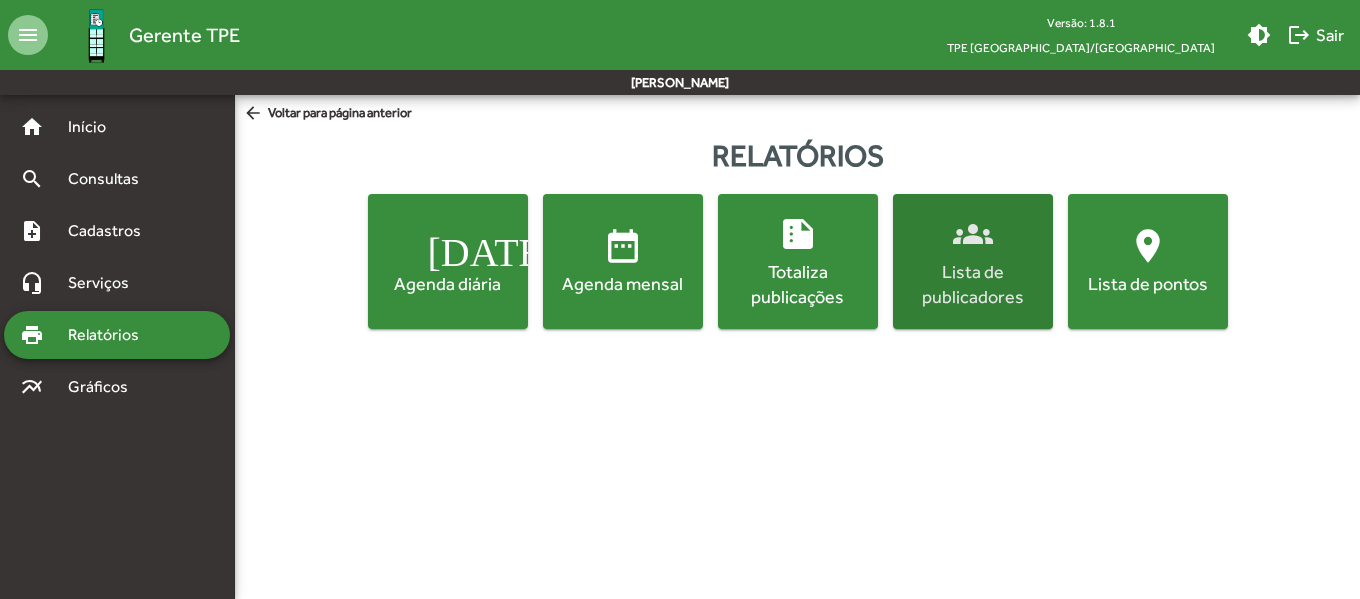click on "Lista de publicadores" 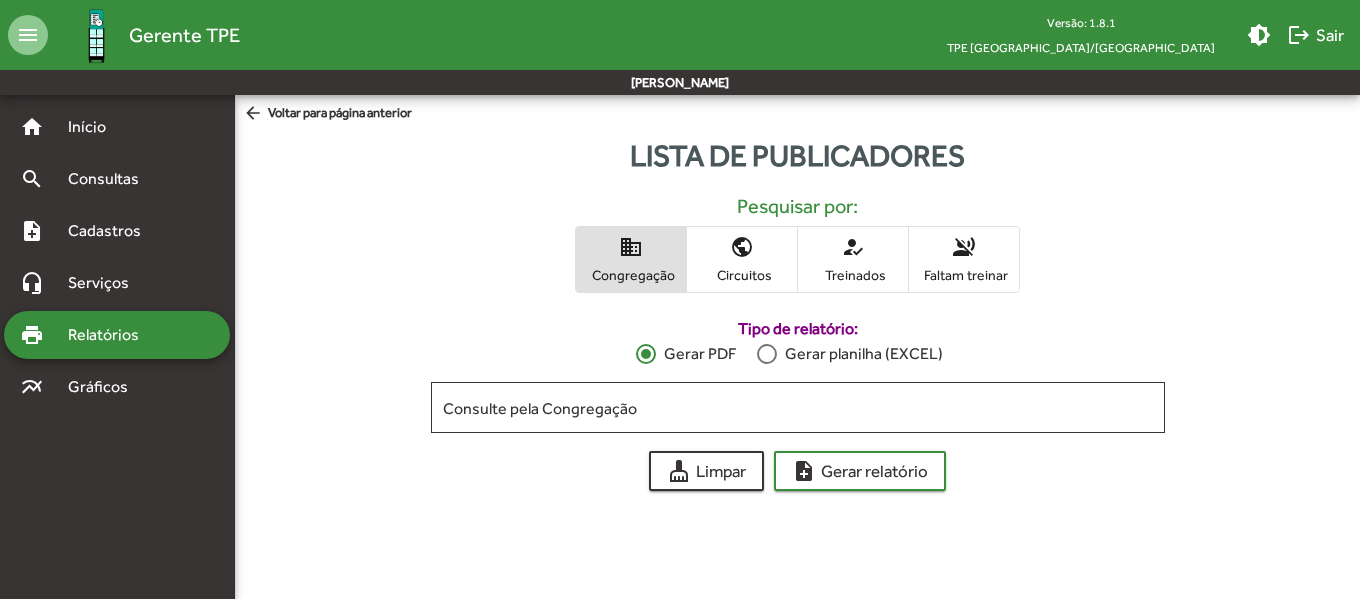 click on "voice_over_off Faltam treinar" at bounding box center (964, 259) 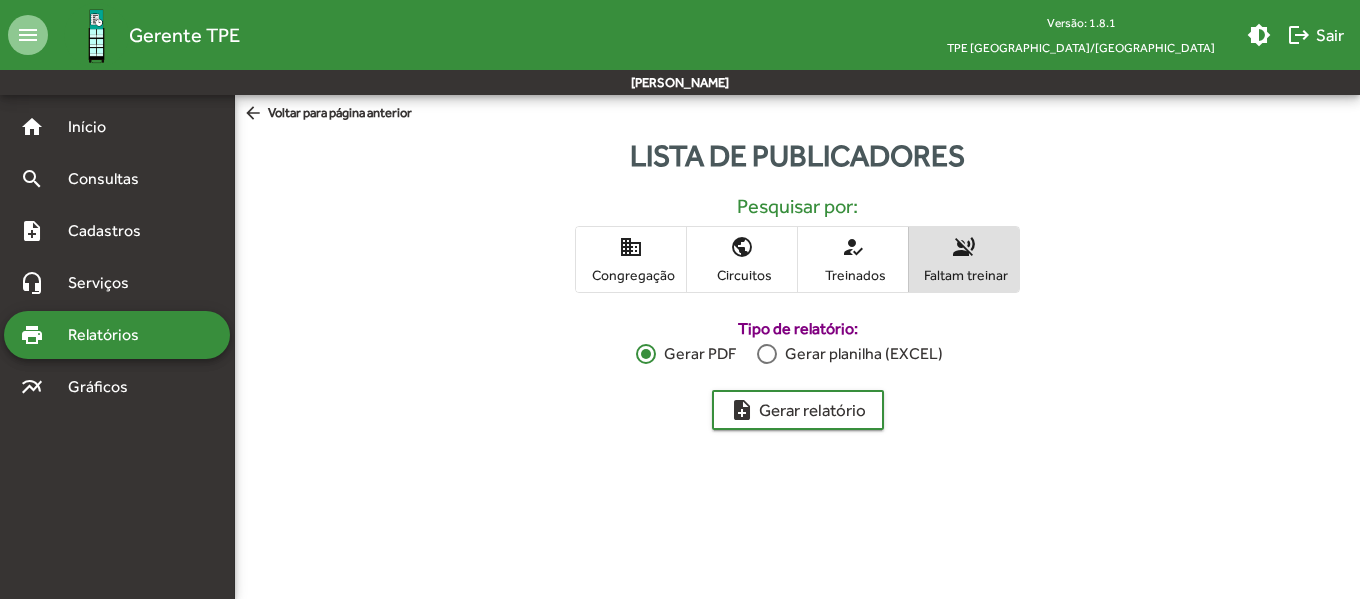 click at bounding box center [767, 354] 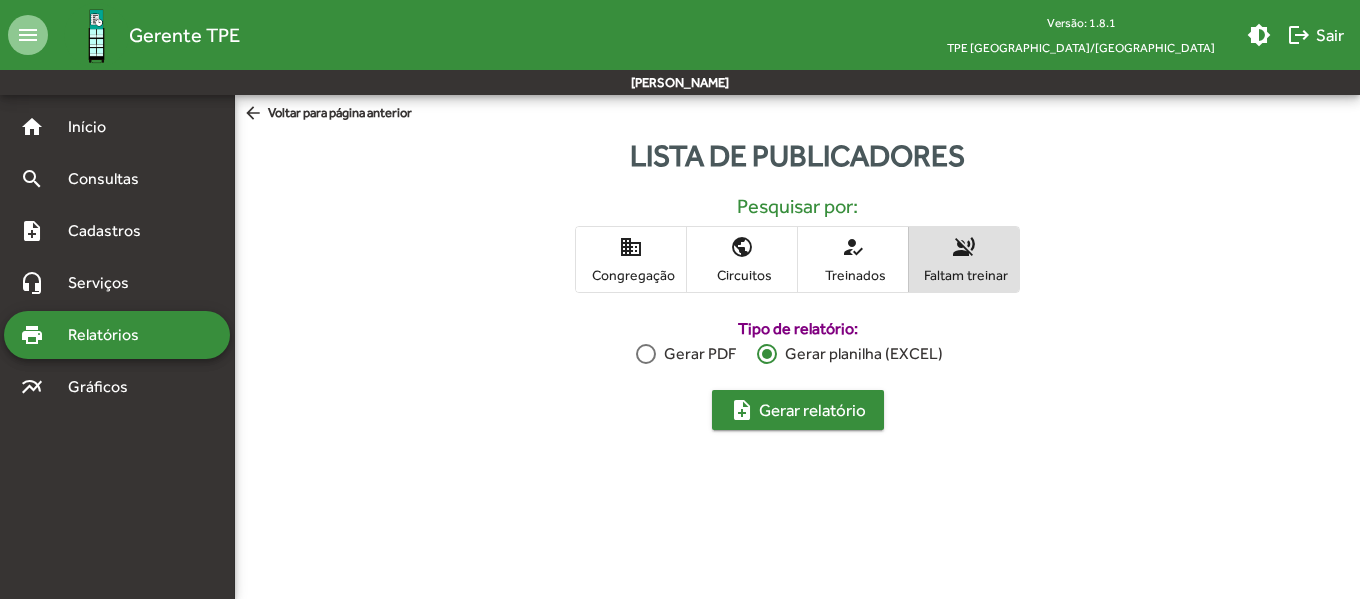click on "note_add  Gerar relatório" 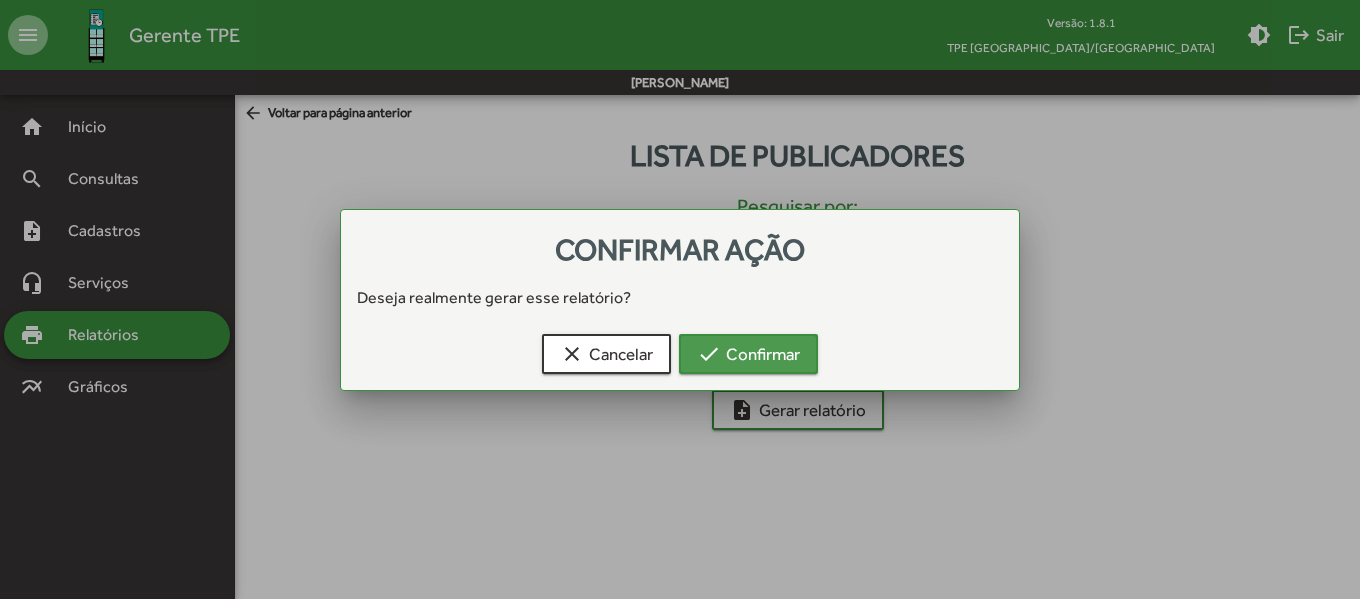 click on "check  Confirmar" at bounding box center [748, 354] 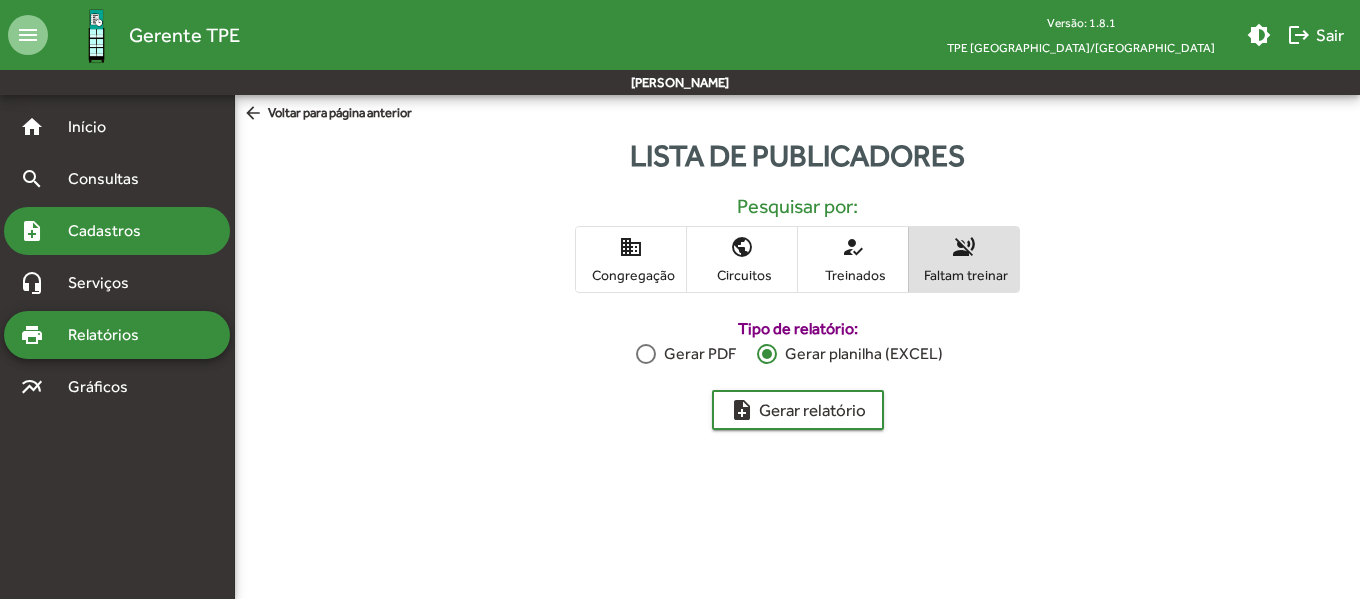 click on "Cadastros" at bounding box center [111, 231] 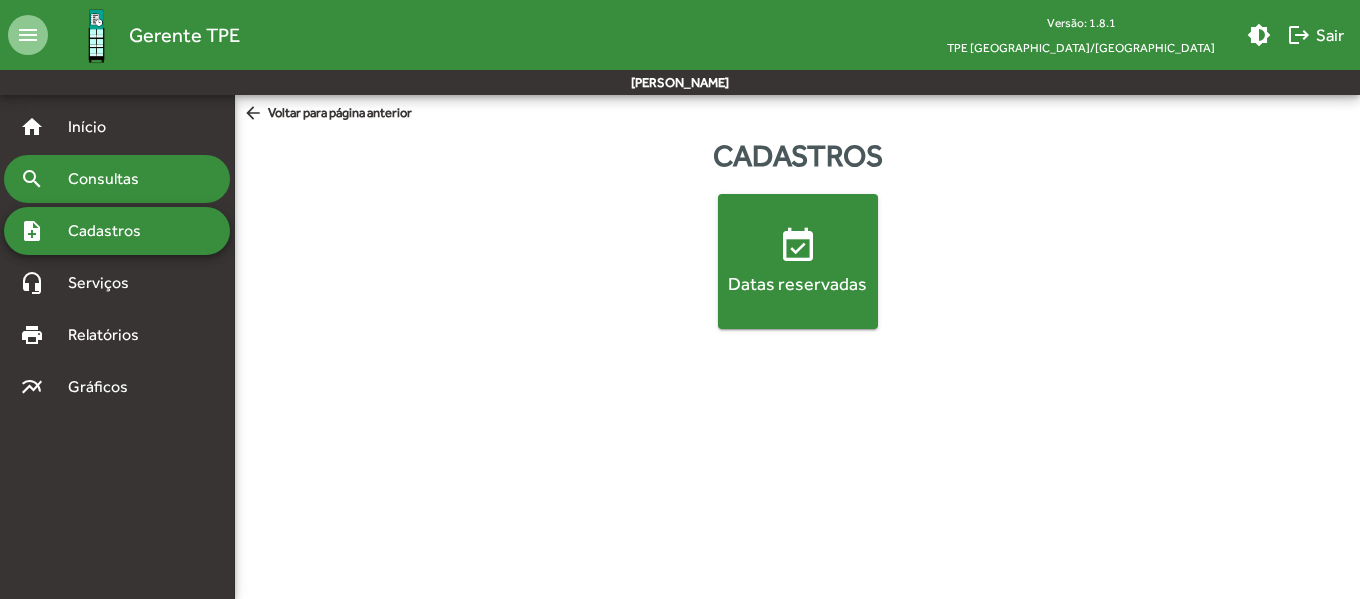 click on "search Consultas" at bounding box center [117, 179] 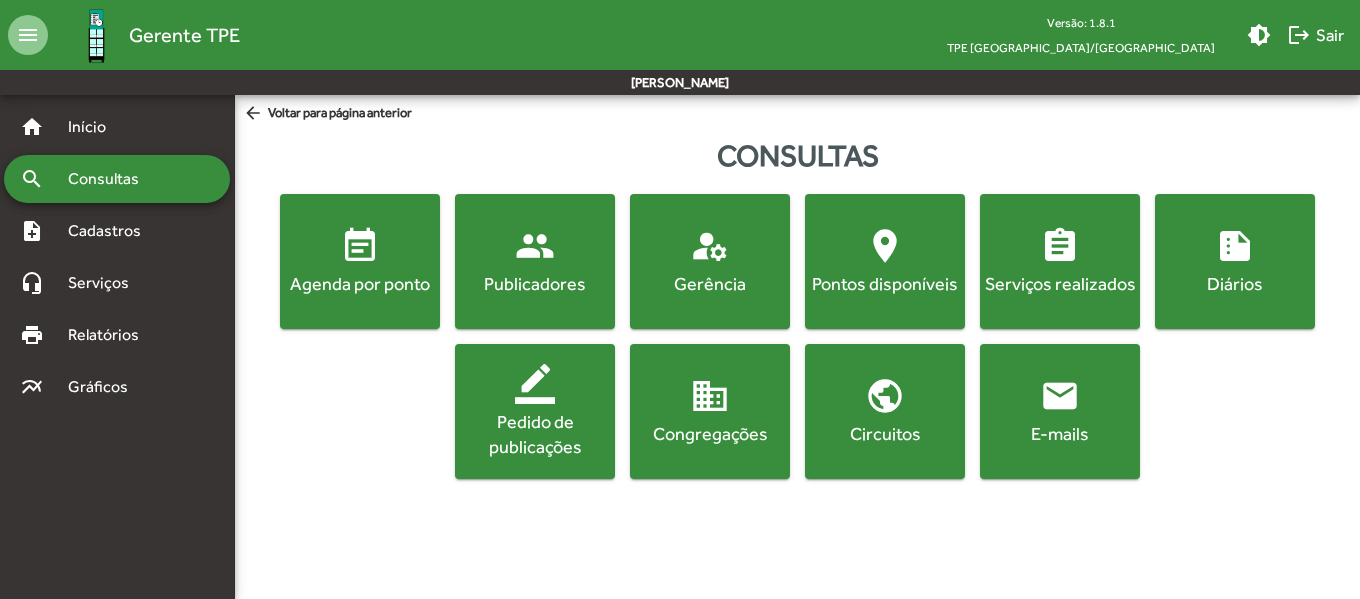 click on "location_on  Pontos disponíveis" 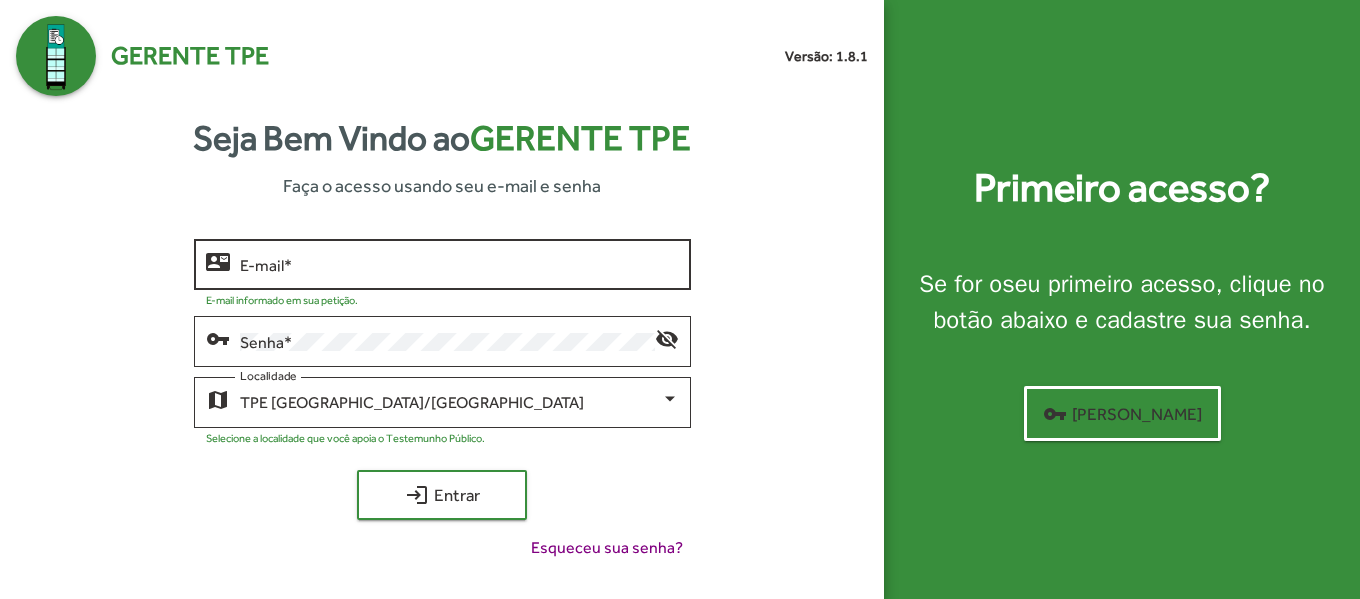 click on "E-mail   *" at bounding box center [459, 265] 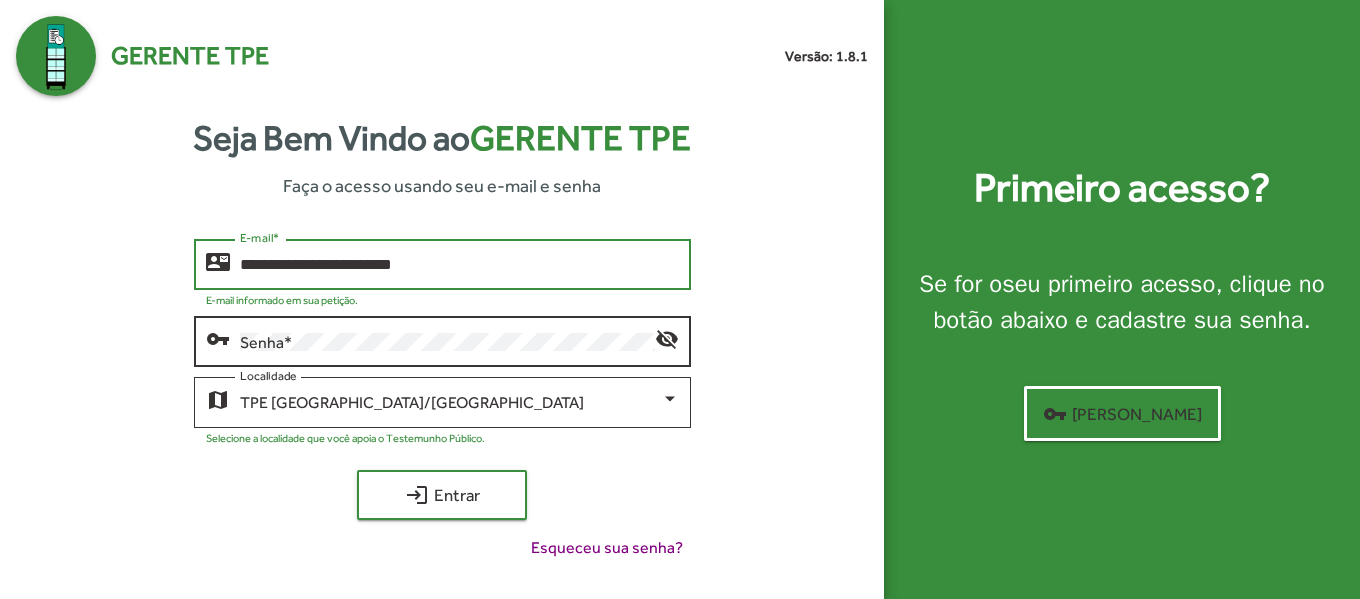 type on "**********" 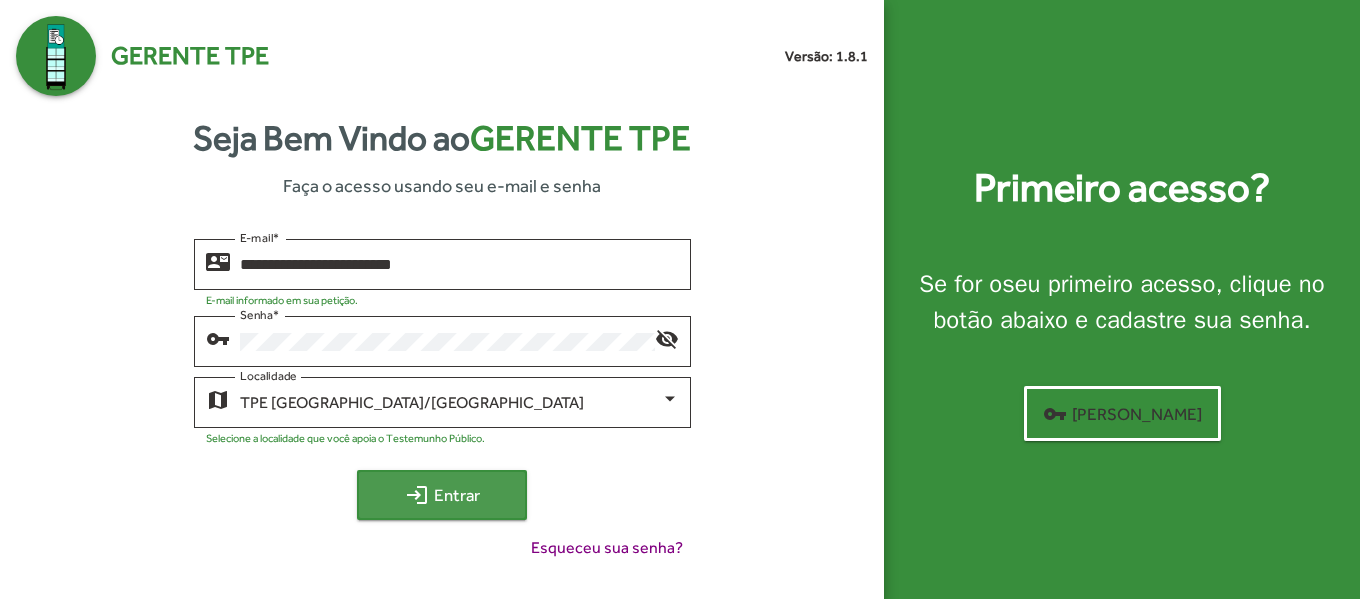 click on "login  Entrar" 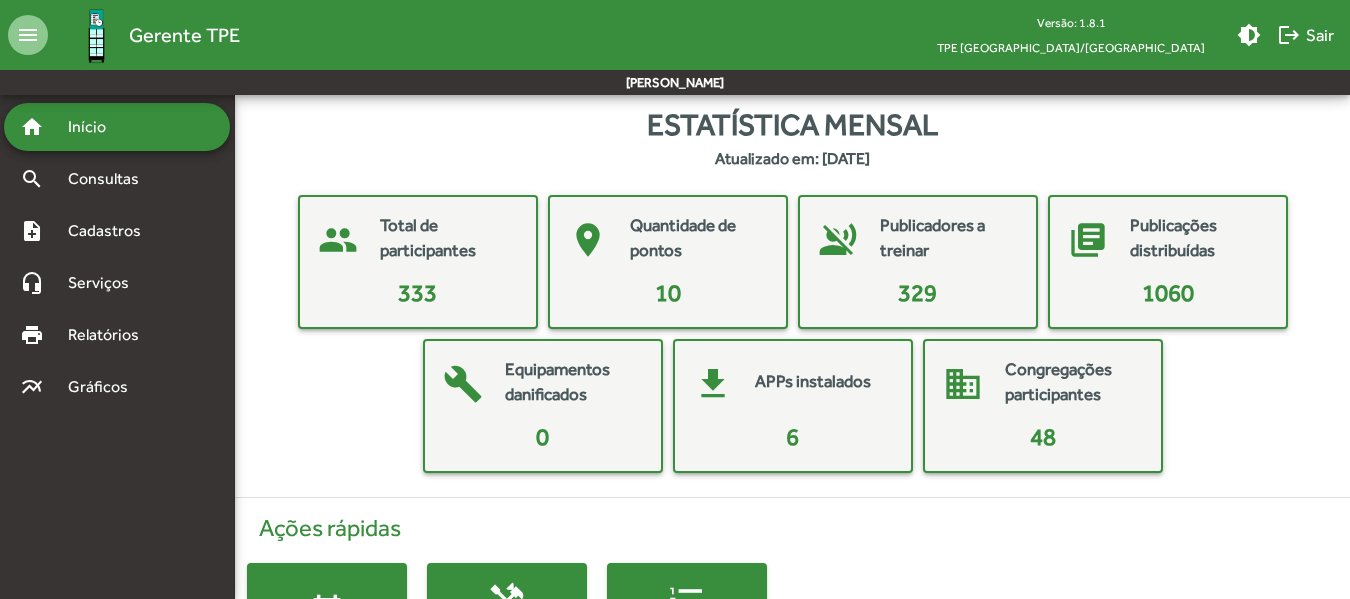scroll, scrollTop: 0, scrollLeft: 0, axis: both 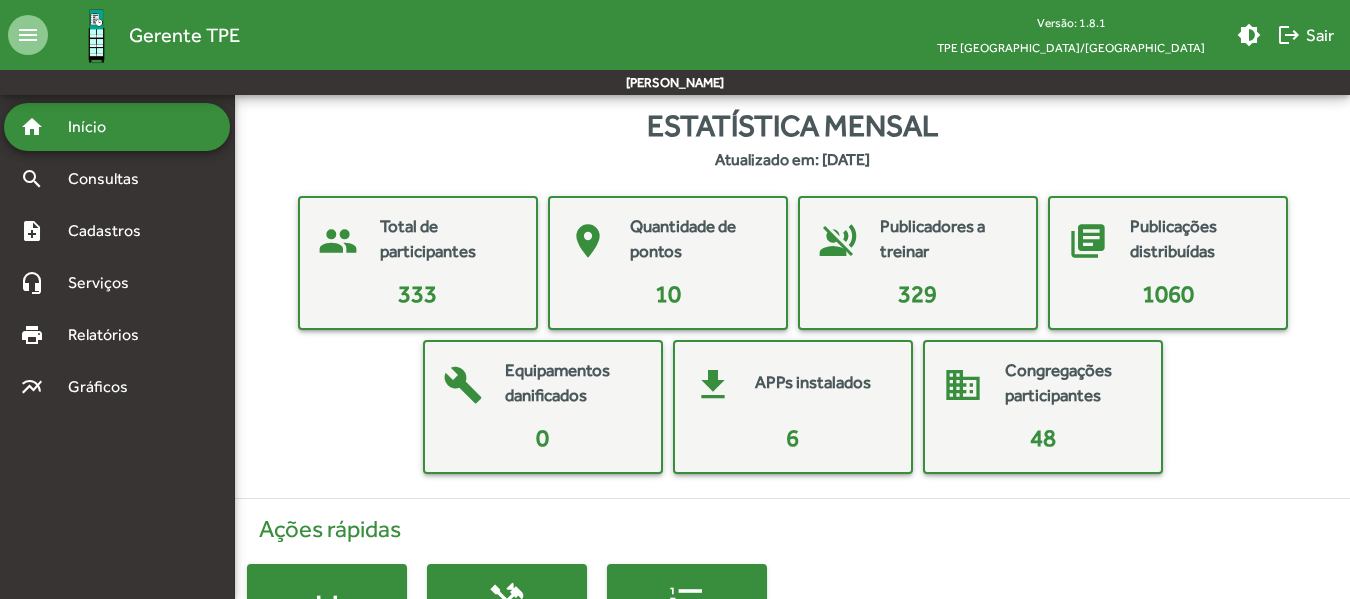 click on "Congregações participantes" 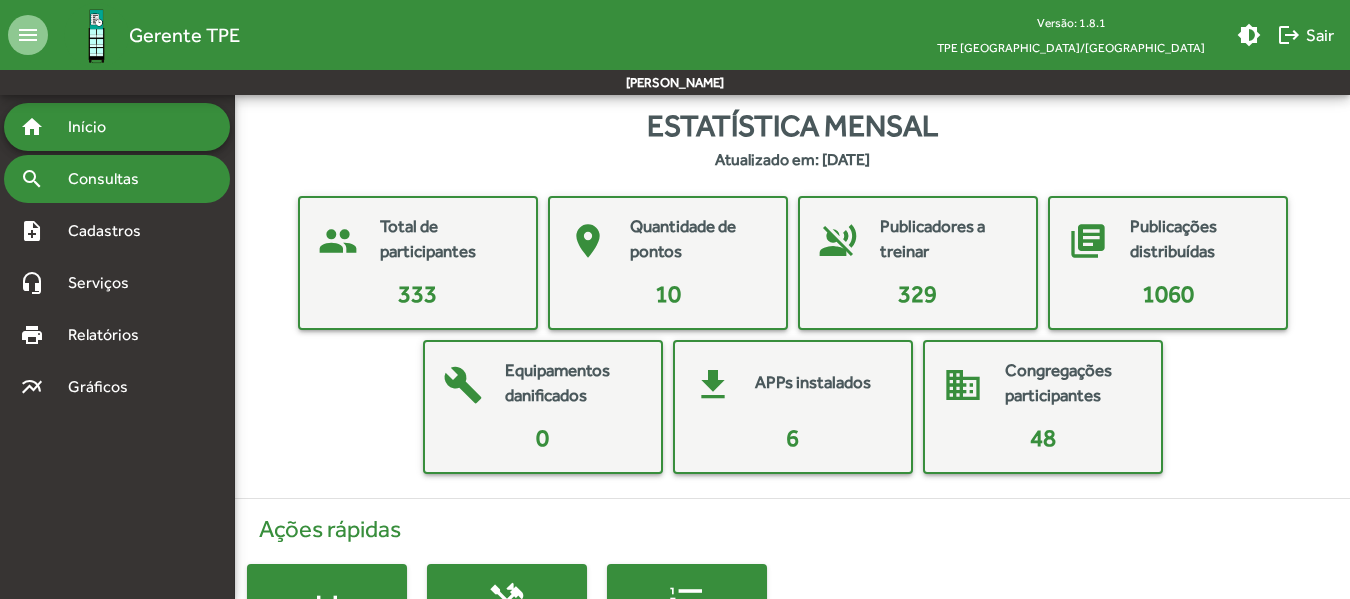 click on "Consultas" at bounding box center (110, 179) 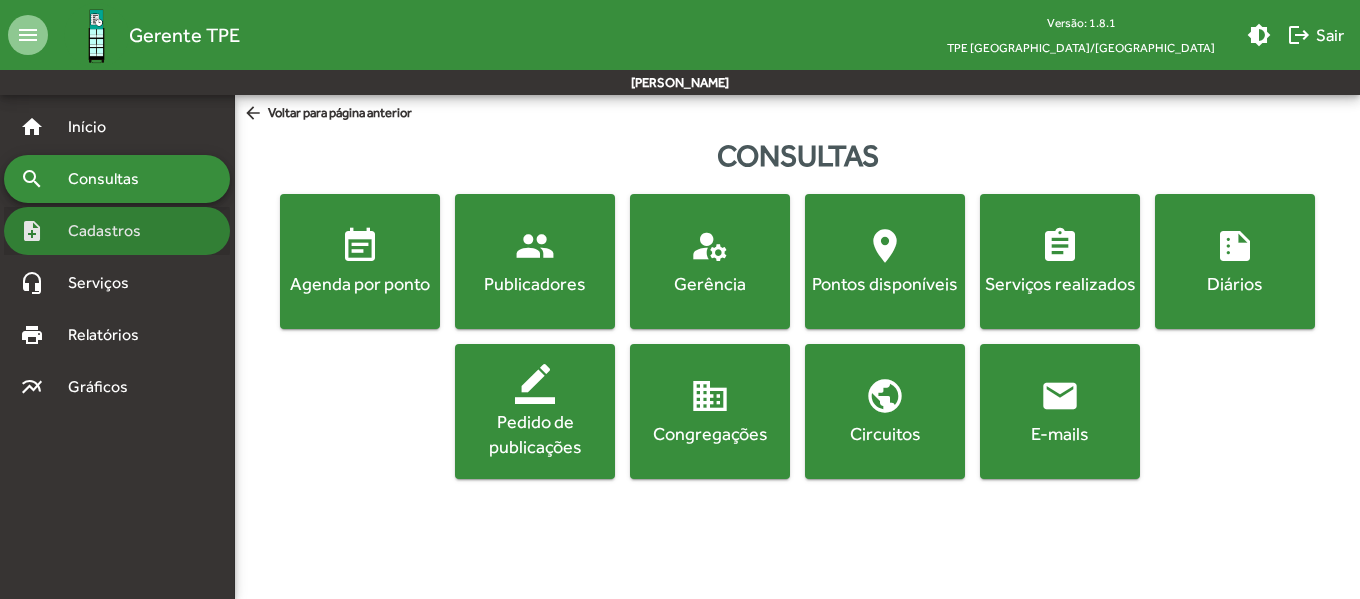 click on "Cadastros" at bounding box center [111, 231] 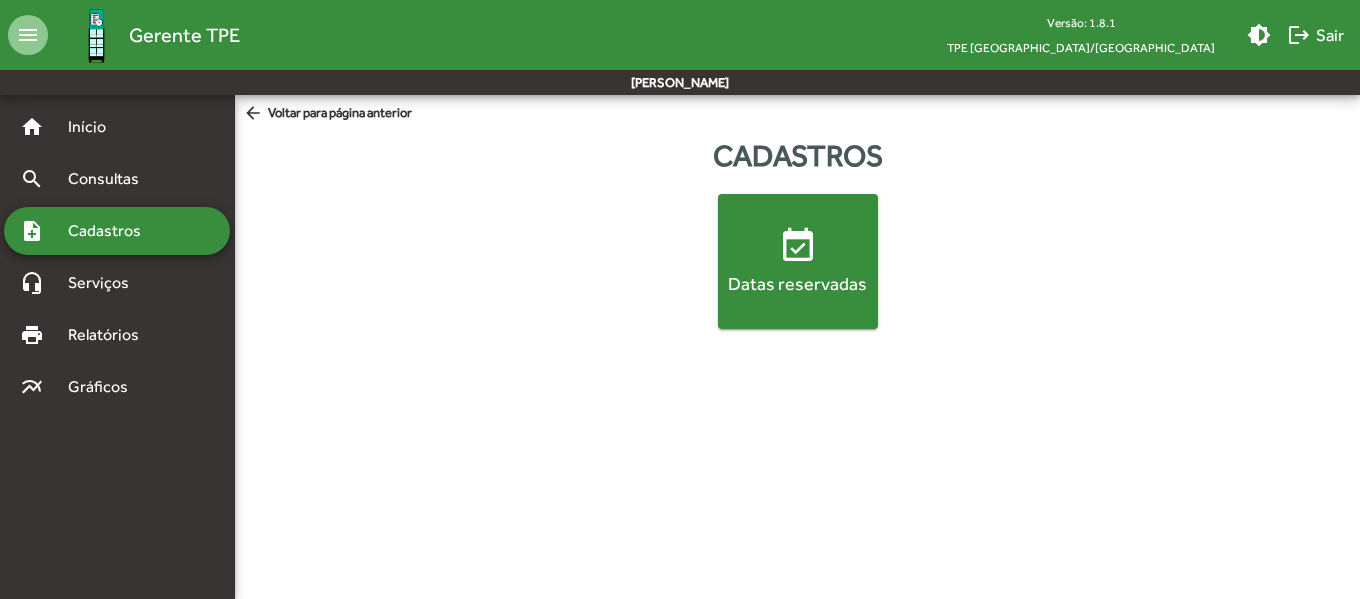 click on "note_add Cadastros" at bounding box center (117, 231) 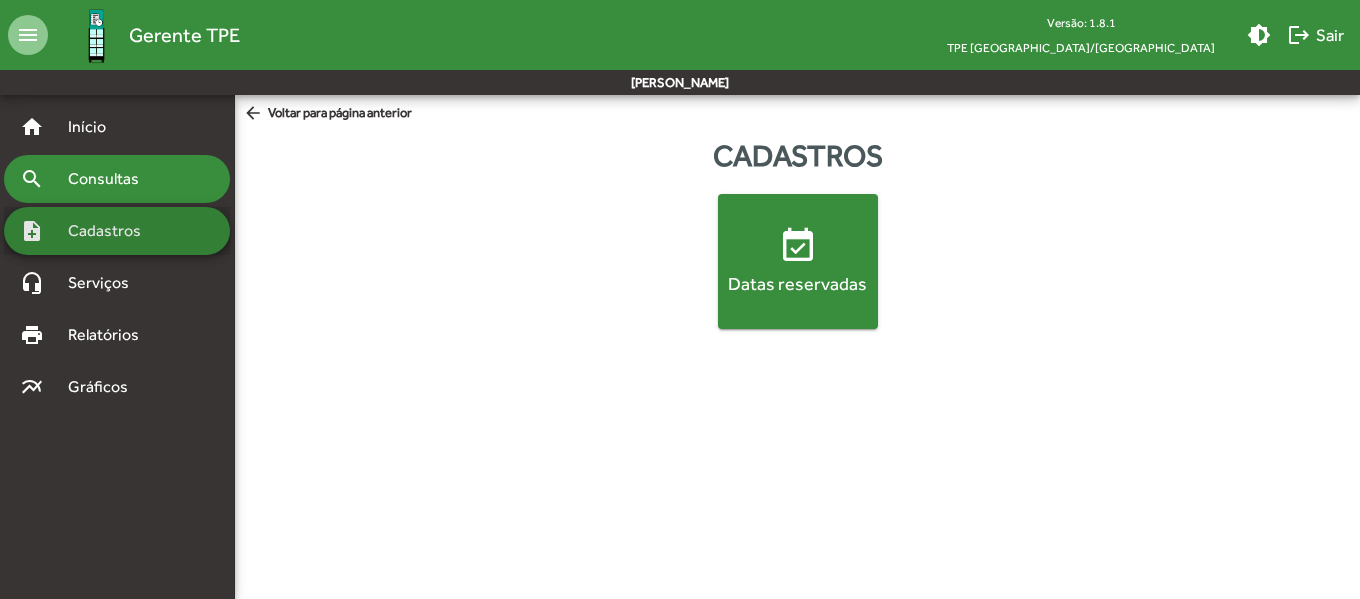 click on "Consultas" at bounding box center [110, 179] 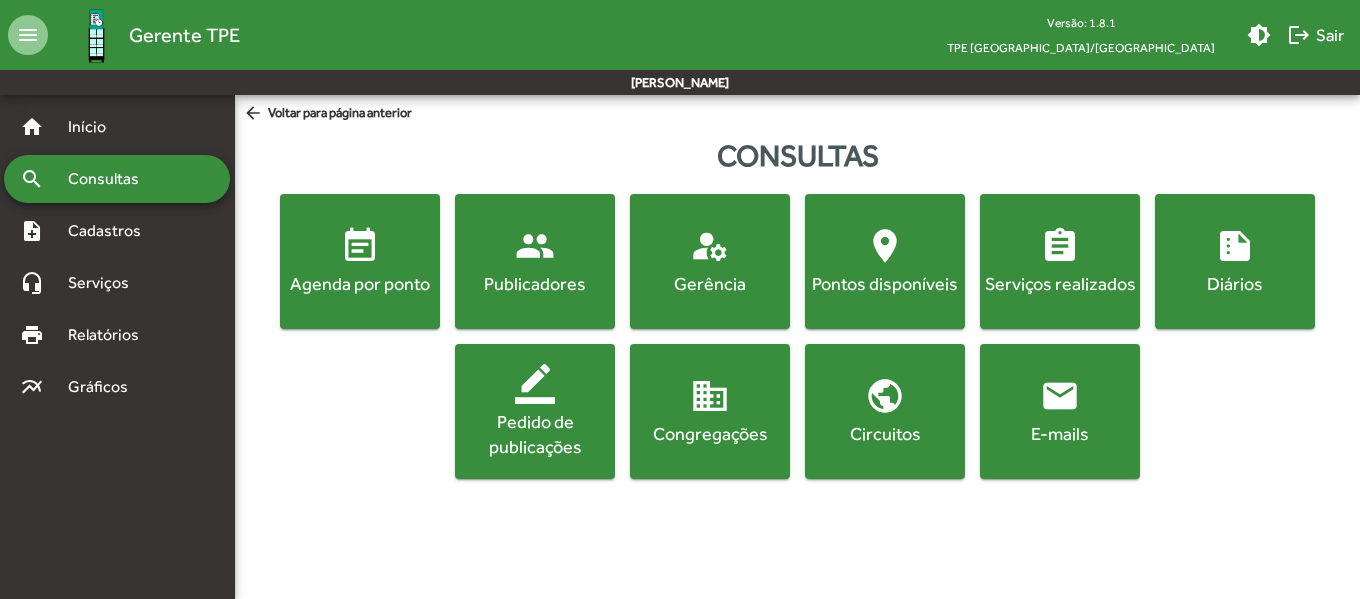 click on "location_on" 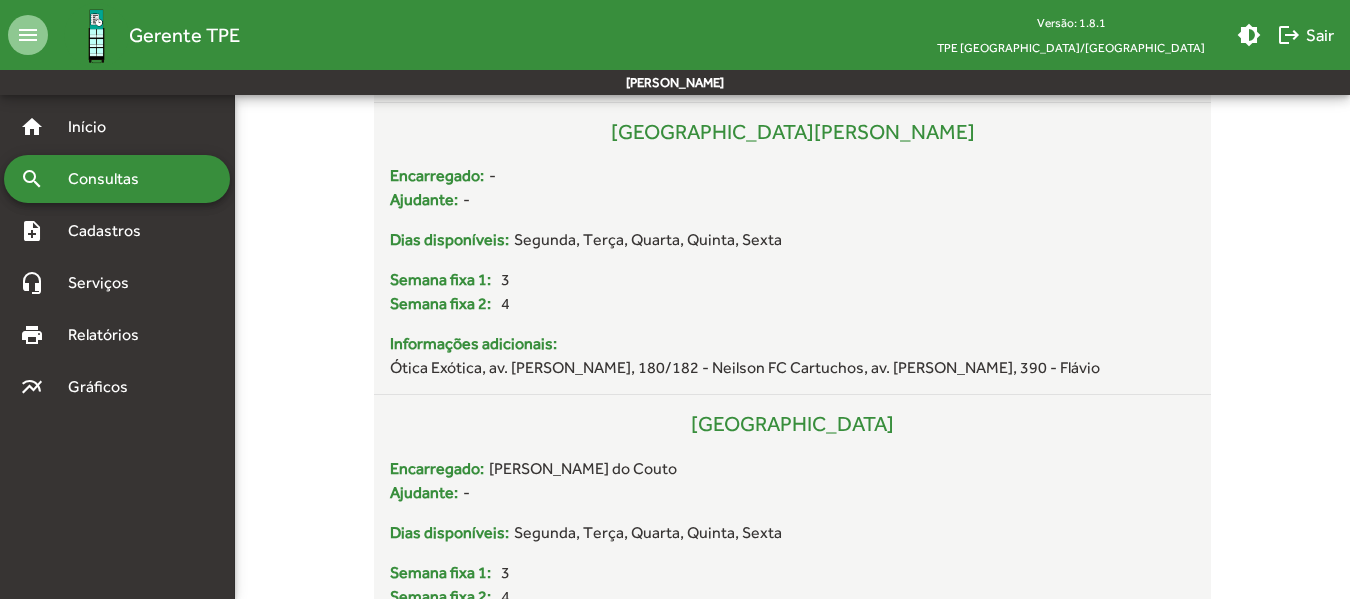 scroll, scrollTop: 2100, scrollLeft: 0, axis: vertical 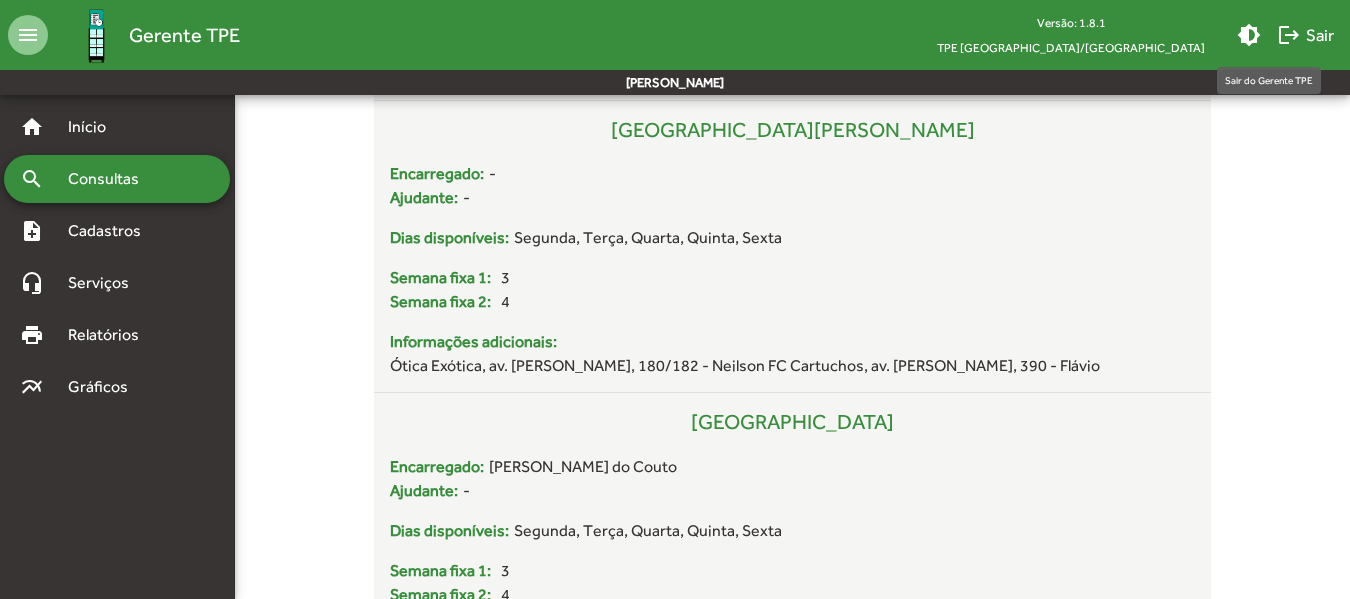 click on "logout  Sair" 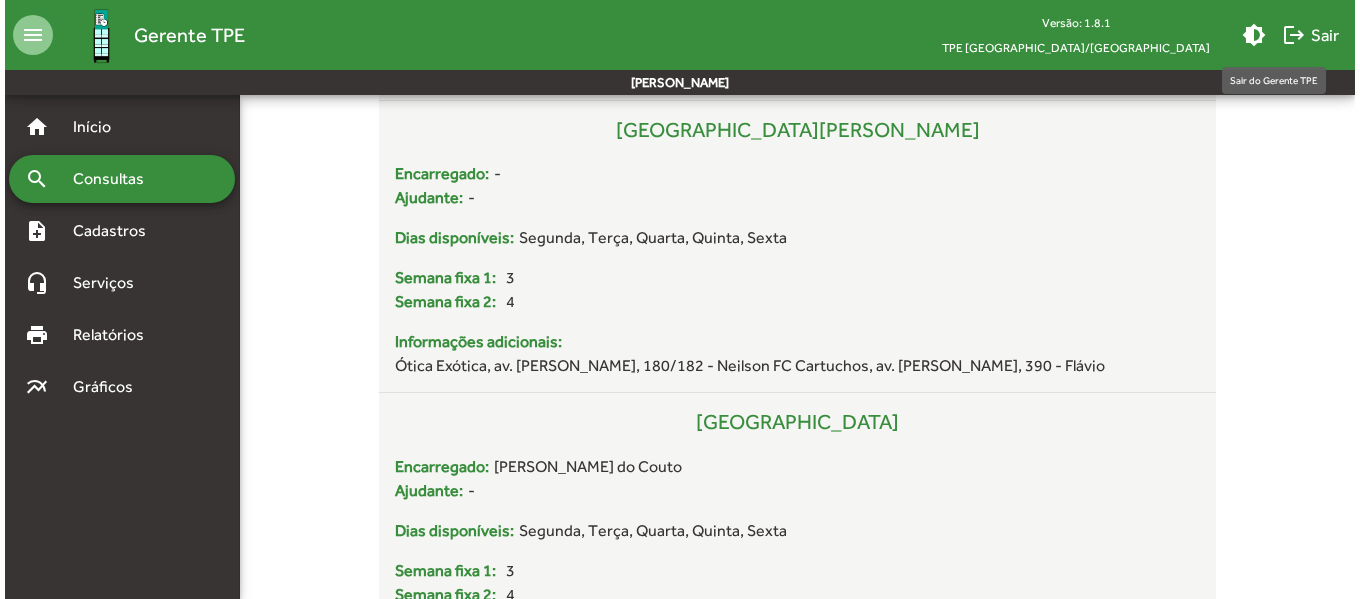 scroll, scrollTop: 0, scrollLeft: 0, axis: both 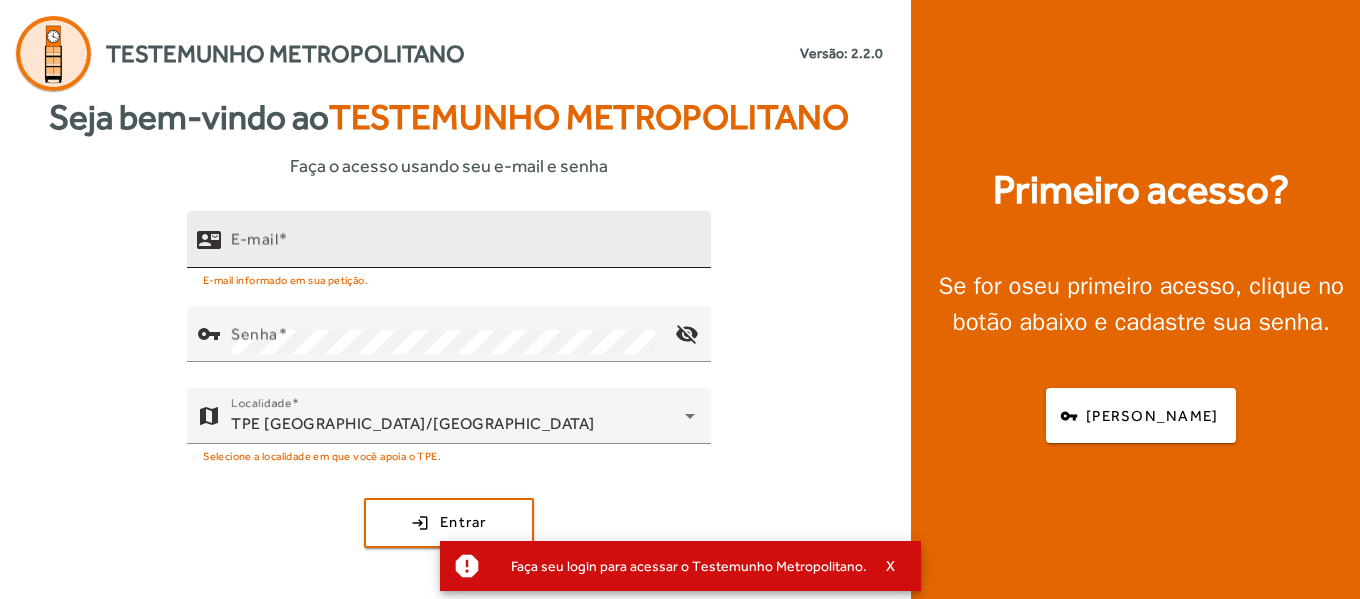 click on "E-mail" at bounding box center [463, 248] 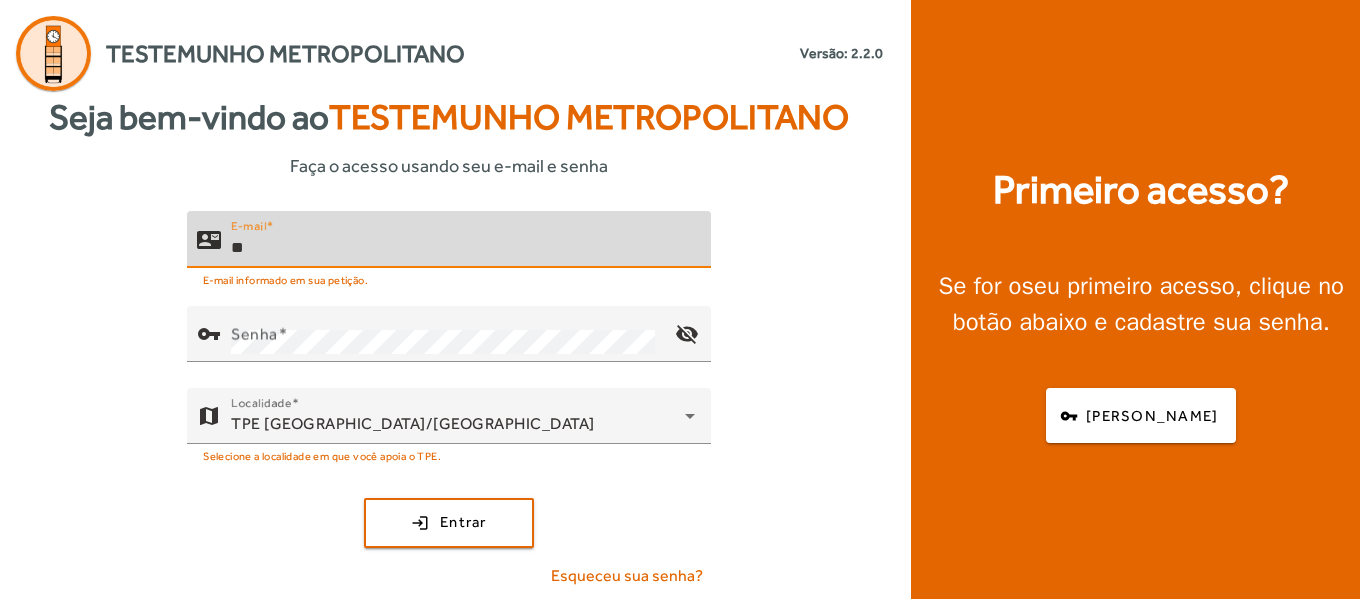 type on "**********" 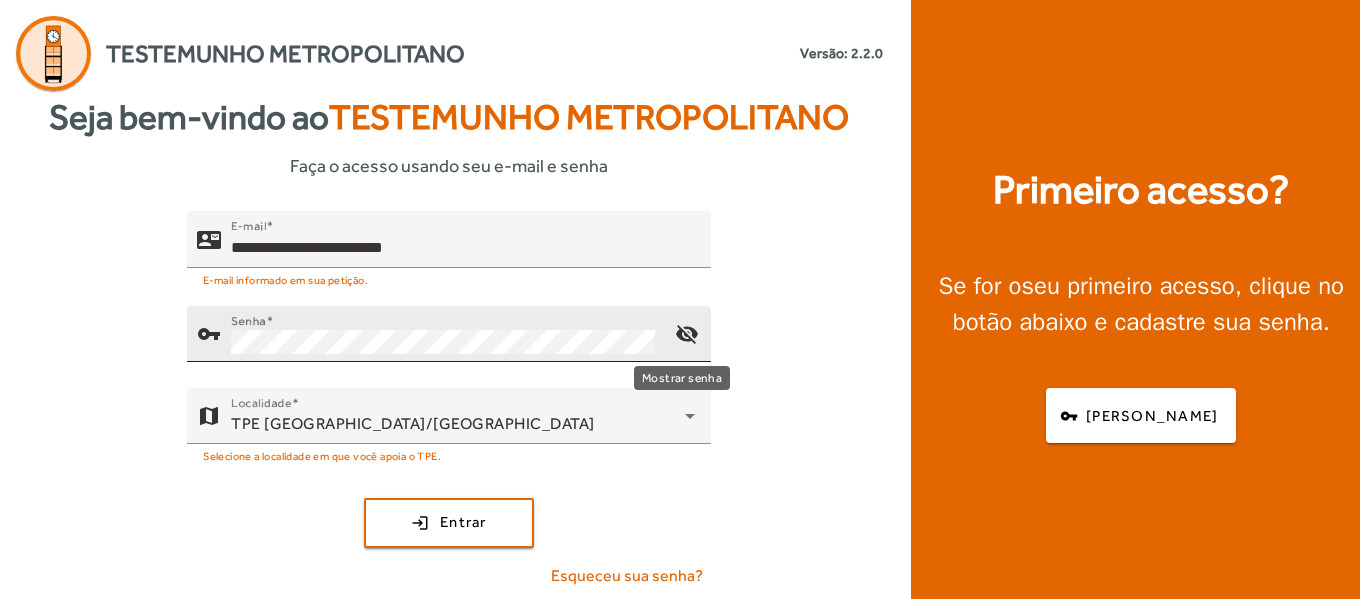click on "visibility_off" 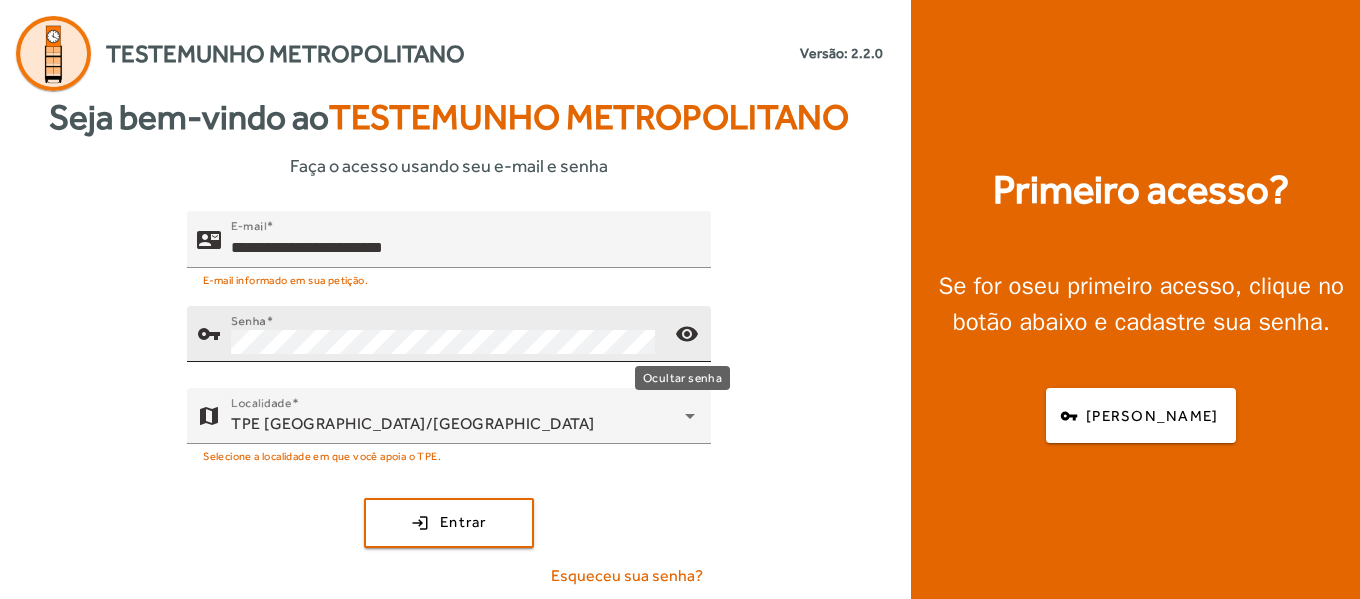 click on "visibility" 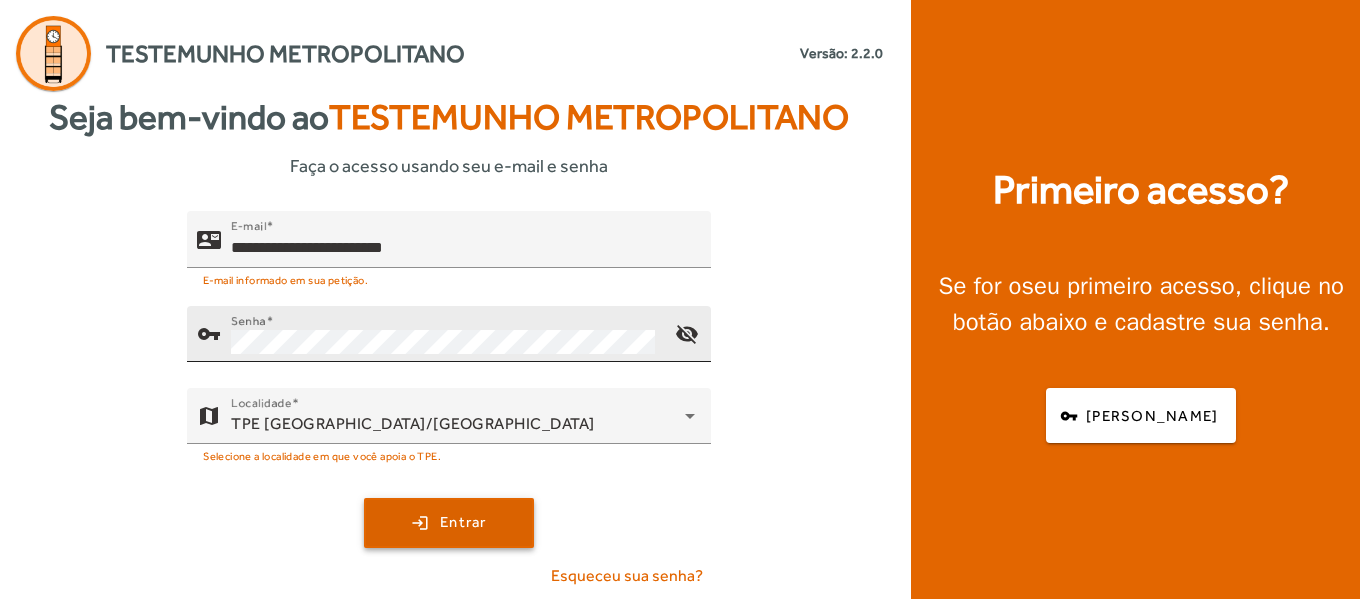 click 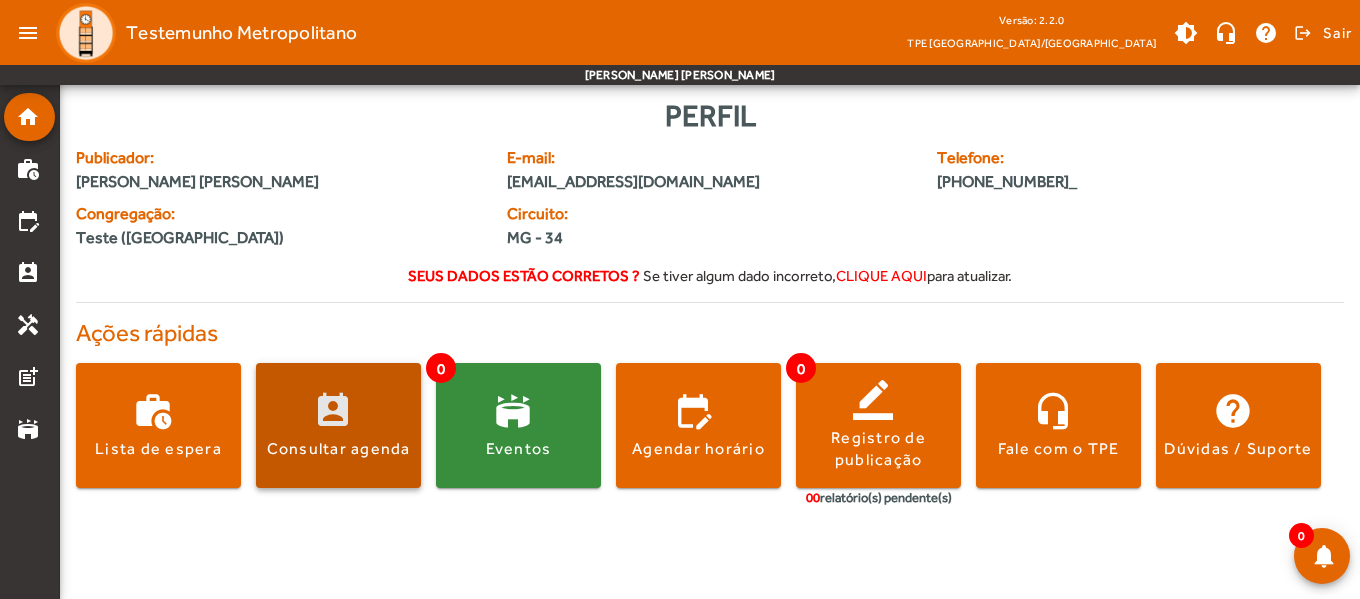 click 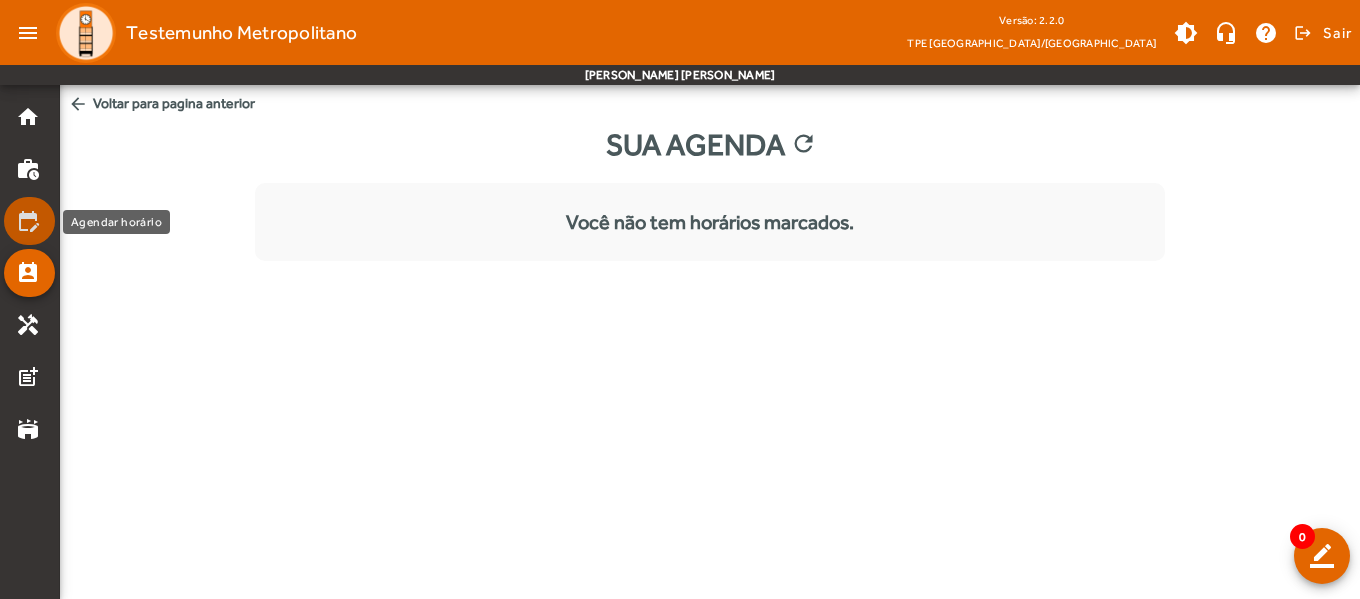 click on "edit_calendar" 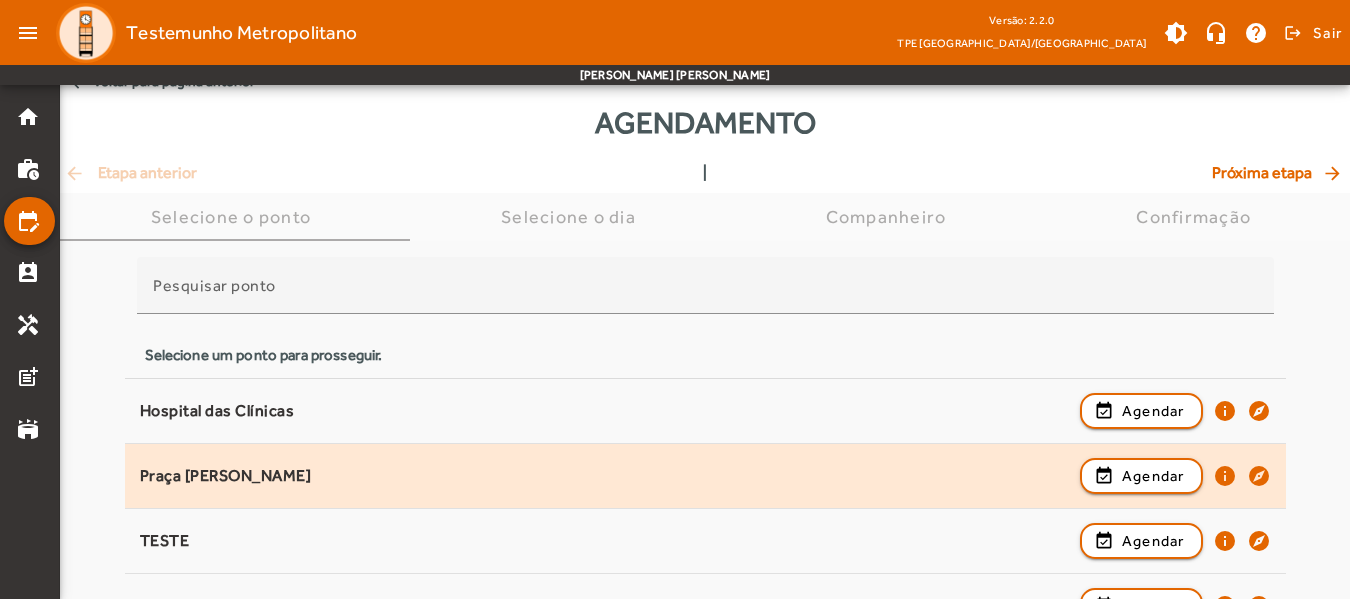 scroll, scrollTop: 0, scrollLeft: 0, axis: both 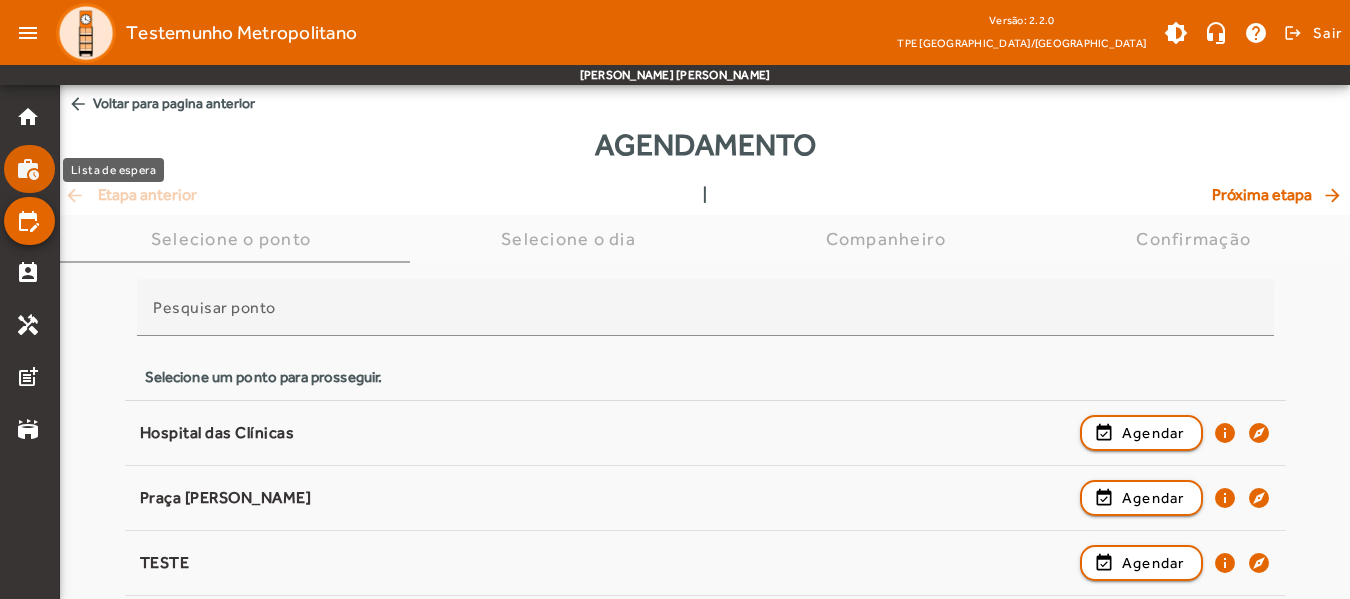click on "work_history" 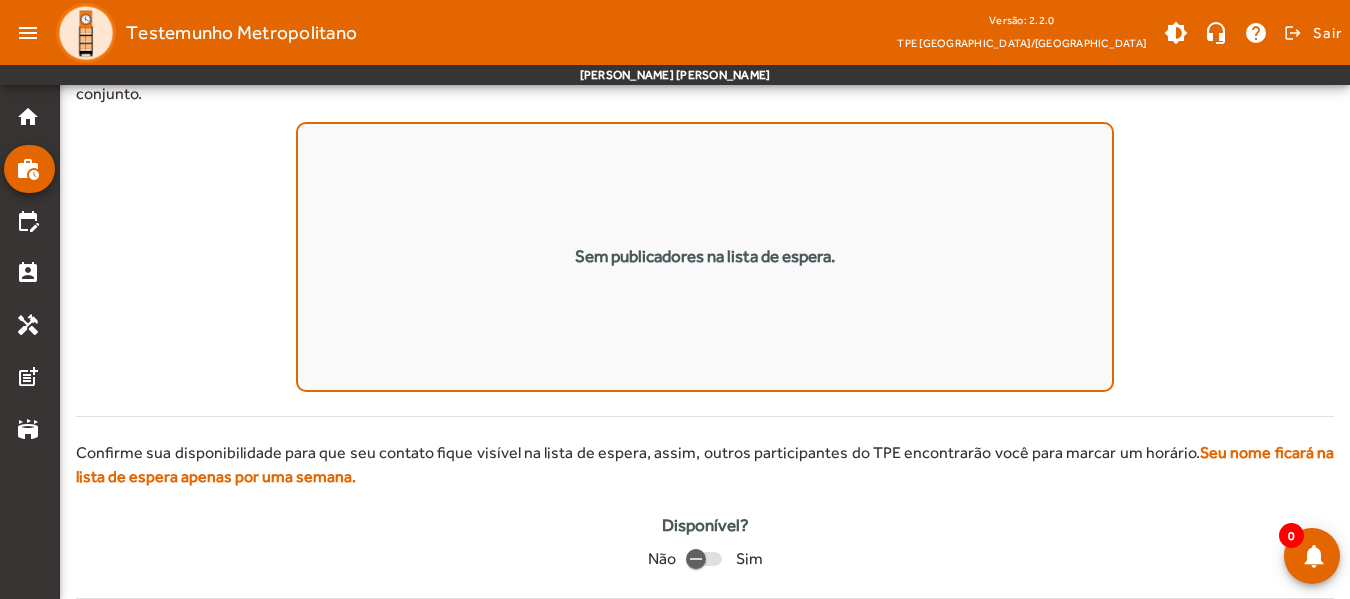 scroll, scrollTop: 0, scrollLeft: 0, axis: both 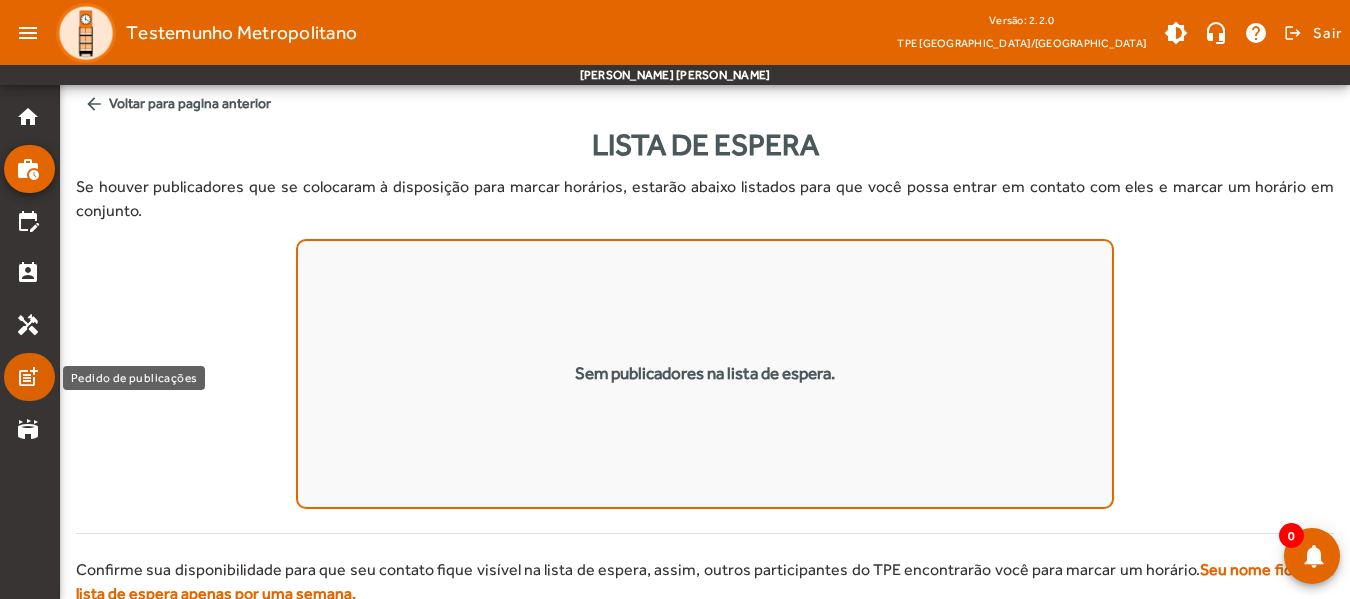 click on "post_add" 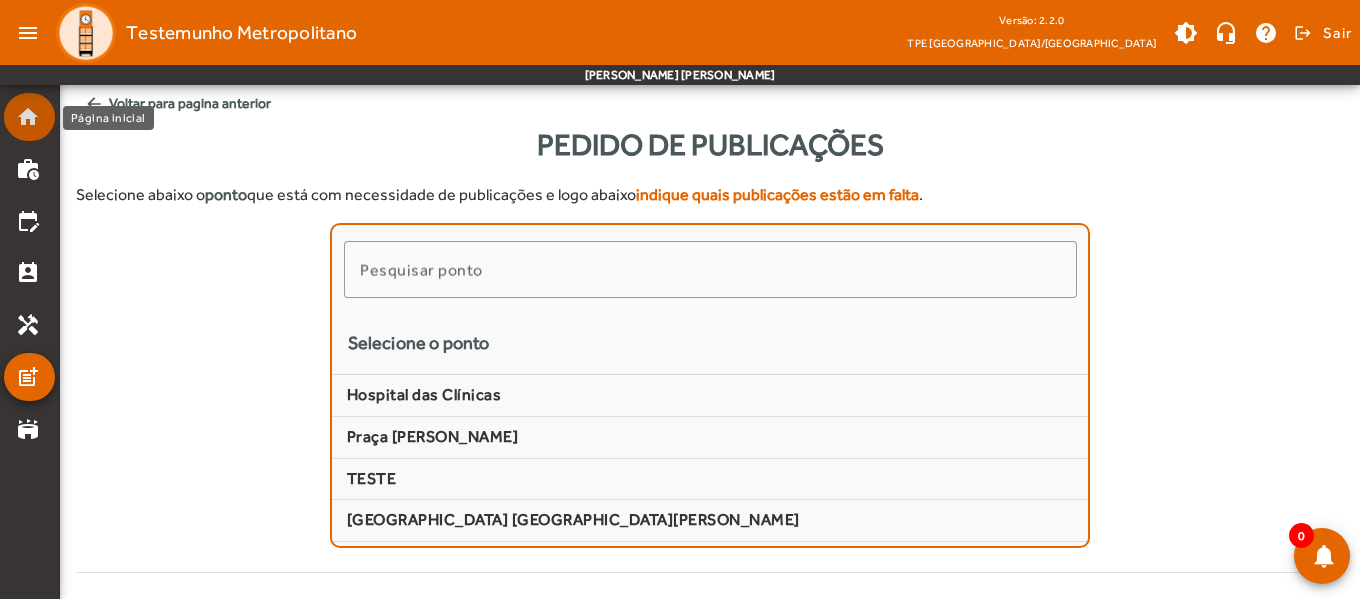 click on "home" 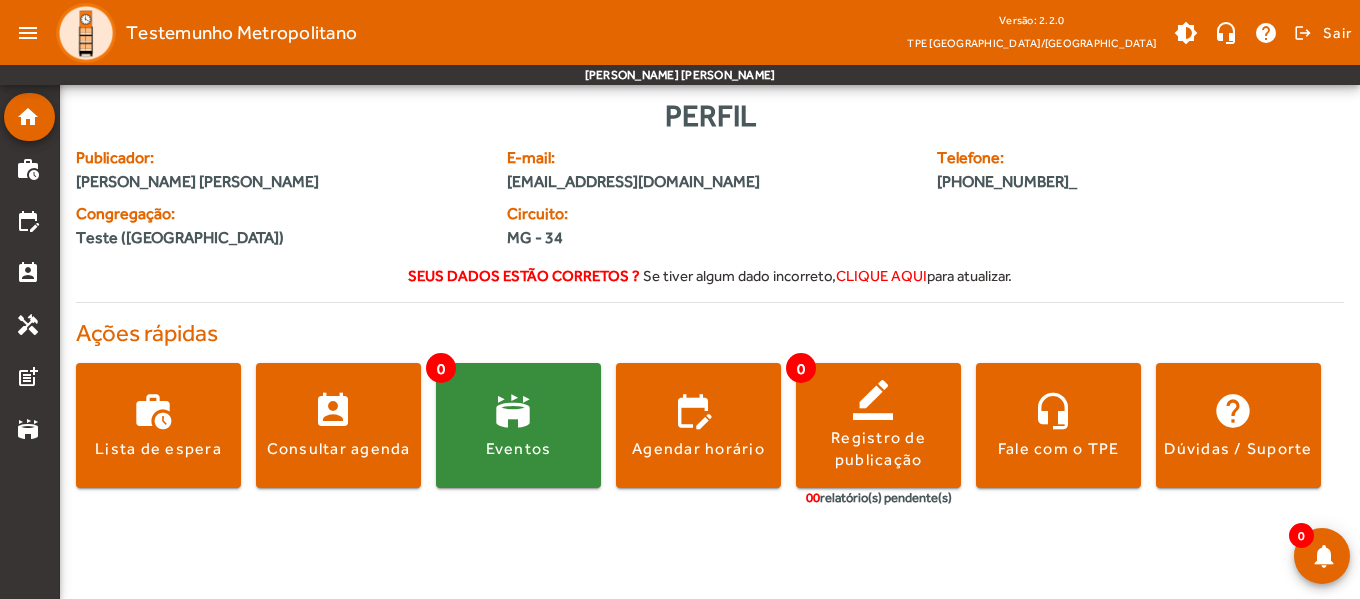 click on "MG - 34" 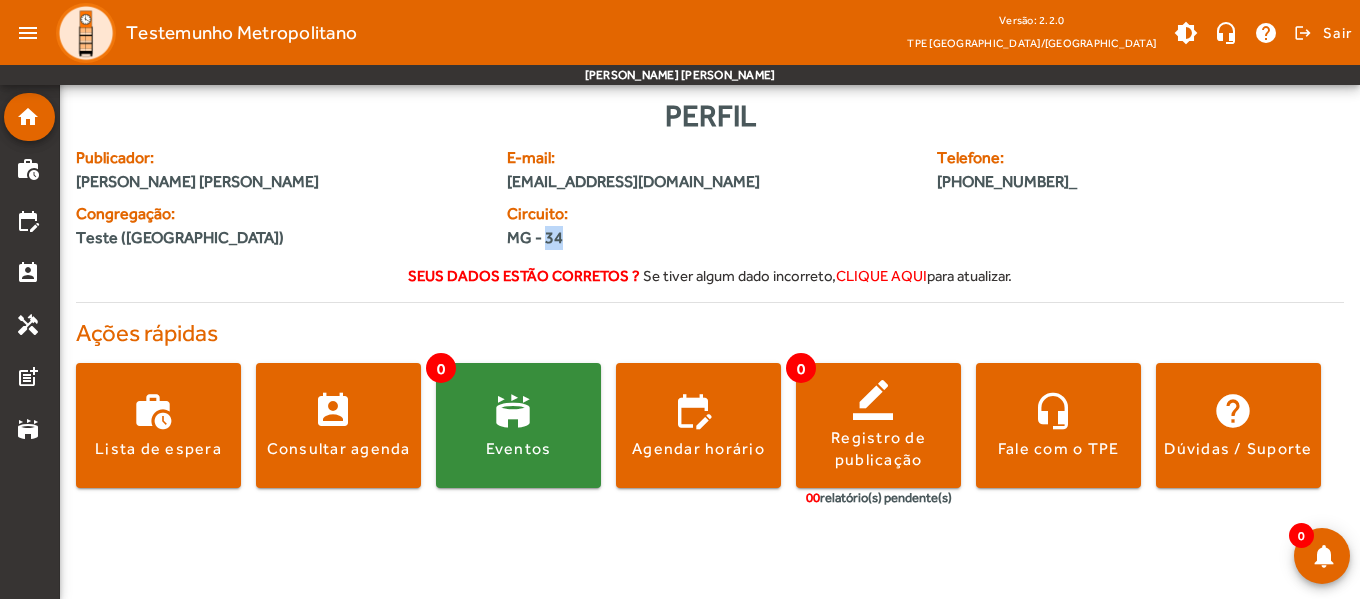 click on "MG - 34" 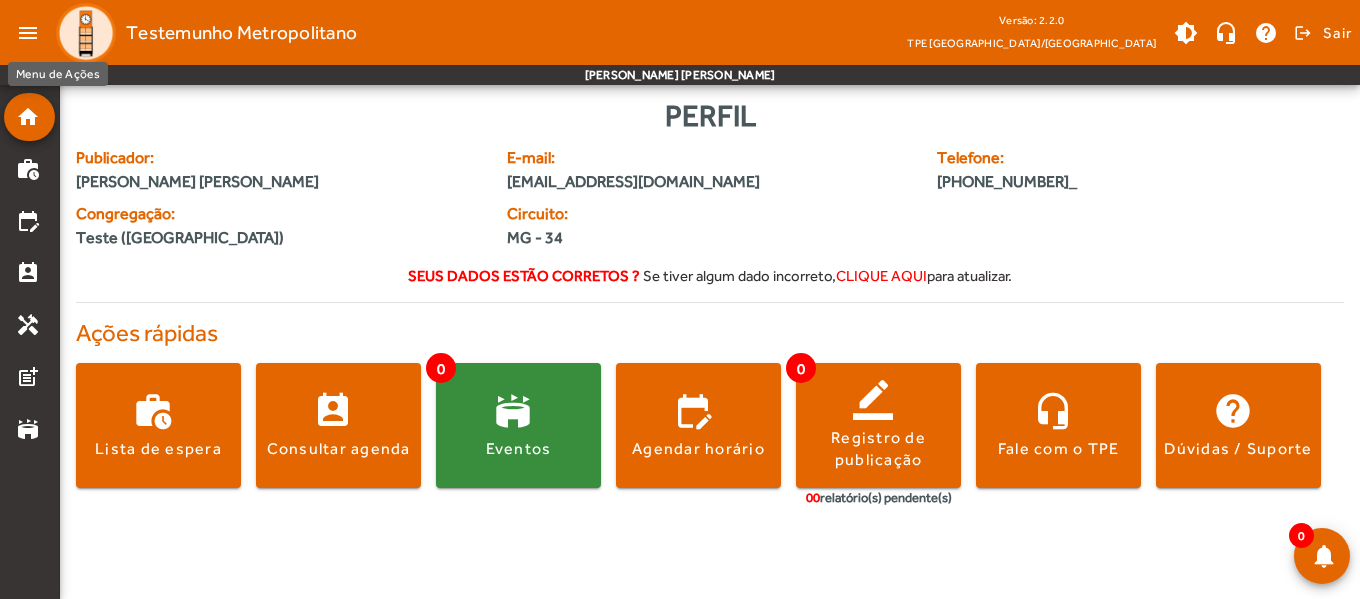 click on "menu" 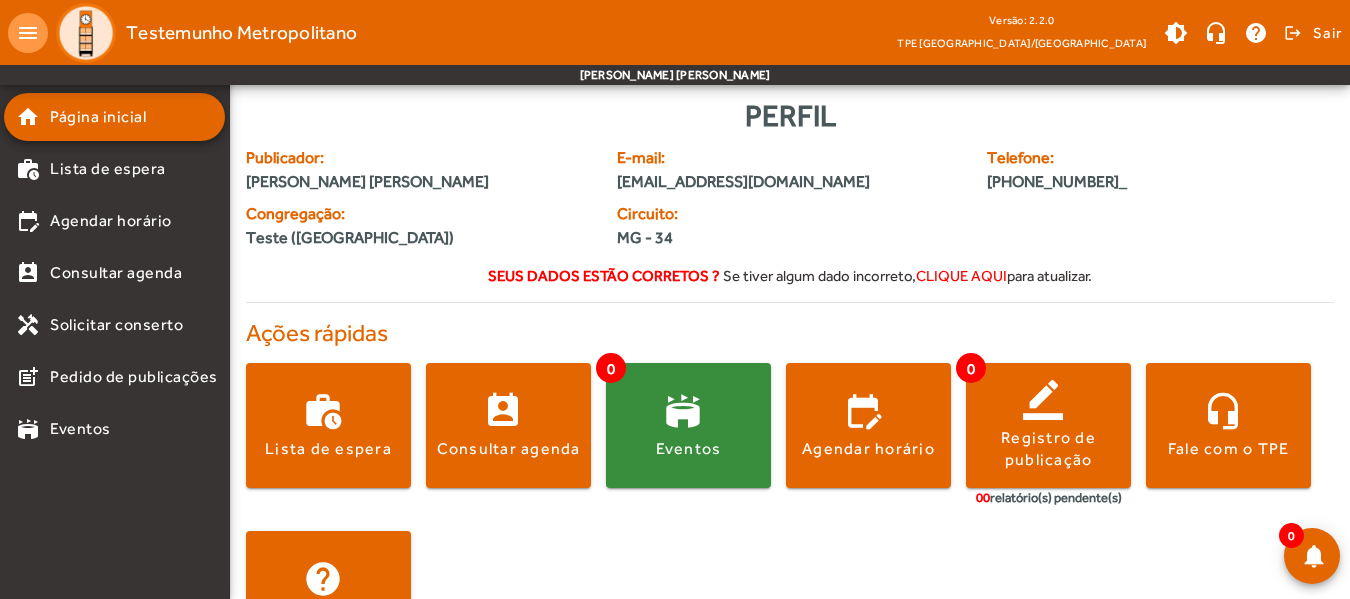 click on "Publicador:" 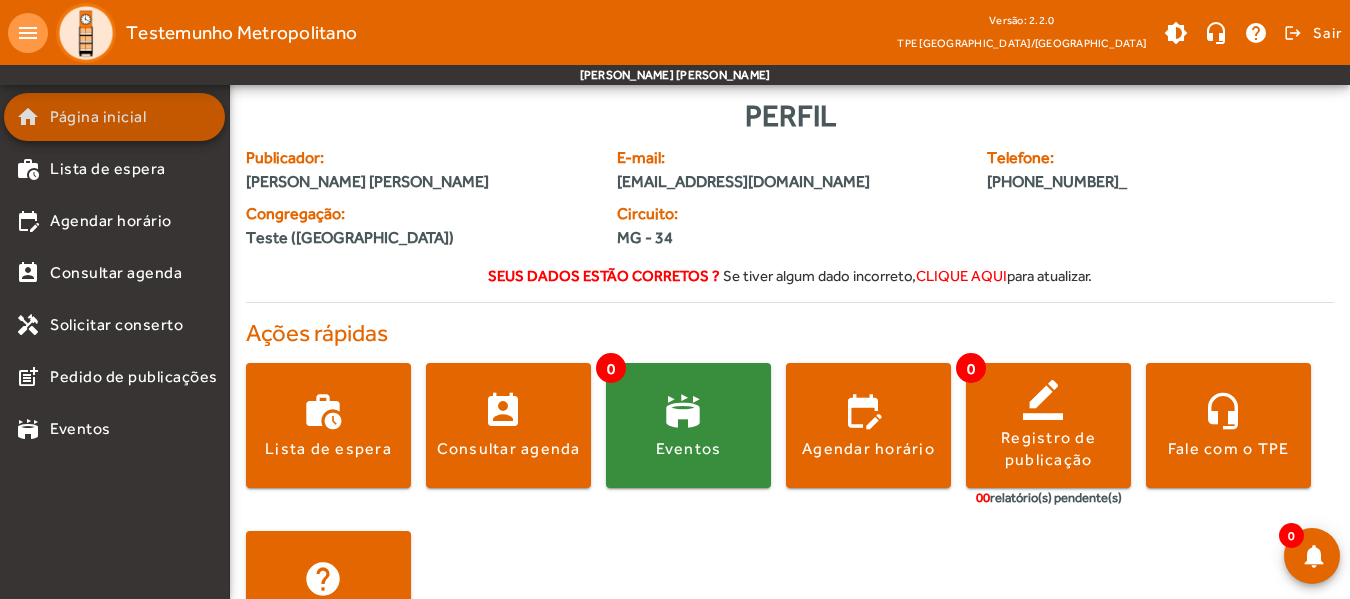 click on "Página inicial" 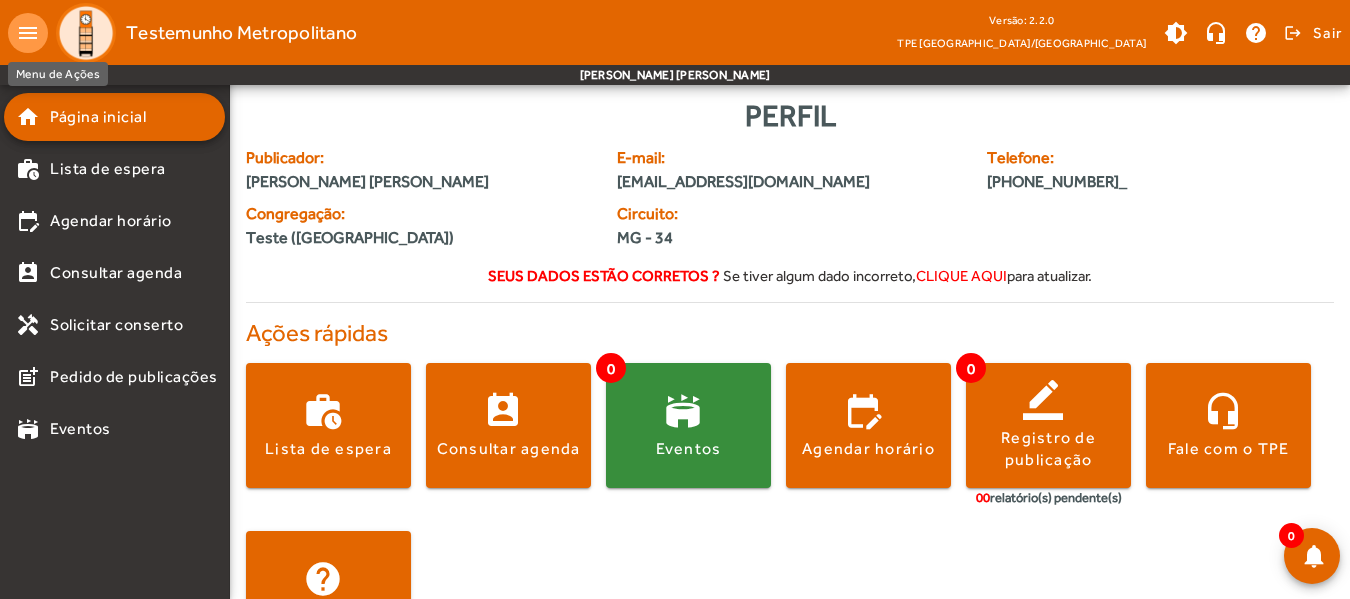 click on "menu" 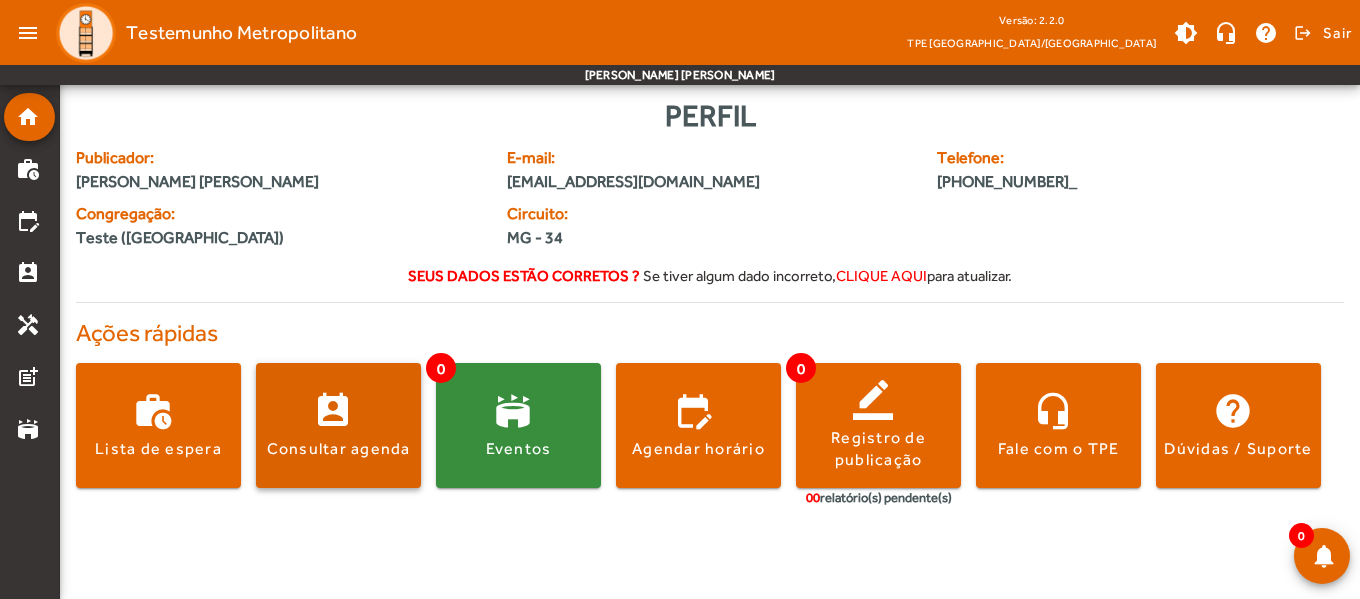 click 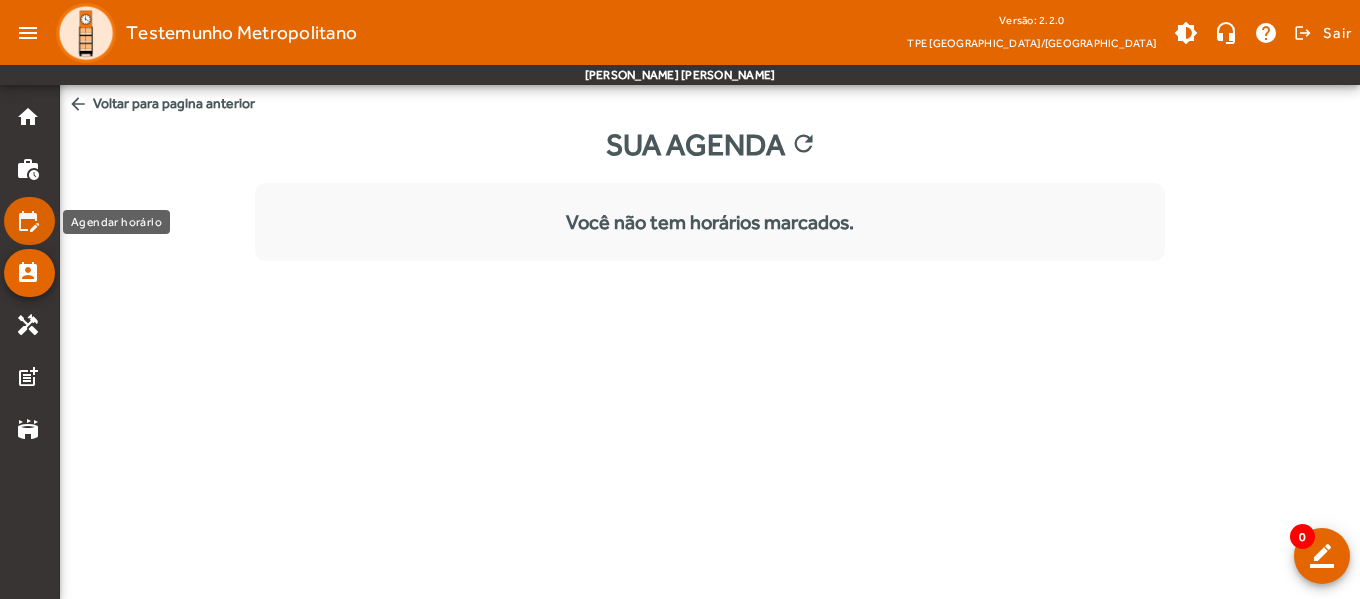click on "edit_calendar" 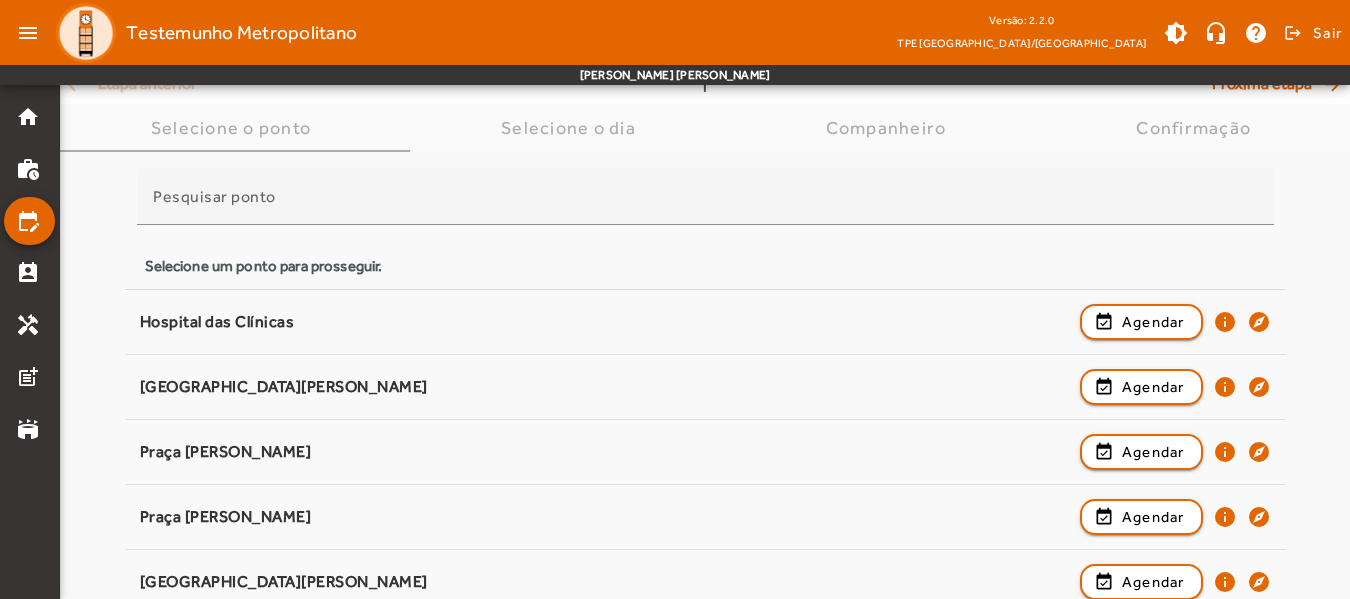 scroll, scrollTop: 300, scrollLeft: 0, axis: vertical 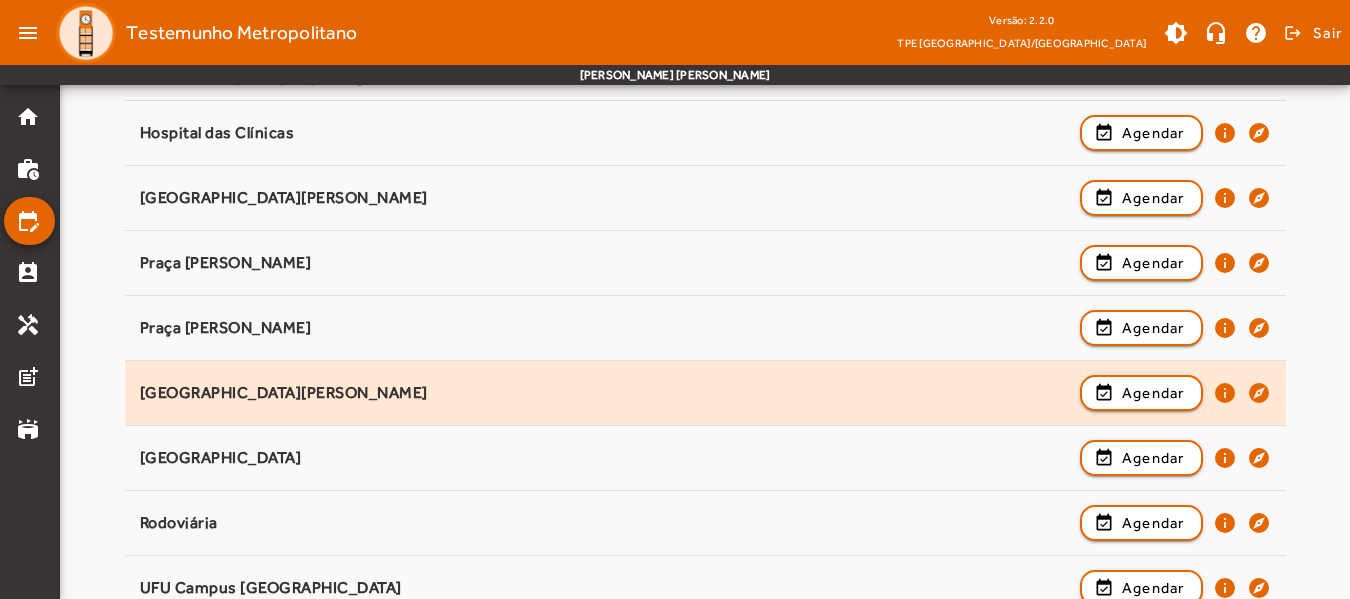 click on "[GEOGRAPHIC_DATA][PERSON_NAME]" at bounding box center [605, 458] 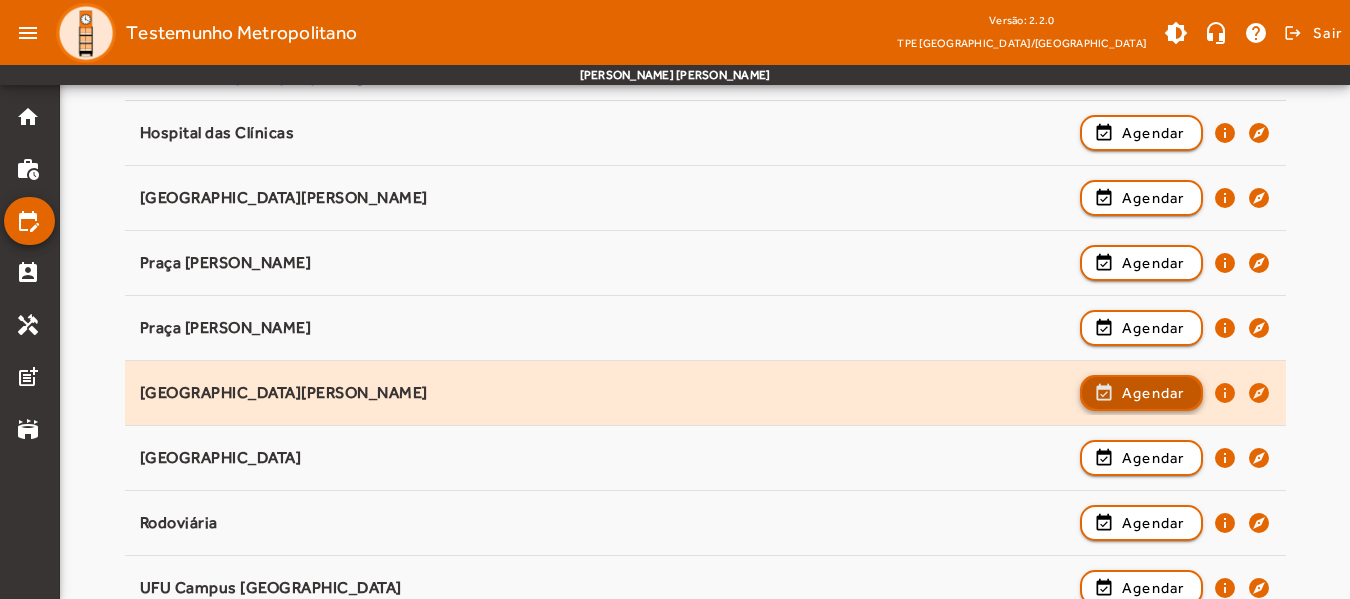 click on "Agendar" 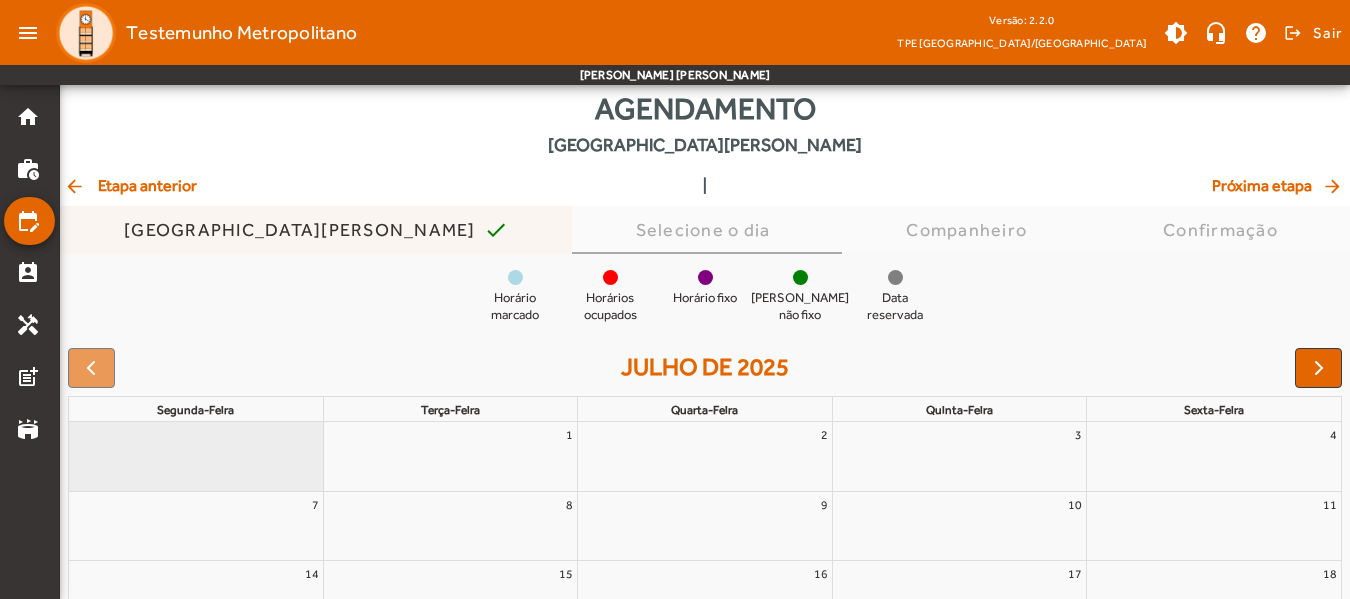 scroll, scrollTop: 0, scrollLeft: 0, axis: both 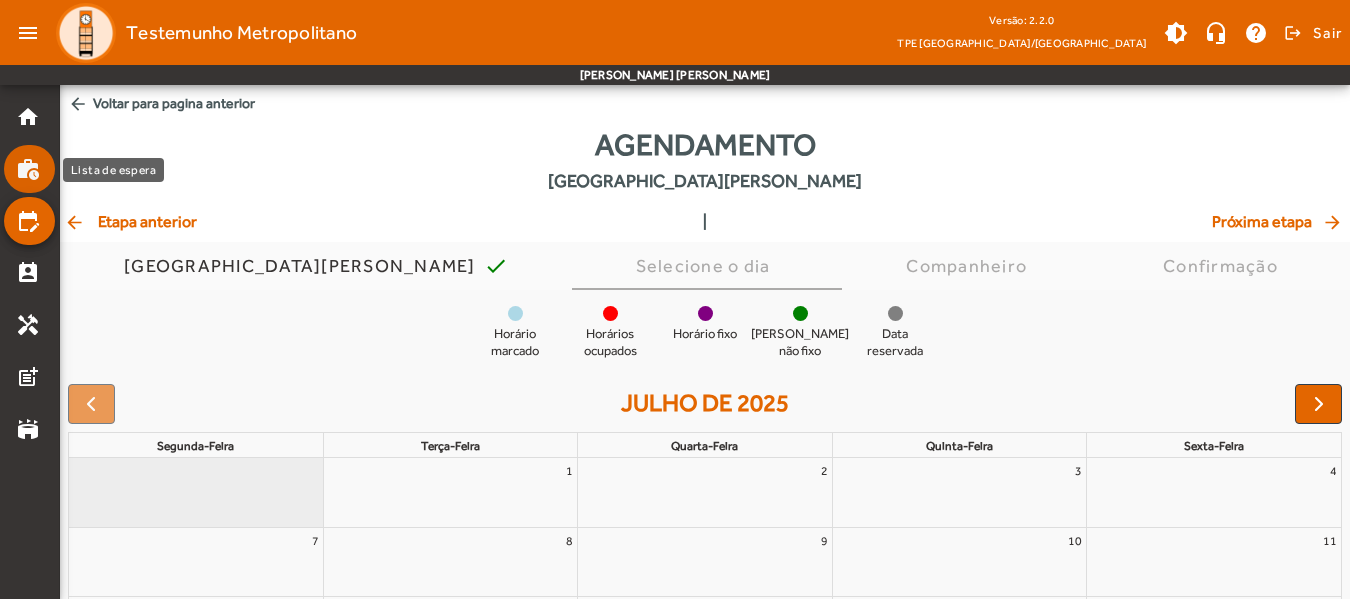 click on "work_history" 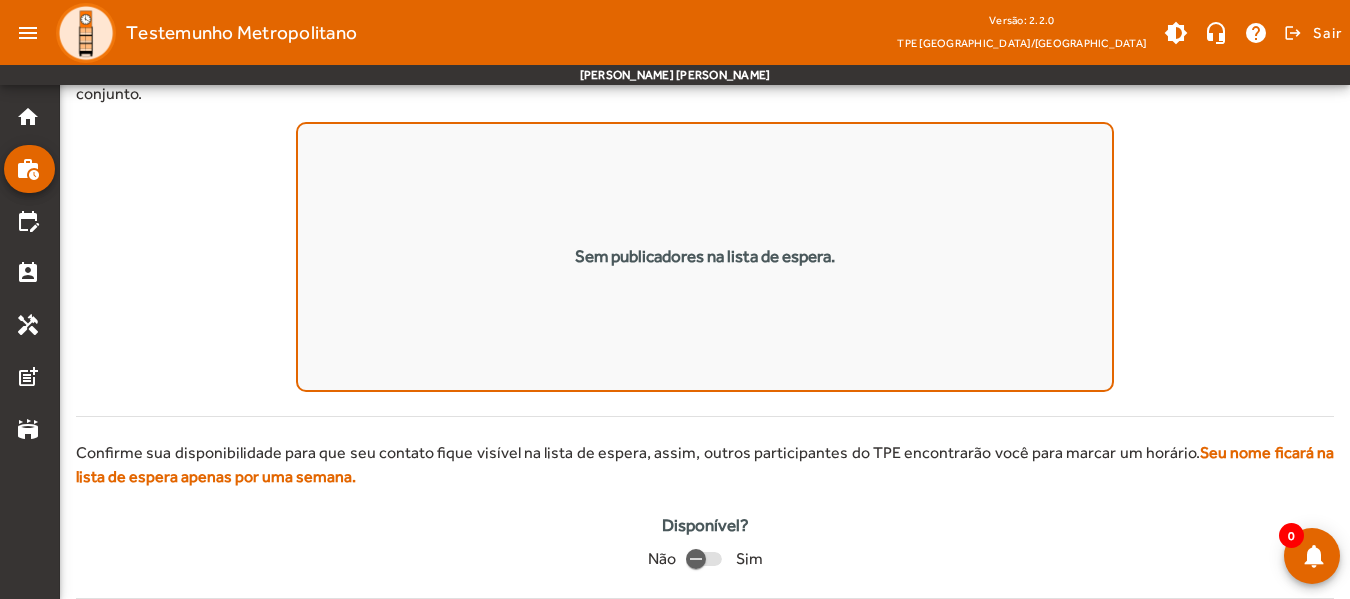 scroll, scrollTop: 0, scrollLeft: 0, axis: both 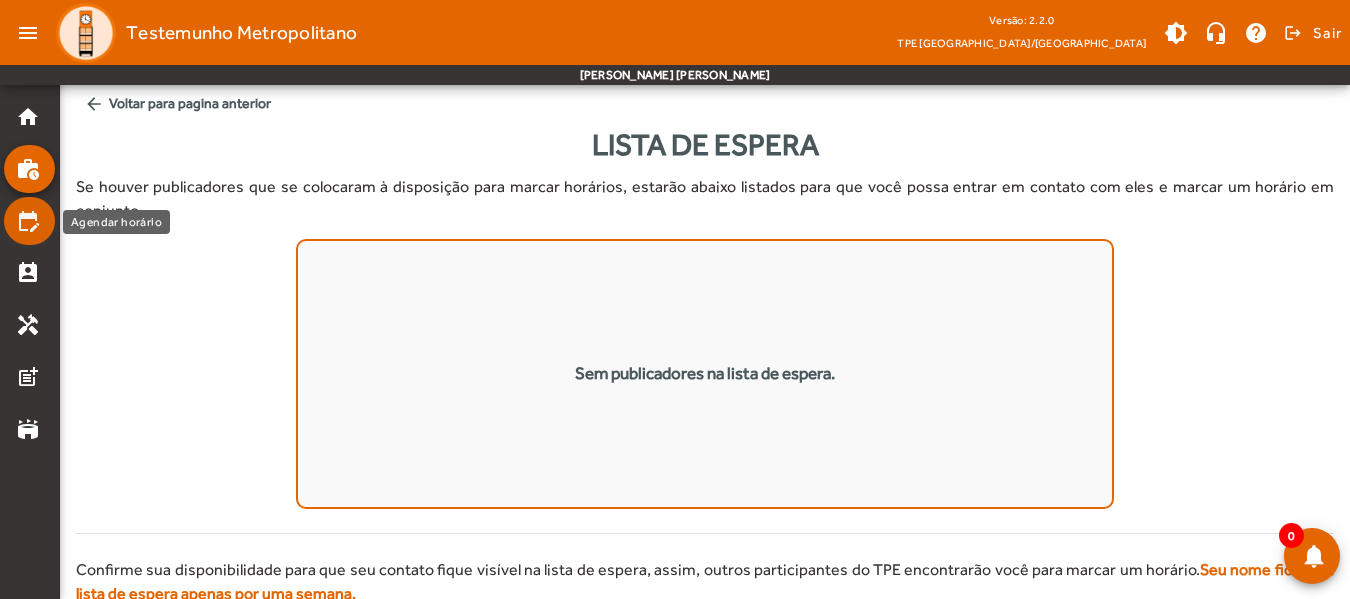 click on "edit_calendar" 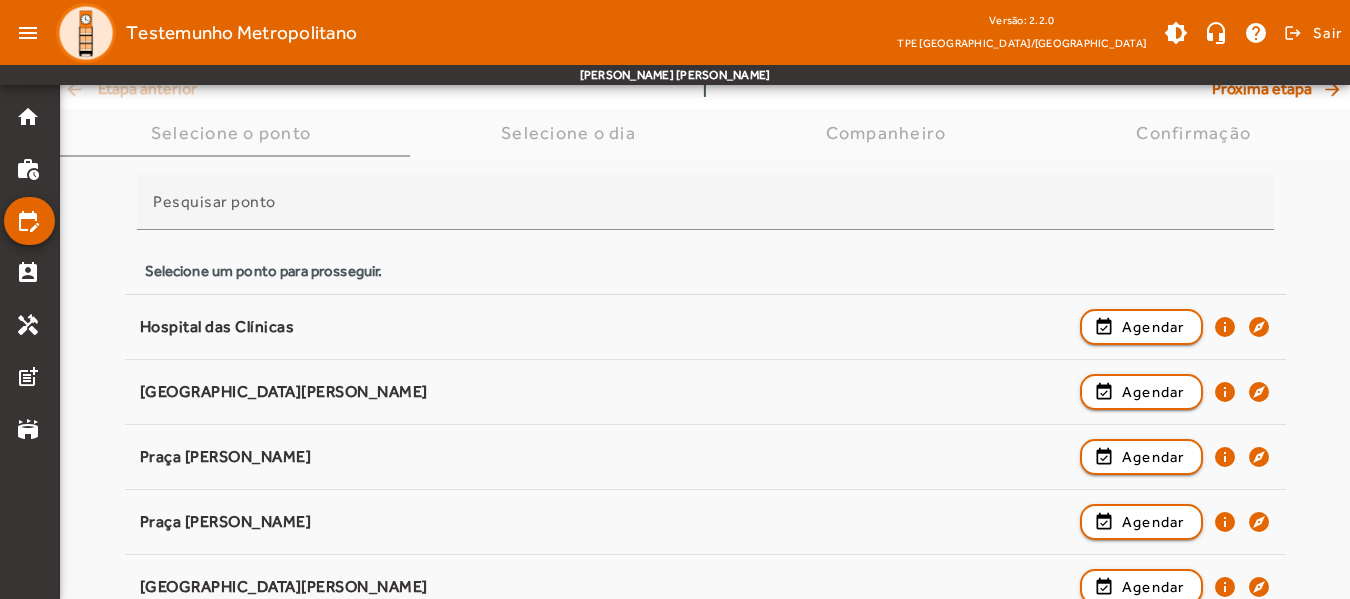scroll, scrollTop: 386, scrollLeft: 0, axis: vertical 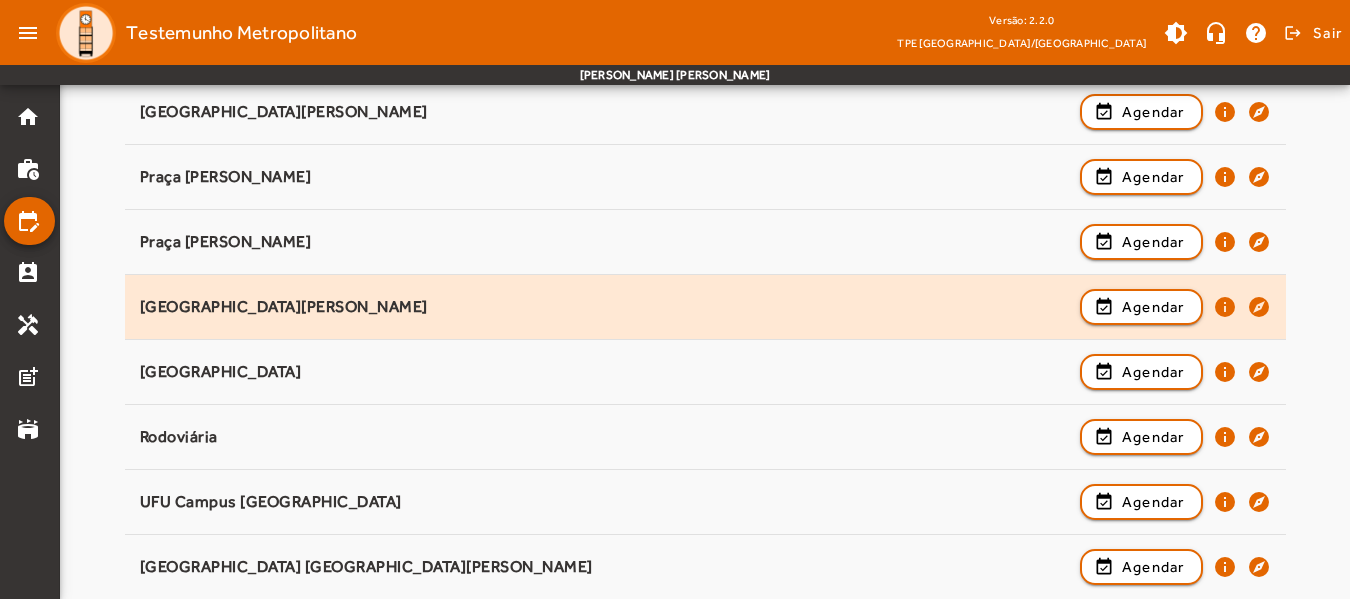 click on "[GEOGRAPHIC_DATA][PERSON_NAME]" at bounding box center [605, 372] 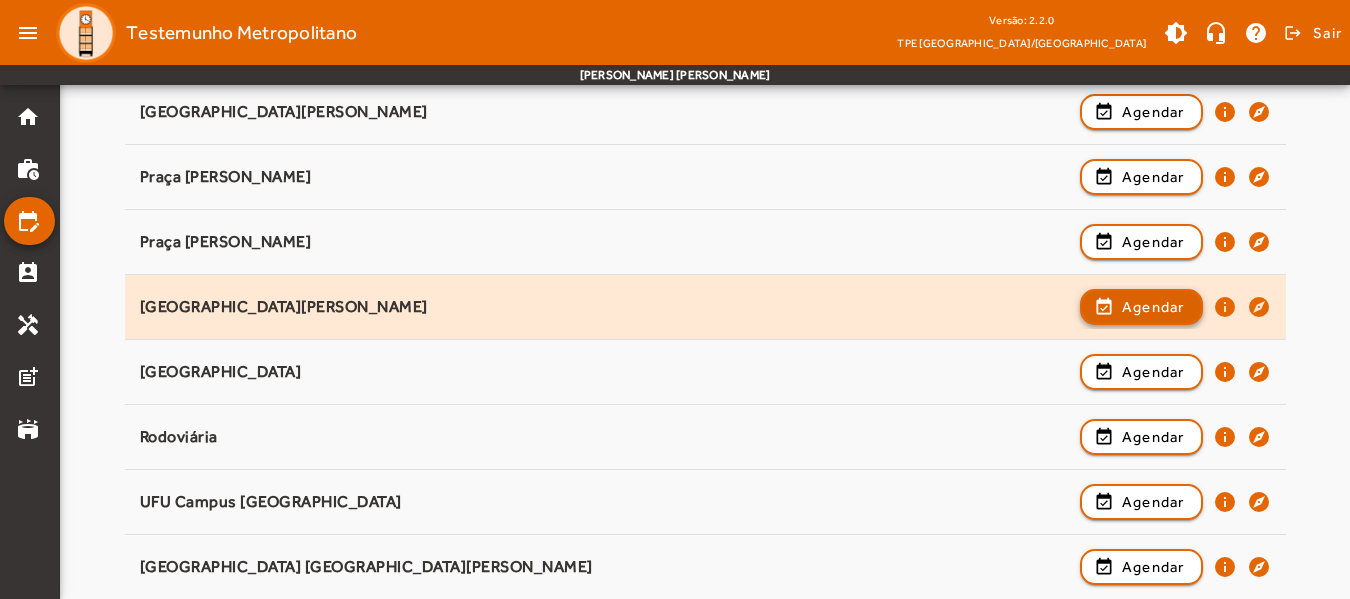 click on "Agendar" at bounding box center [1153, 372] 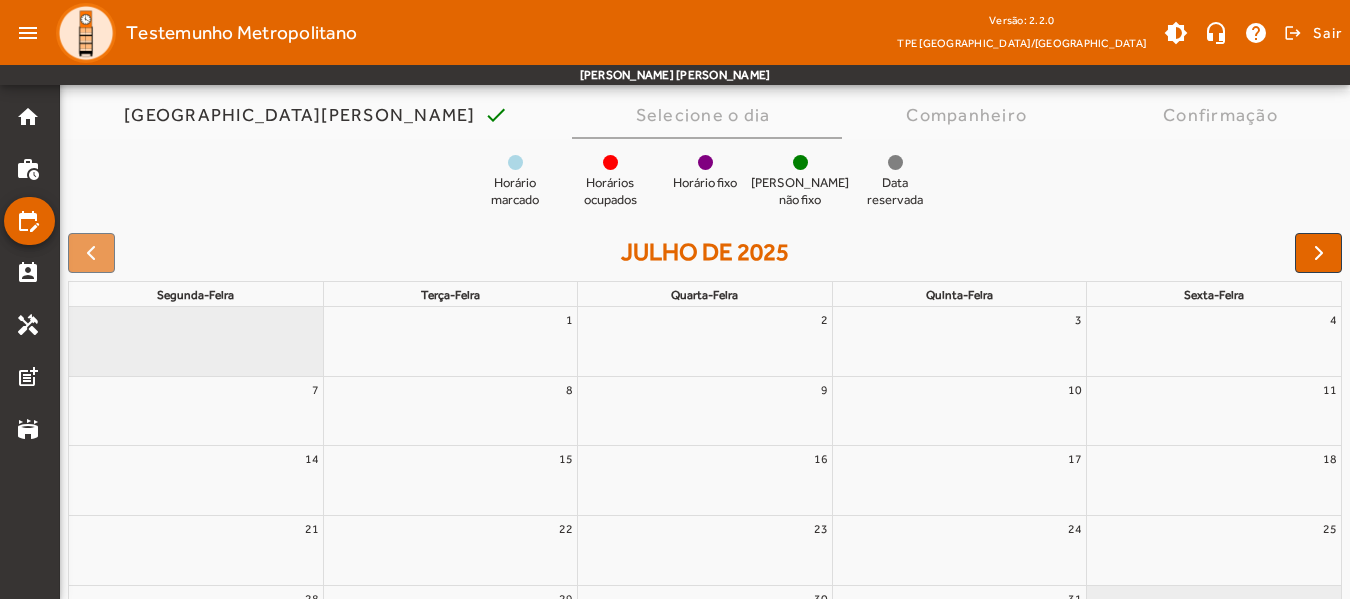 scroll, scrollTop: 187, scrollLeft: 0, axis: vertical 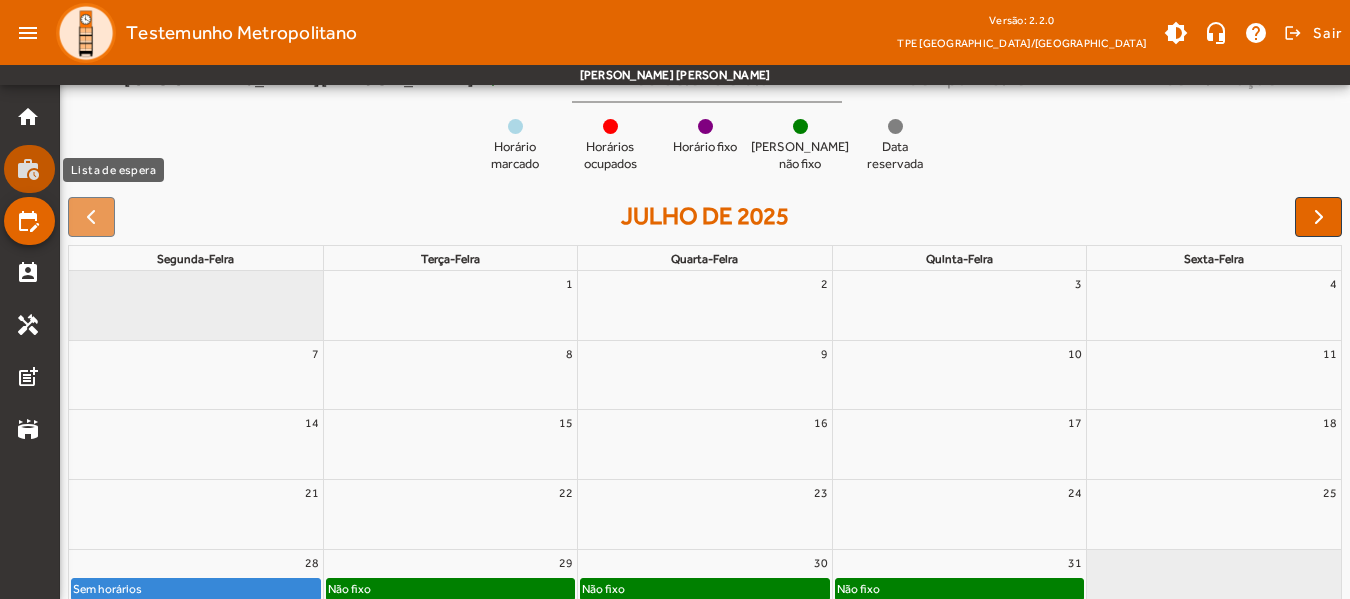 click on "work_history" 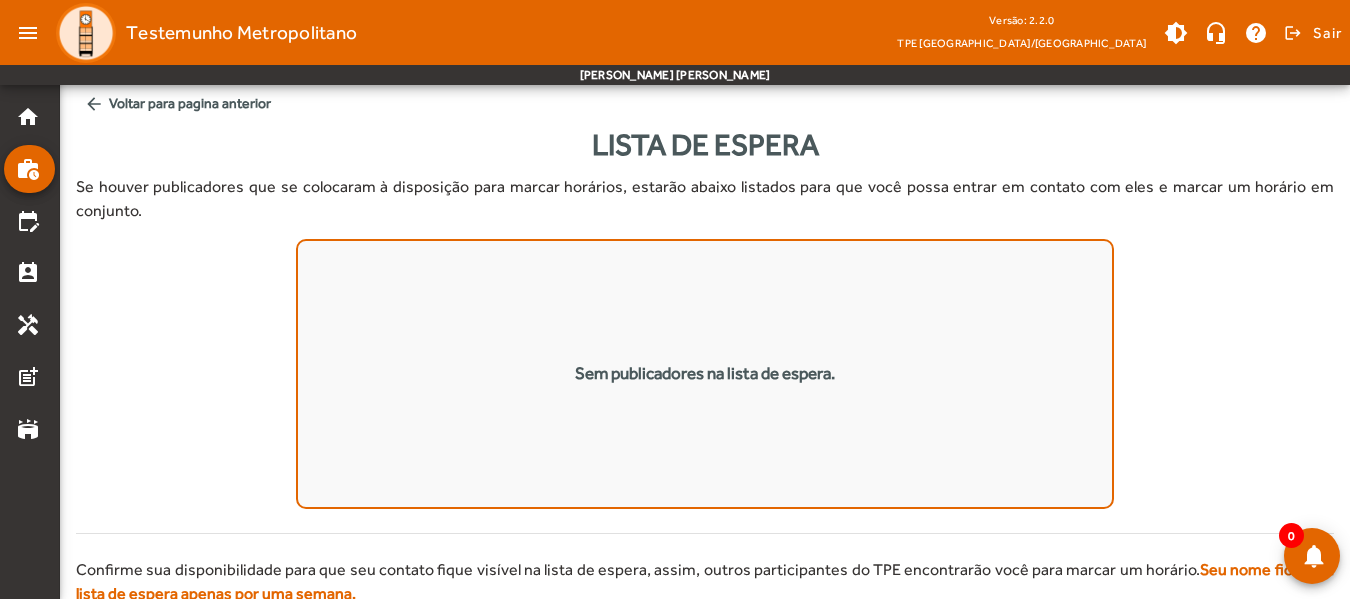 scroll, scrollTop: 117, scrollLeft: 0, axis: vertical 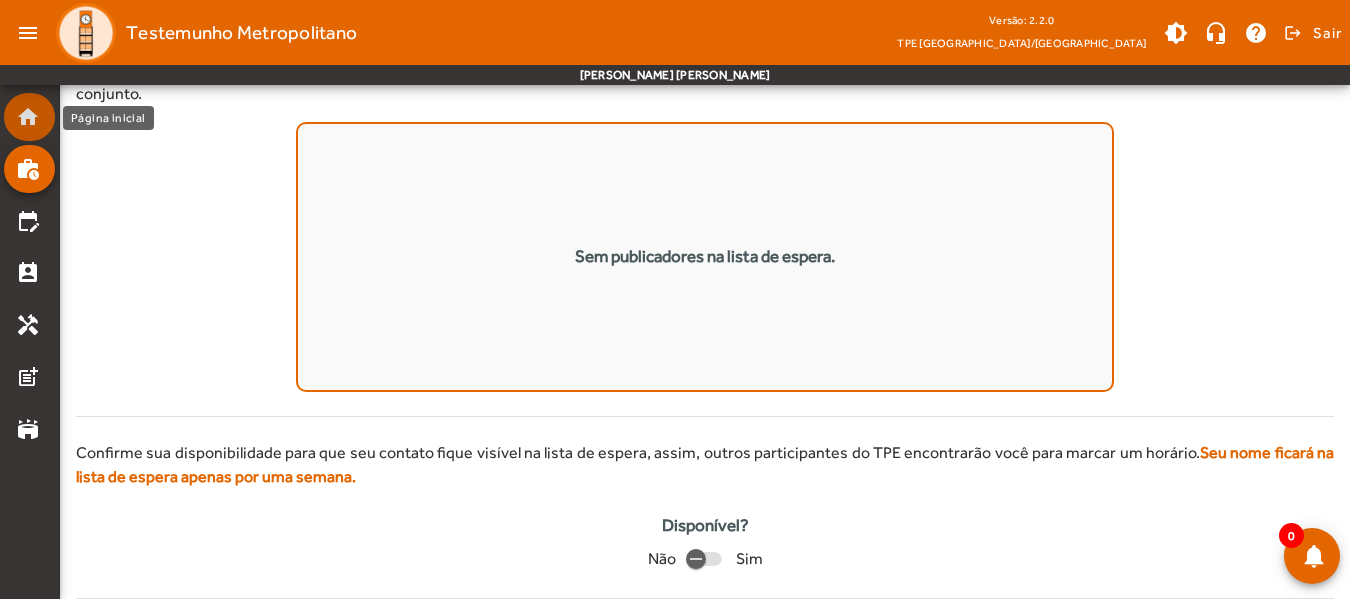 click on "home" 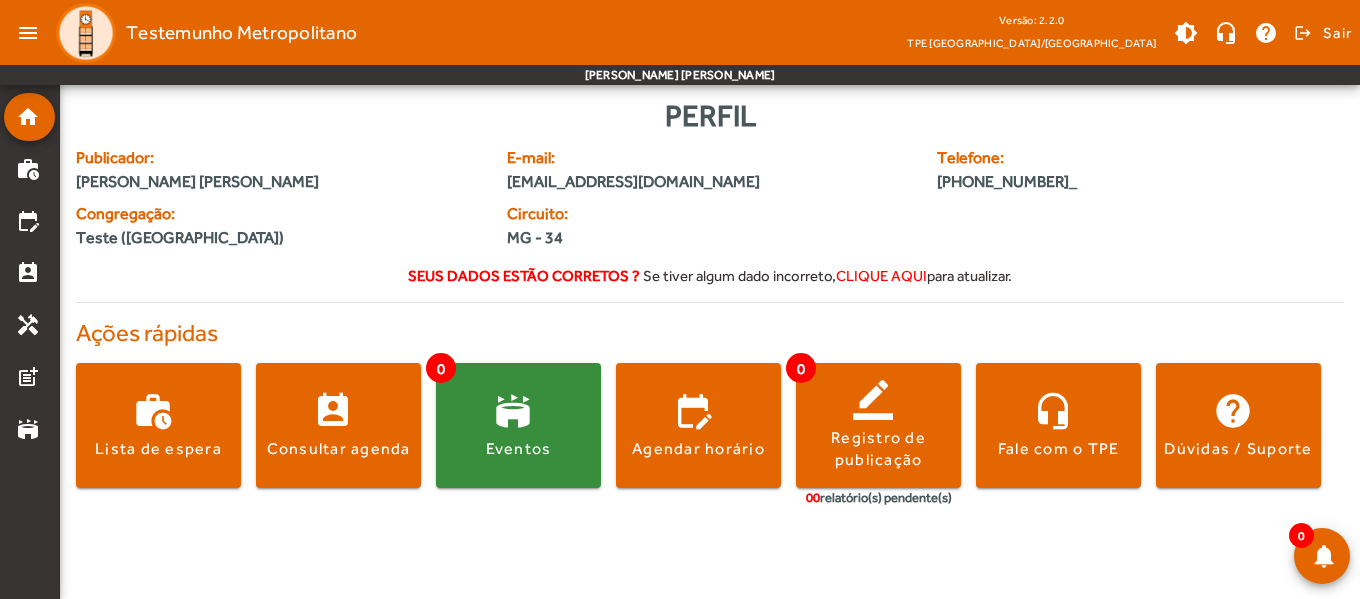 click on "Teste ([GEOGRAPHIC_DATA])" 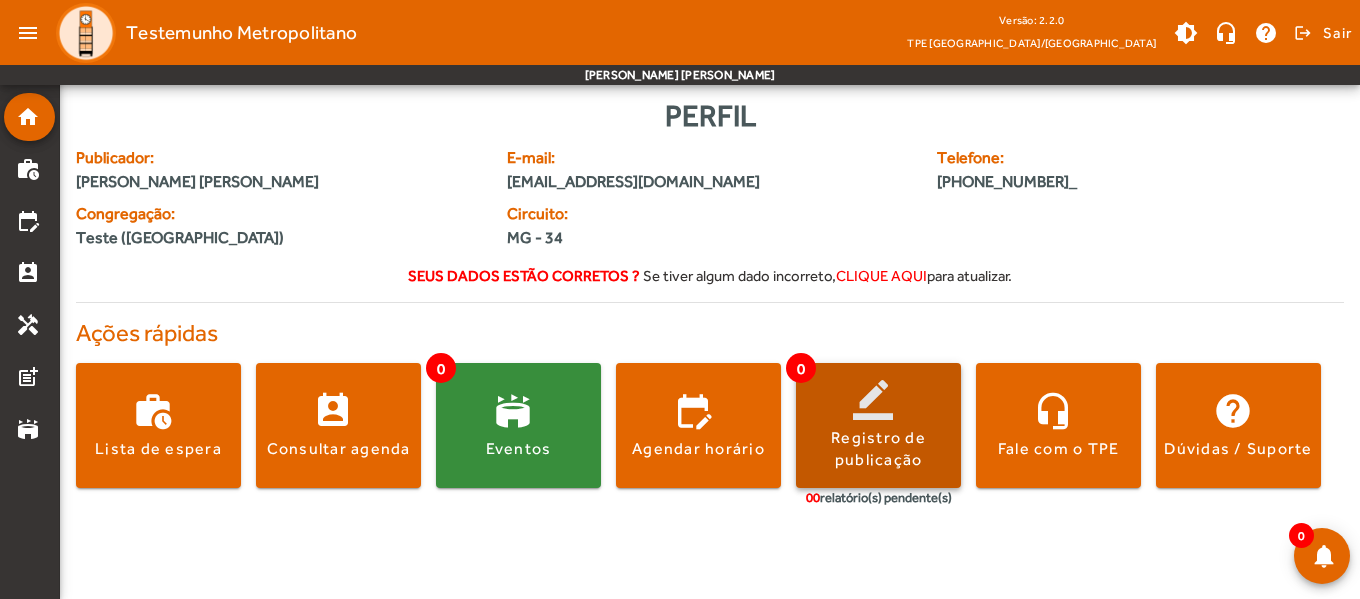 click on "Registro de publicação" 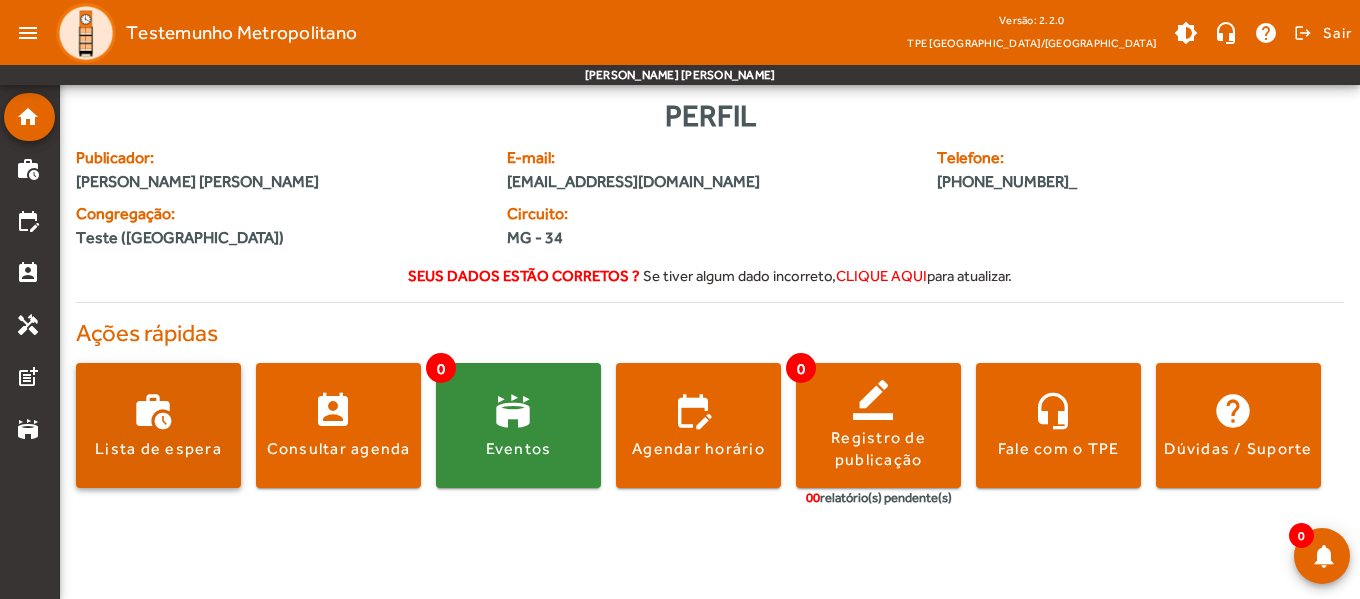 click 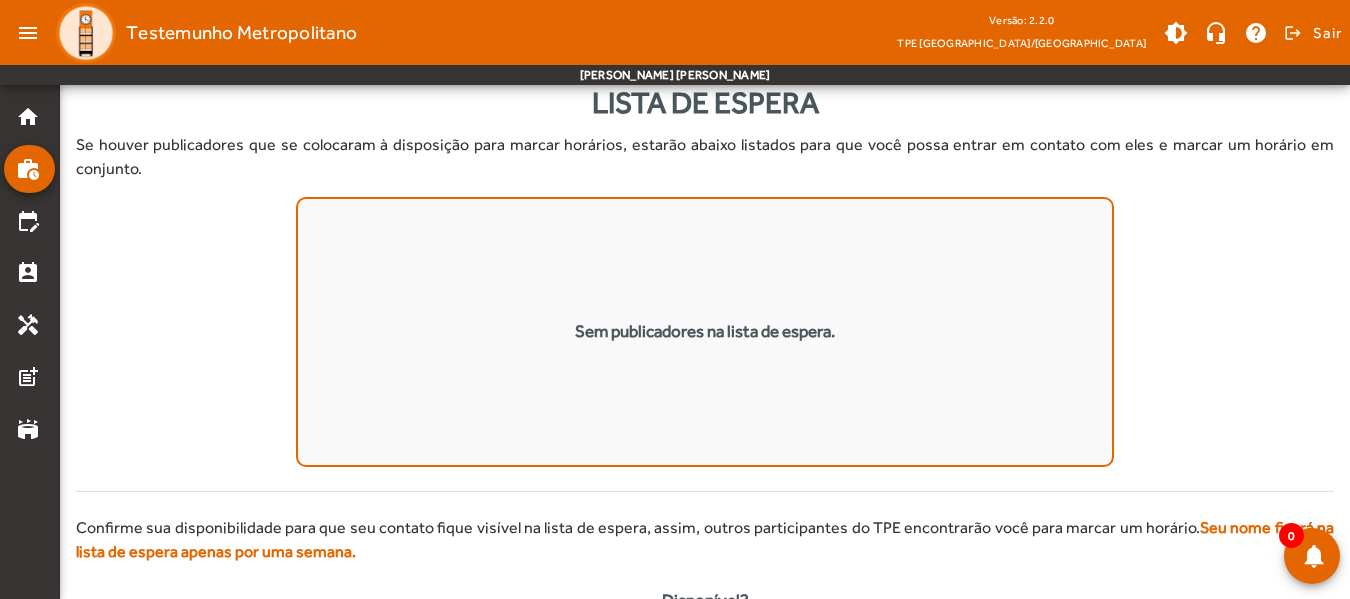 scroll, scrollTop: 0, scrollLeft: 0, axis: both 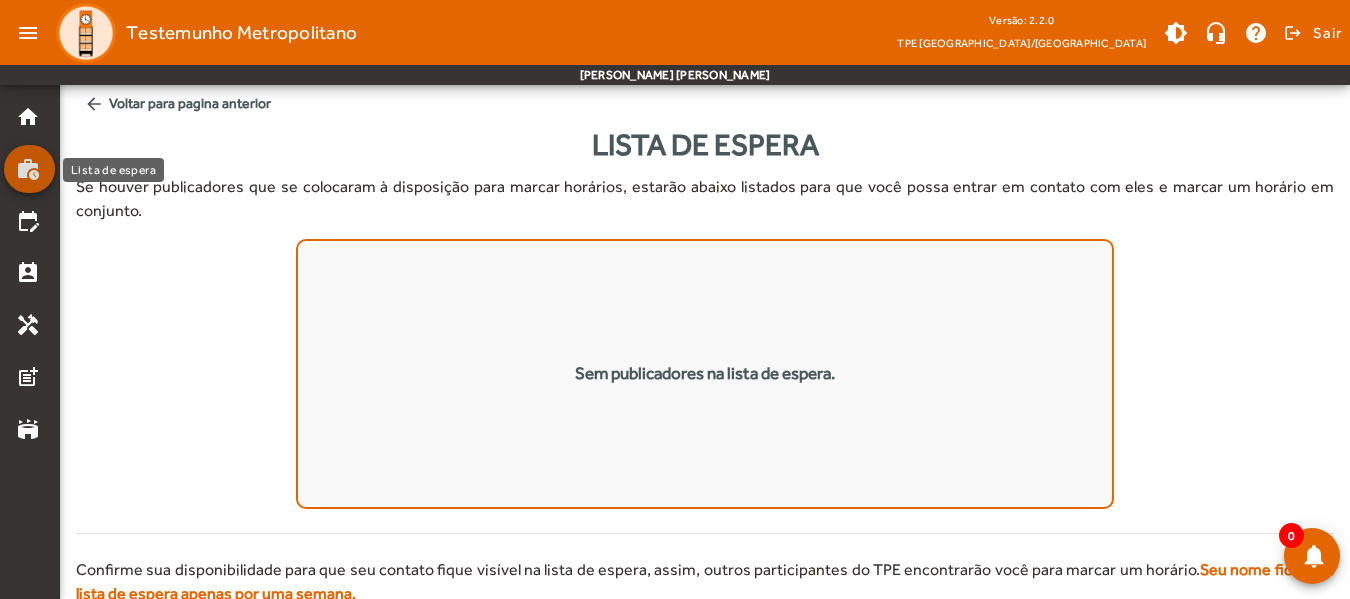 click on "work_history" 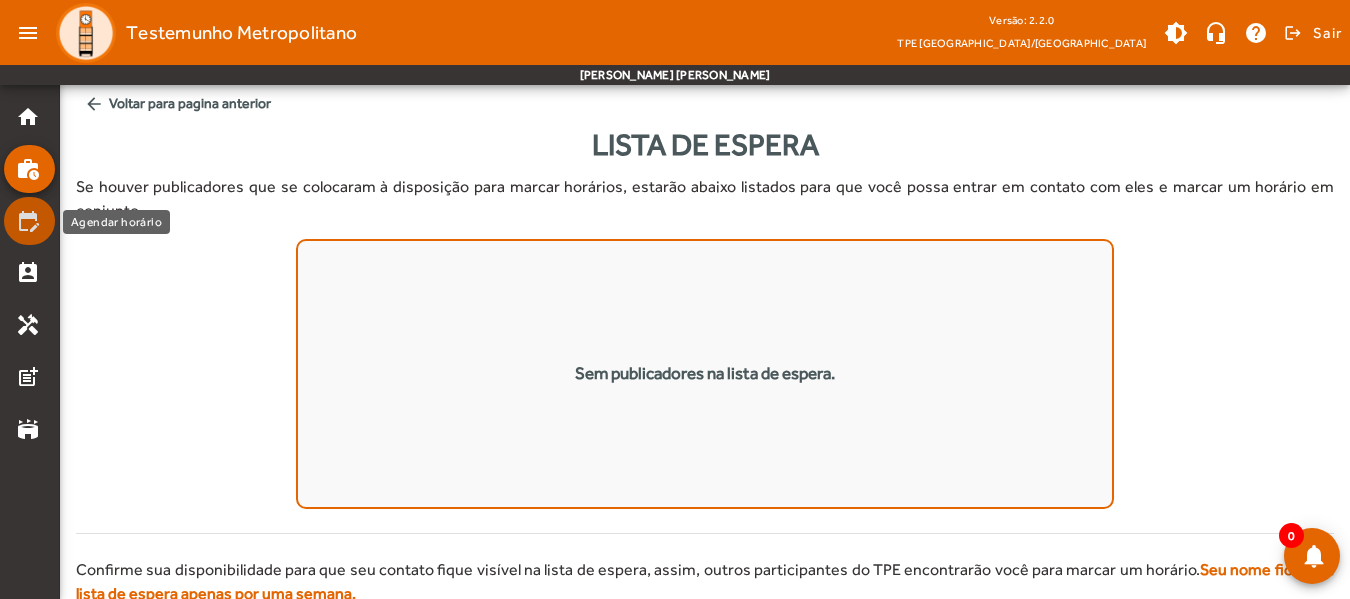 click on "edit_calendar" 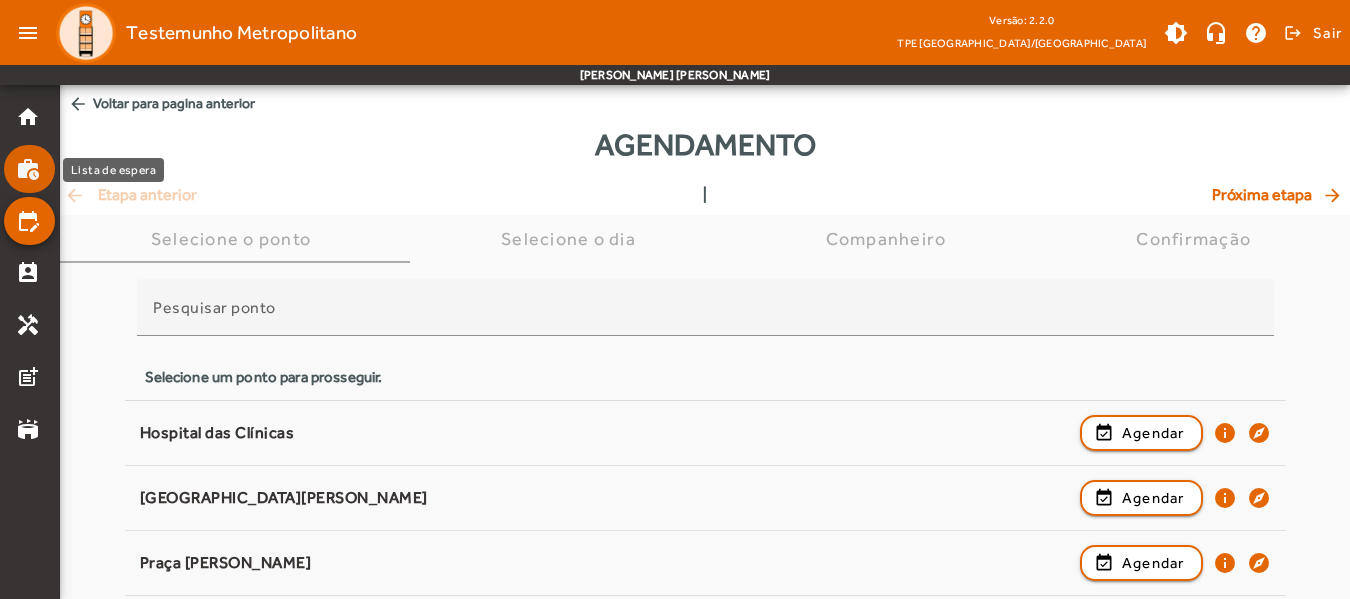 click on "work_history" 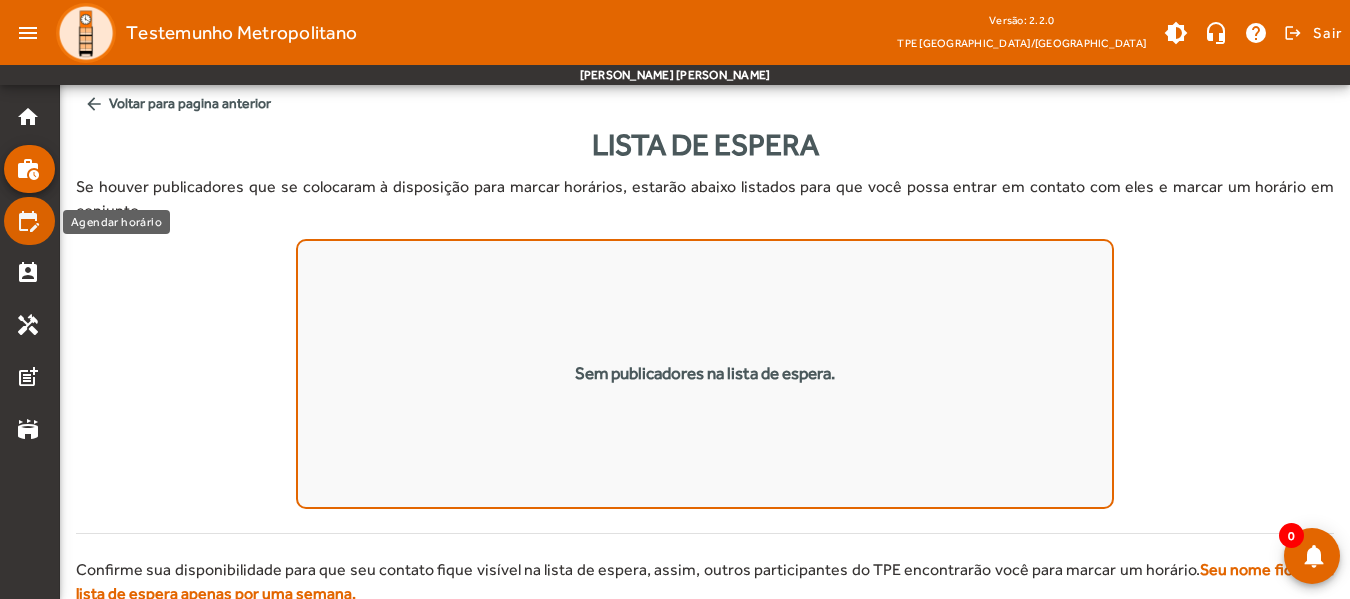 click on "edit_calendar" 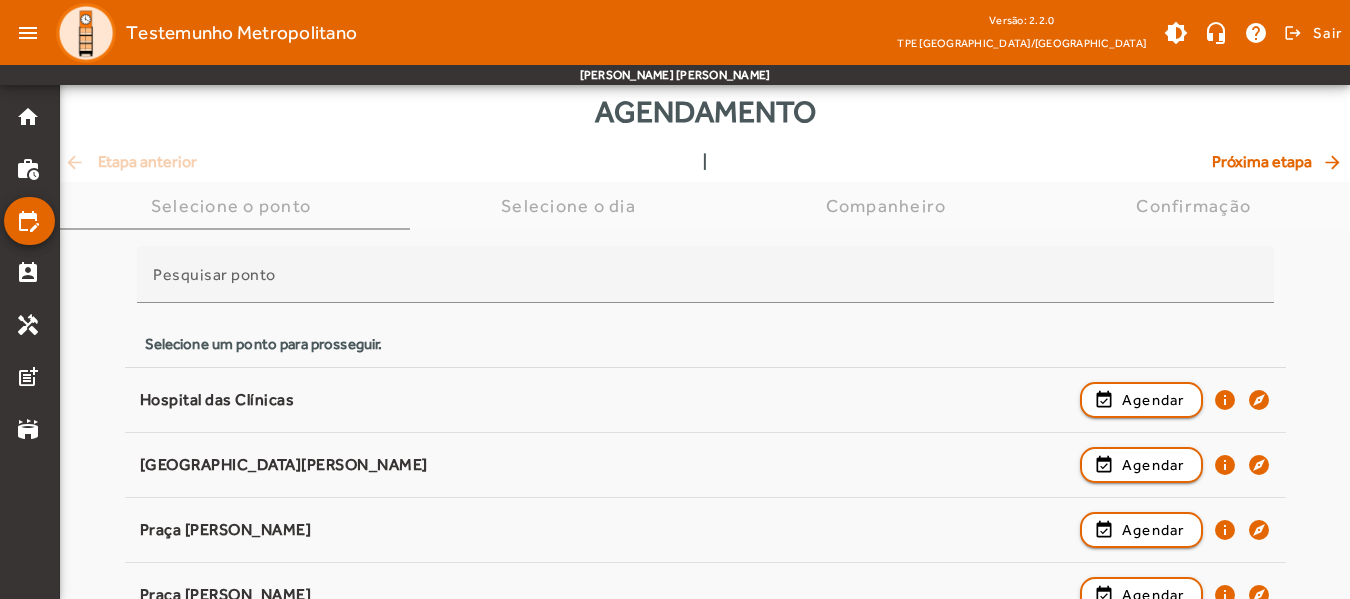 scroll, scrollTop: 300, scrollLeft: 0, axis: vertical 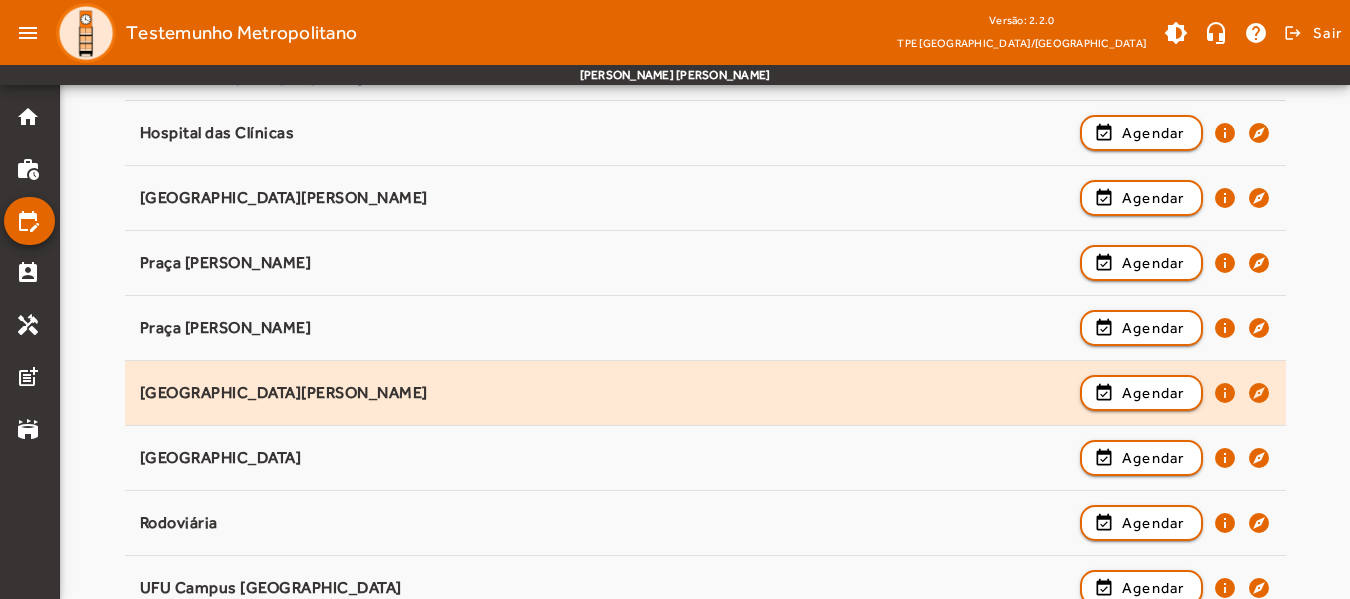 click on "[GEOGRAPHIC_DATA][PERSON_NAME]" at bounding box center [605, 458] 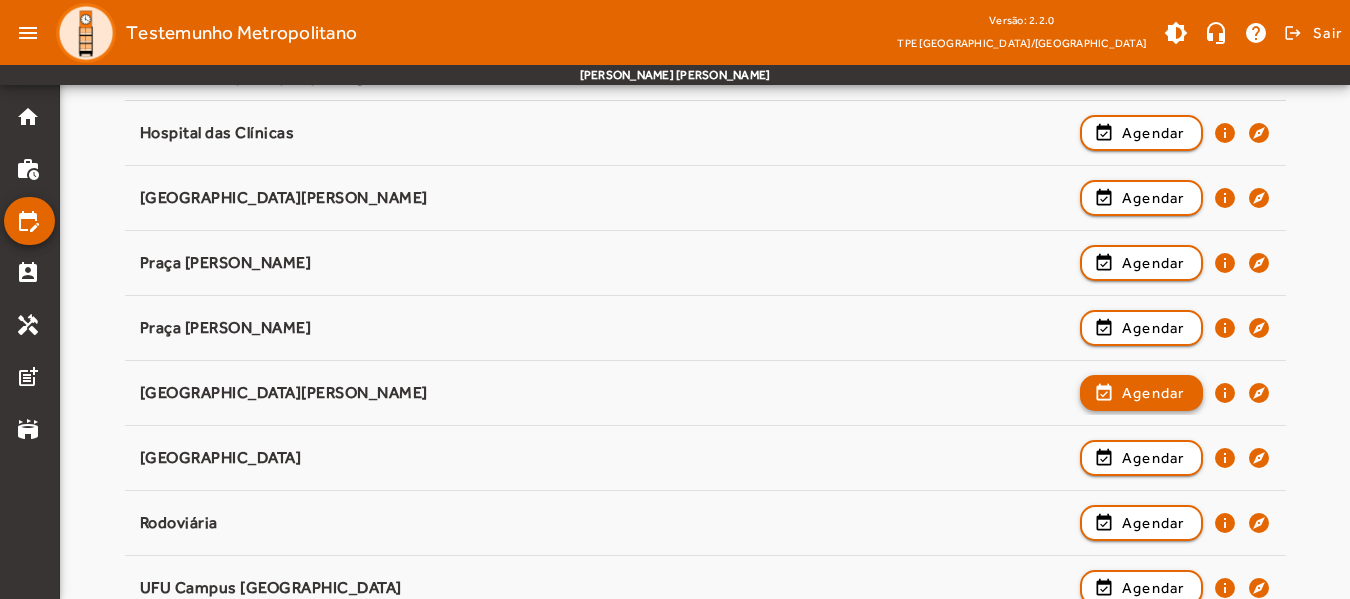 click on "Agendar" at bounding box center (1153, 458) 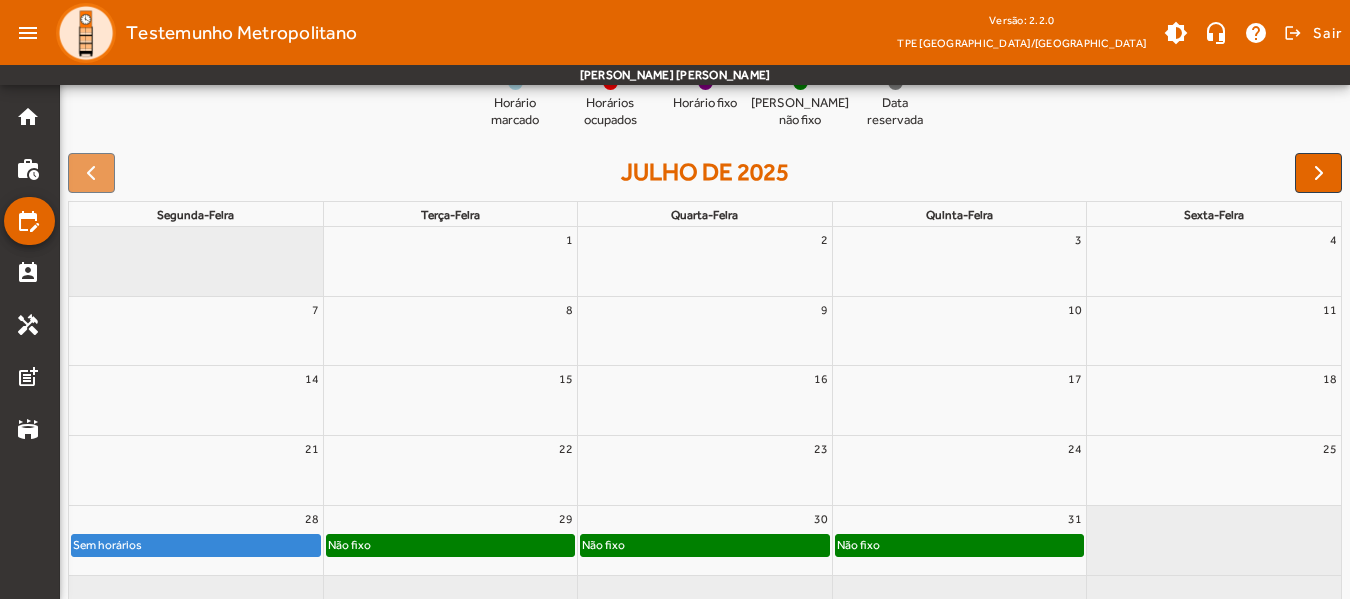 scroll, scrollTop: 287, scrollLeft: 0, axis: vertical 